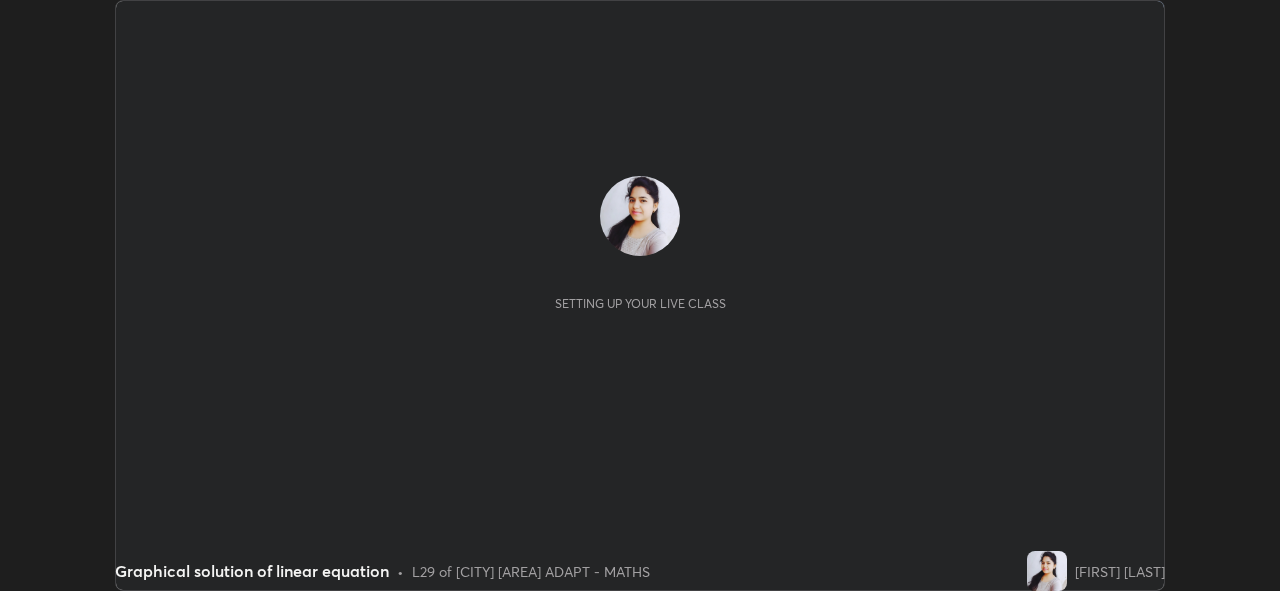 scroll, scrollTop: 0, scrollLeft: 0, axis: both 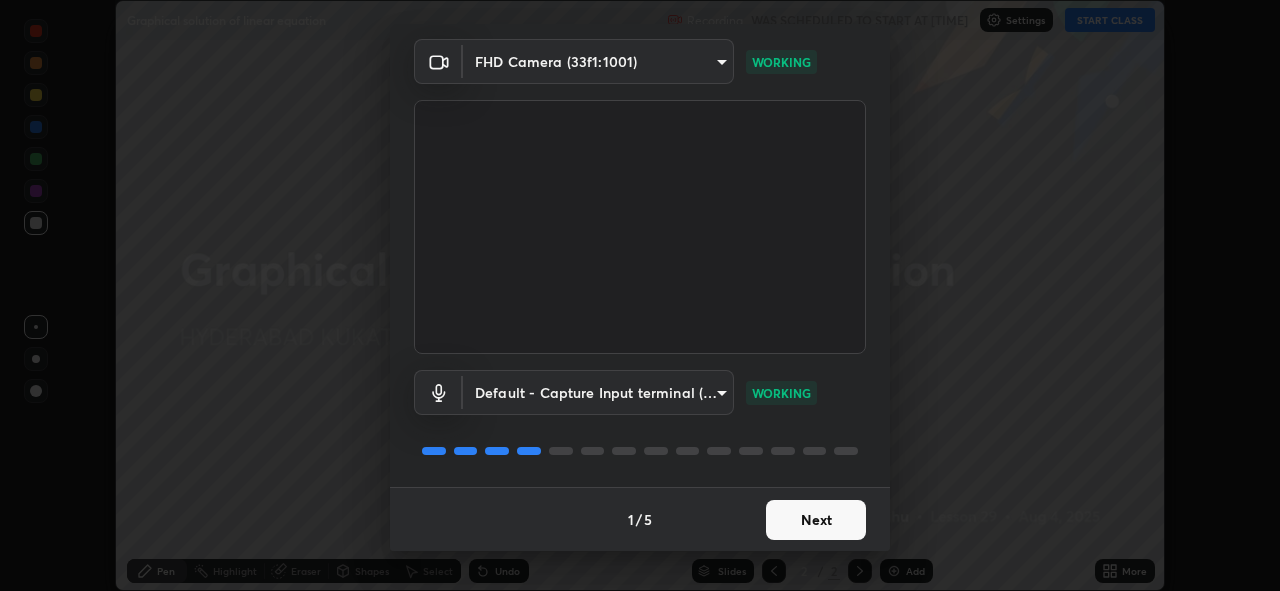 click on "Next" at bounding box center (816, 520) 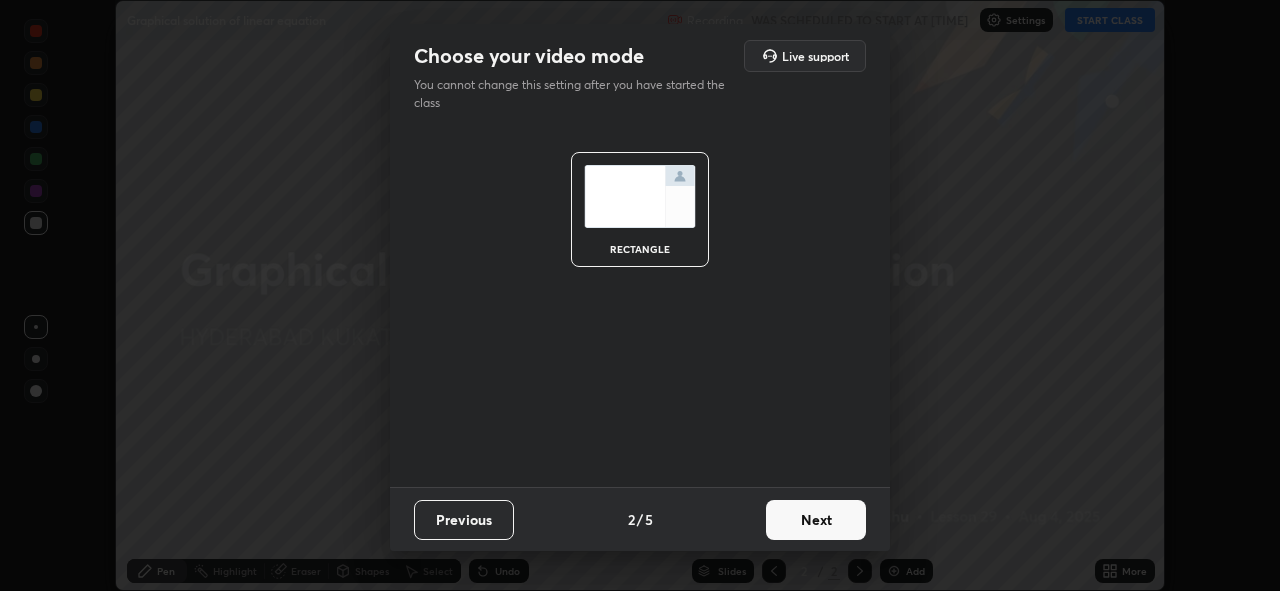 scroll, scrollTop: 0, scrollLeft: 0, axis: both 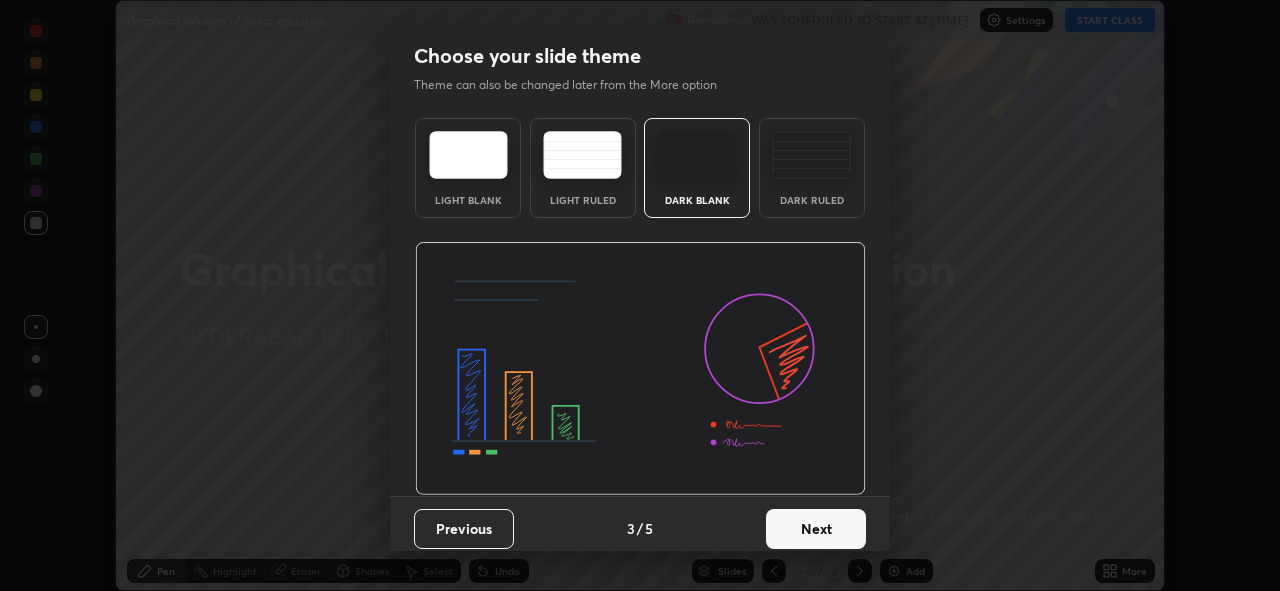 click on "Next" at bounding box center [816, 529] 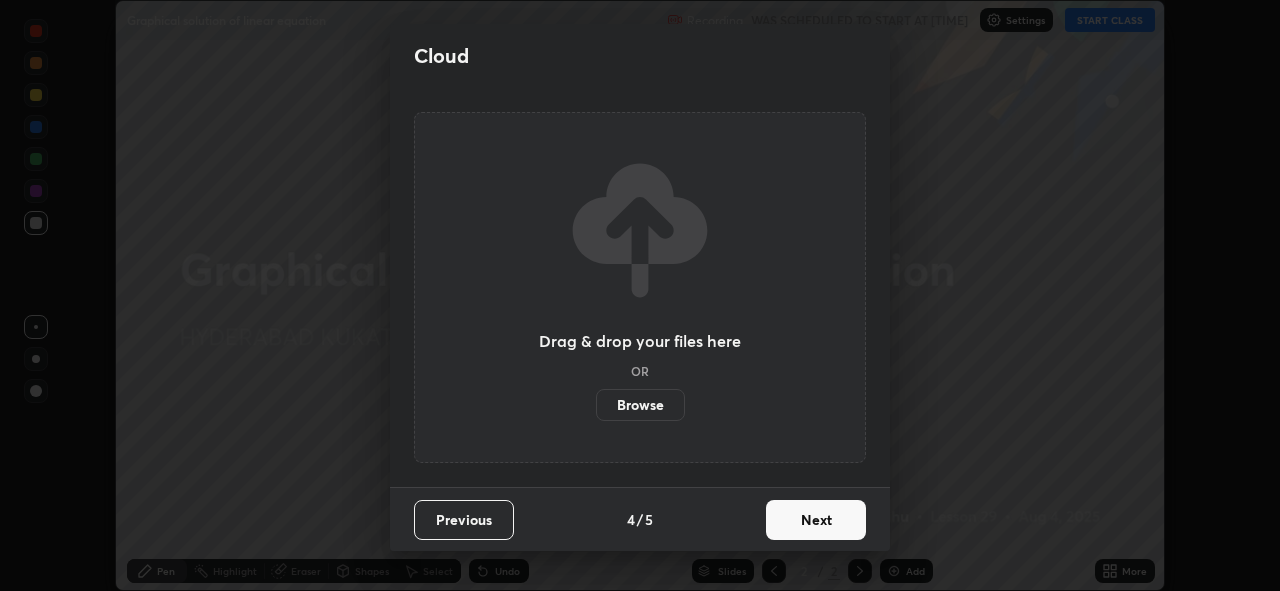 click on "Next" at bounding box center [816, 520] 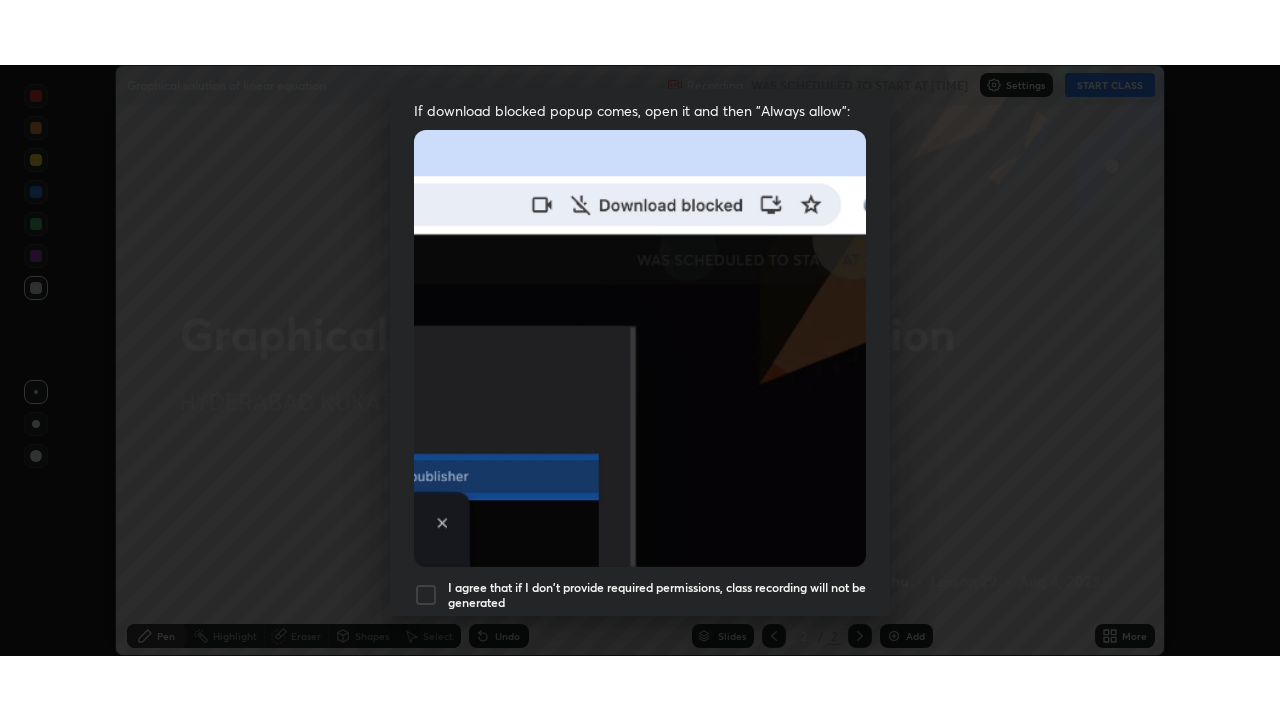 scroll, scrollTop: 473, scrollLeft: 0, axis: vertical 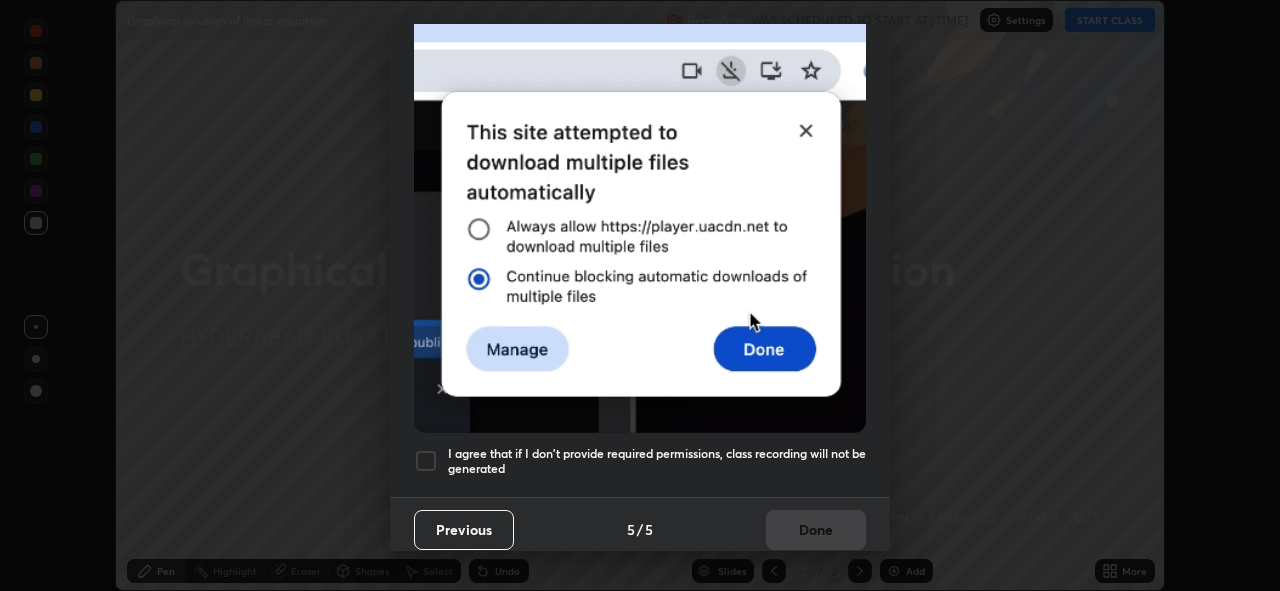 click at bounding box center [426, 461] 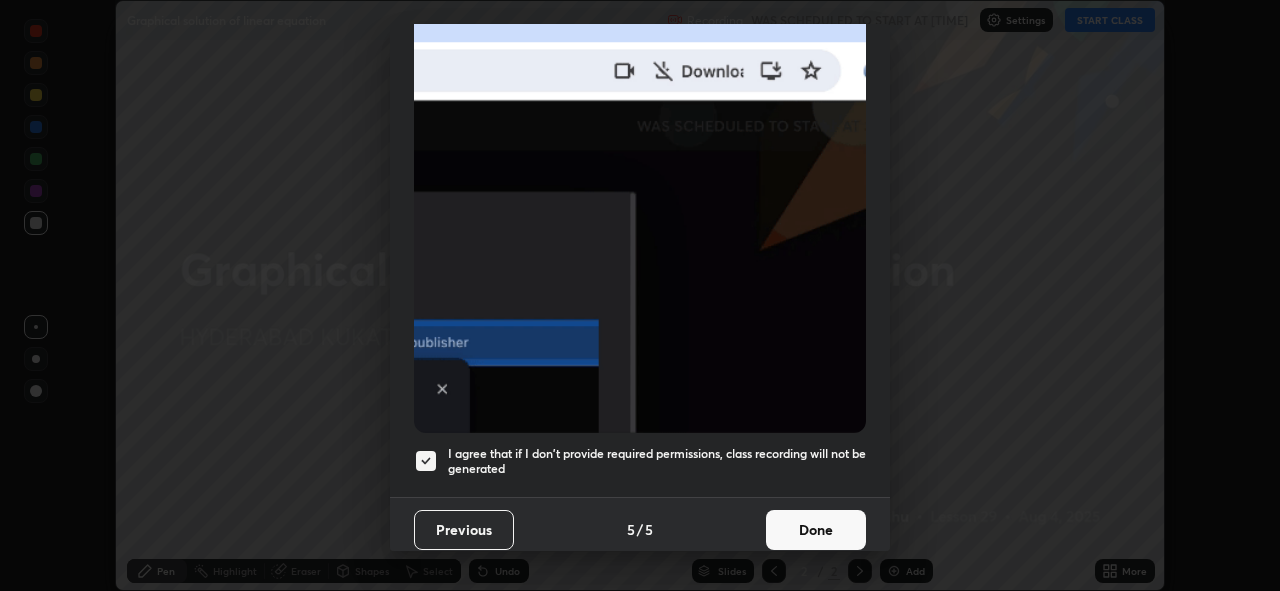 click on "Done" at bounding box center (816, 530) 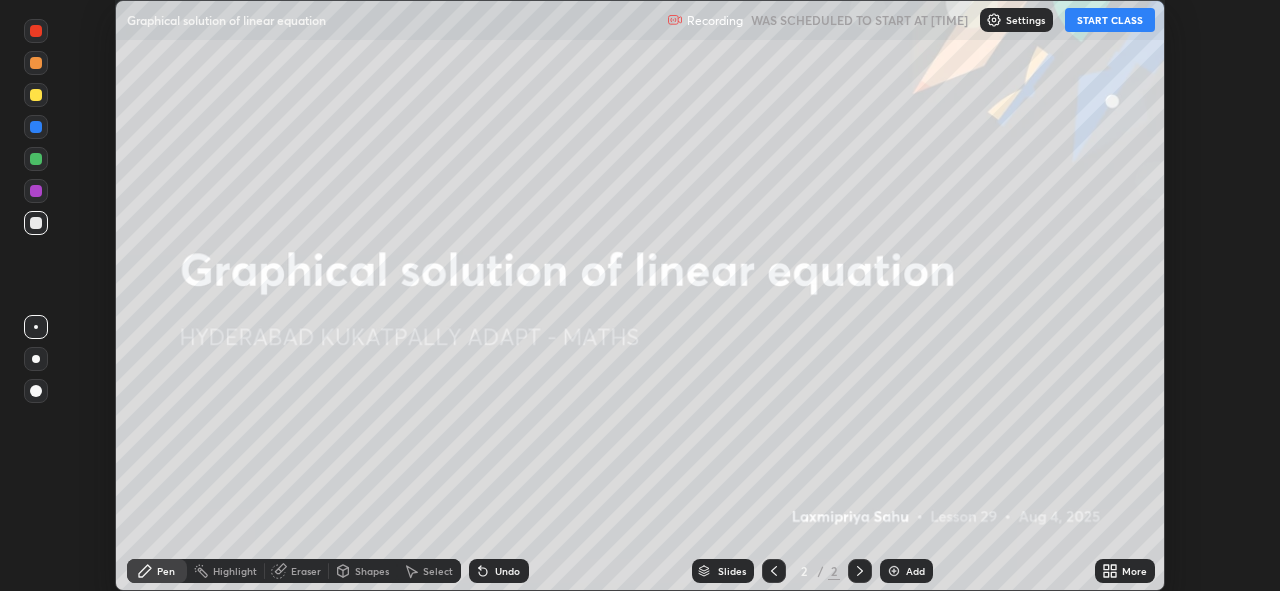 click on "START CLASS" at bounding box center [1110, 20] 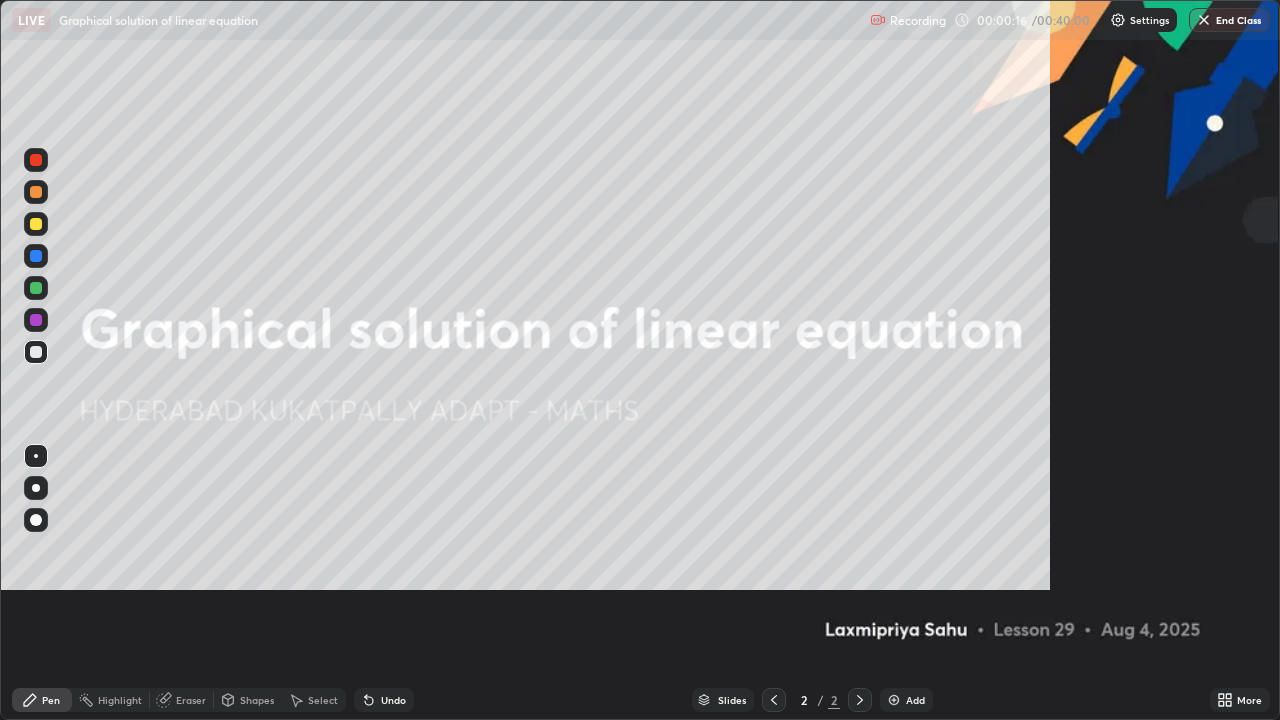 scroll, scrollTop: 99280, scrollLeft: 98720, axis: both 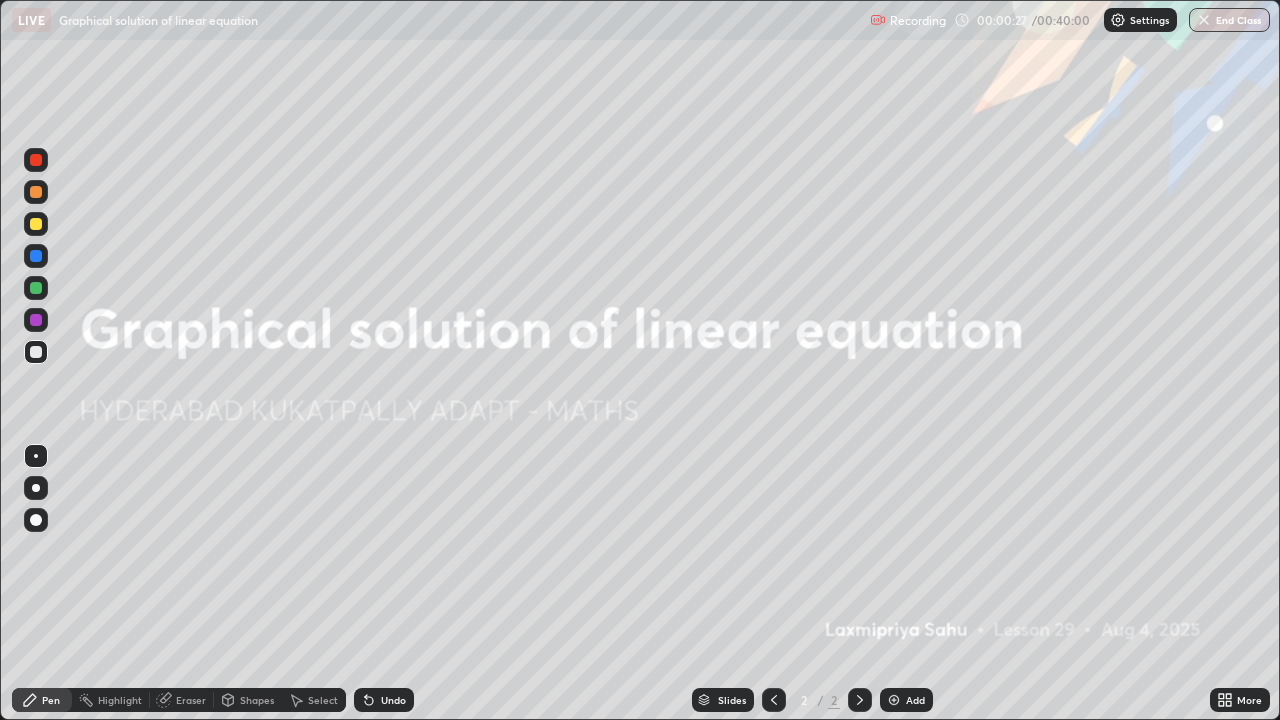 click on "More" at bounding box center (1249, 700) 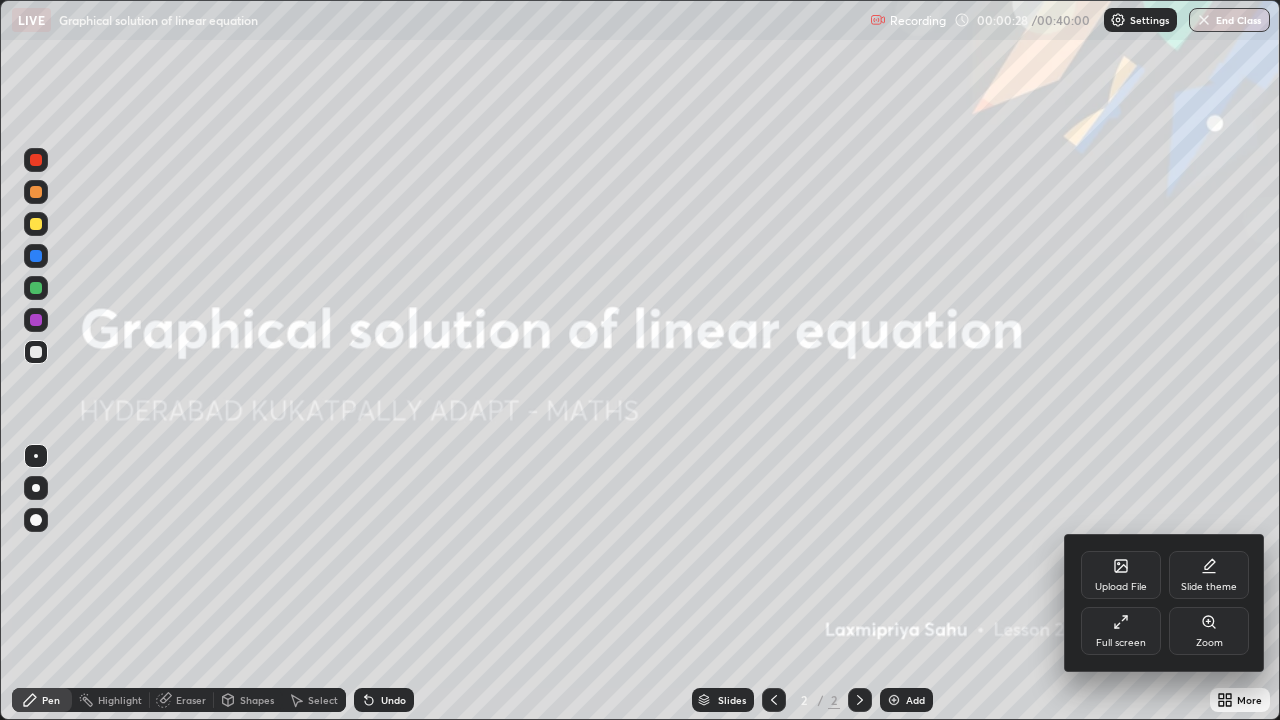 click 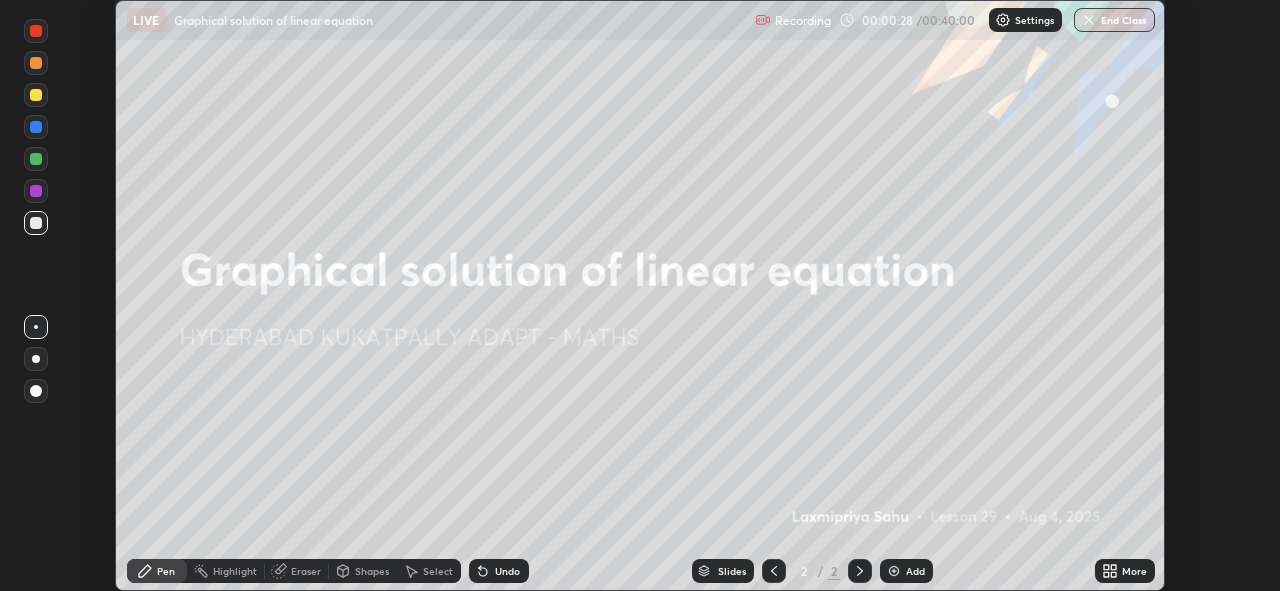 scroll, scrollTop: 591, scrollLeft: 1280, axis: both 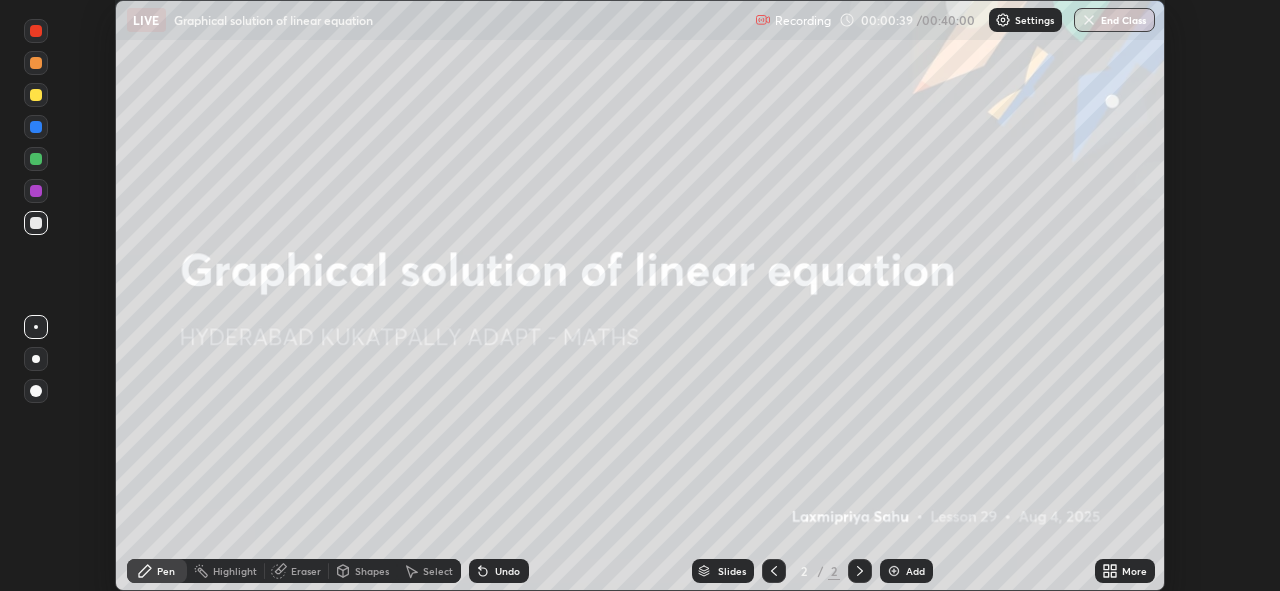 click at bounding box center (36, 191) 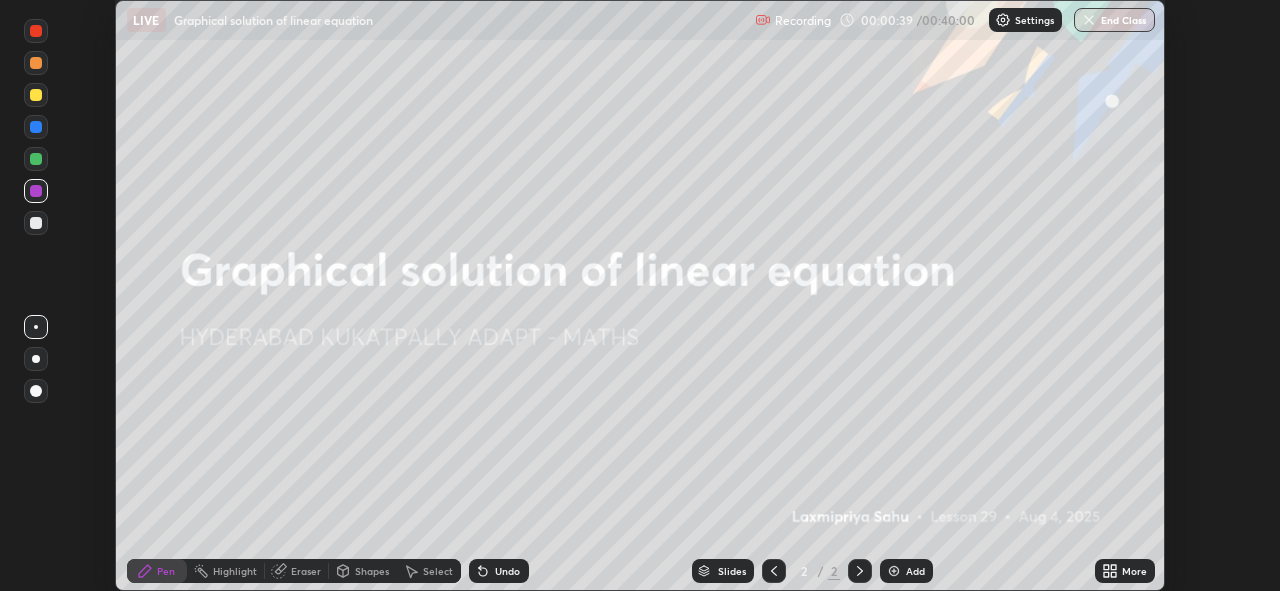 click at bounding box center (36, 159) 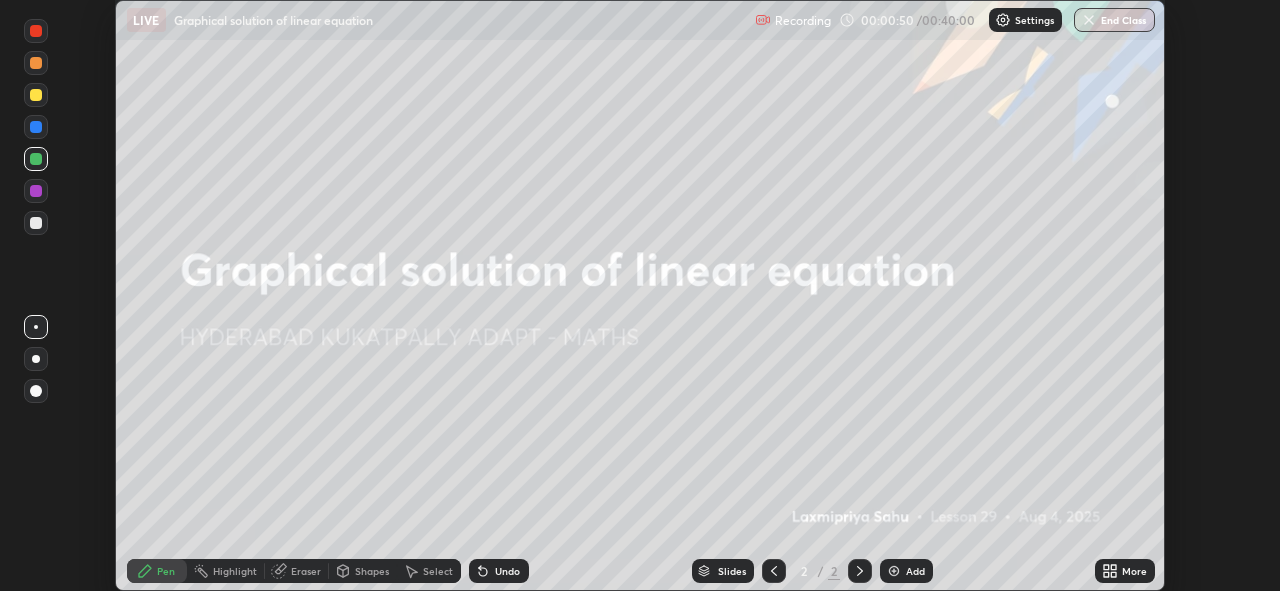 click 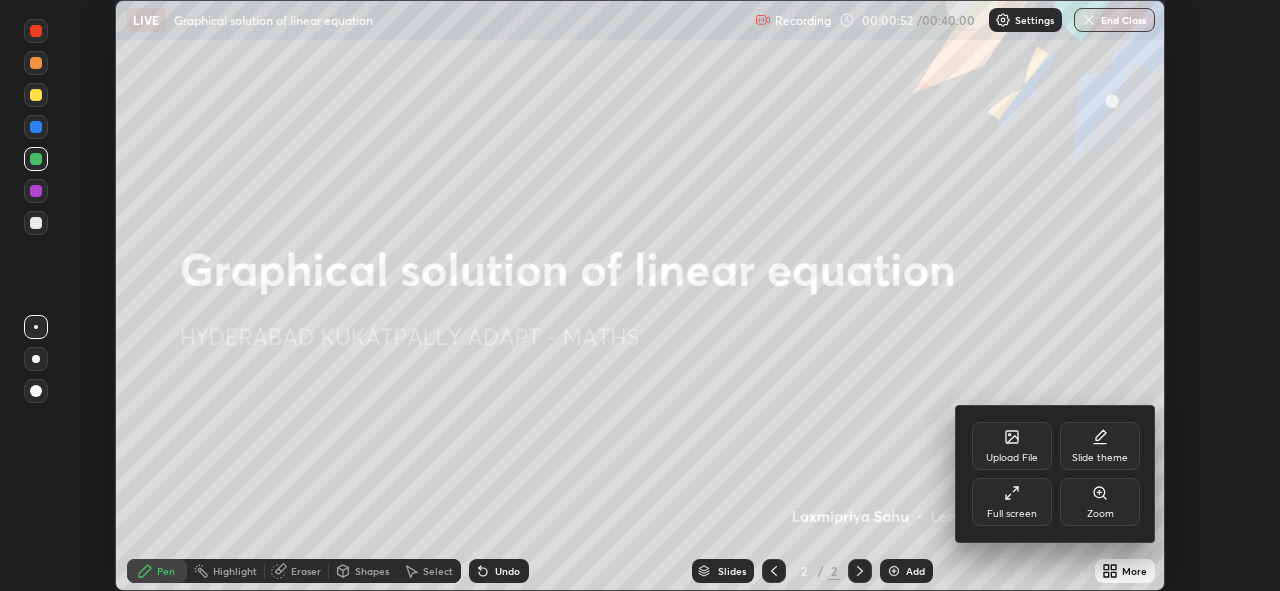 click 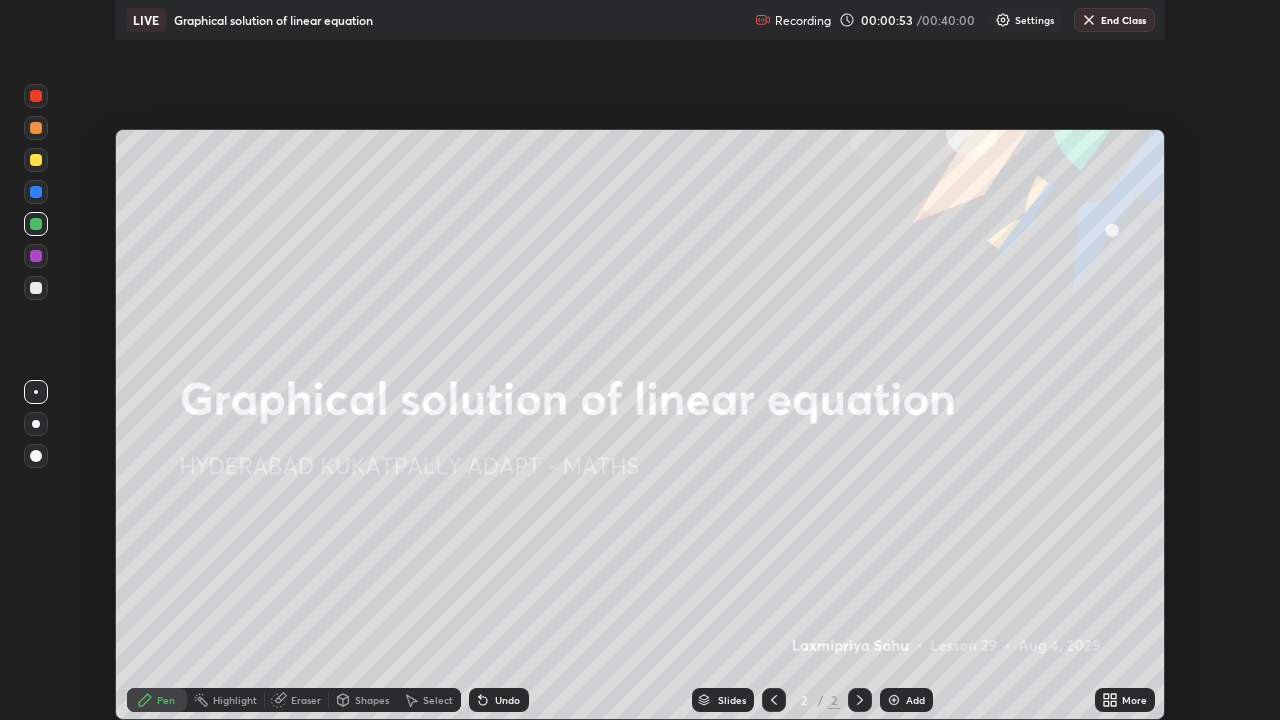 scroll, scrollTop: 99280, scrollLeft: 98720, axis: both 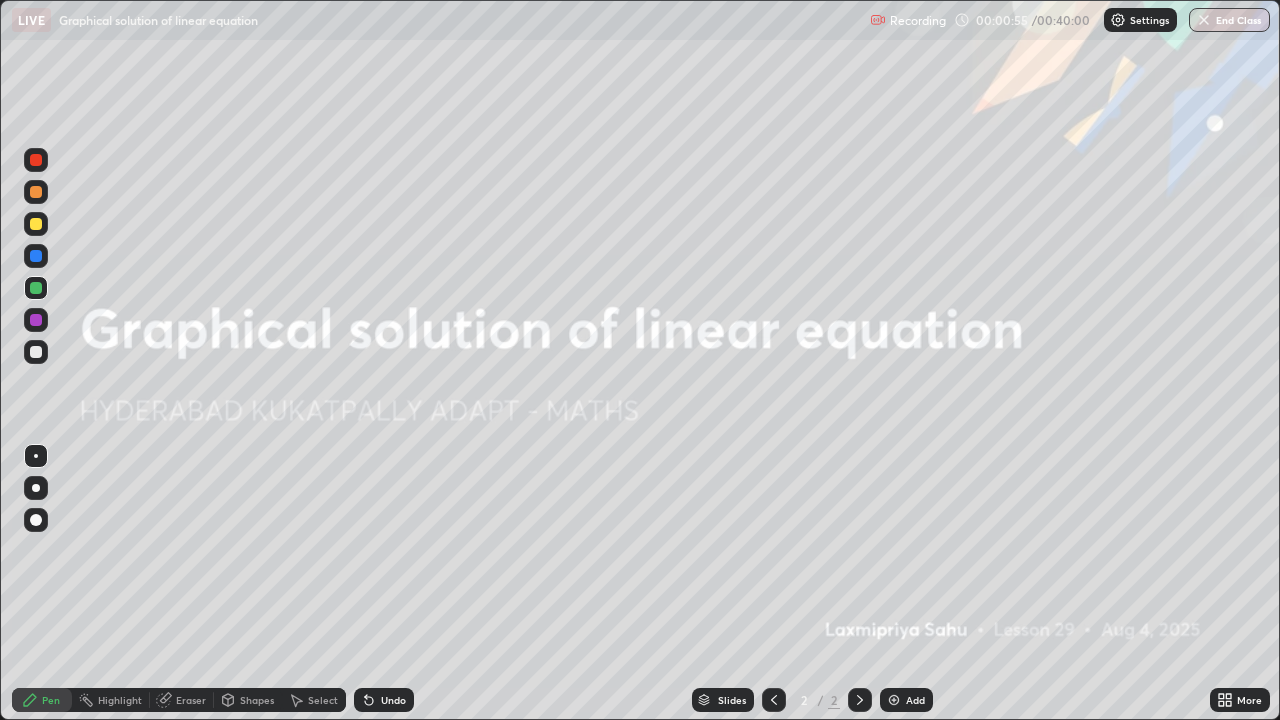 click 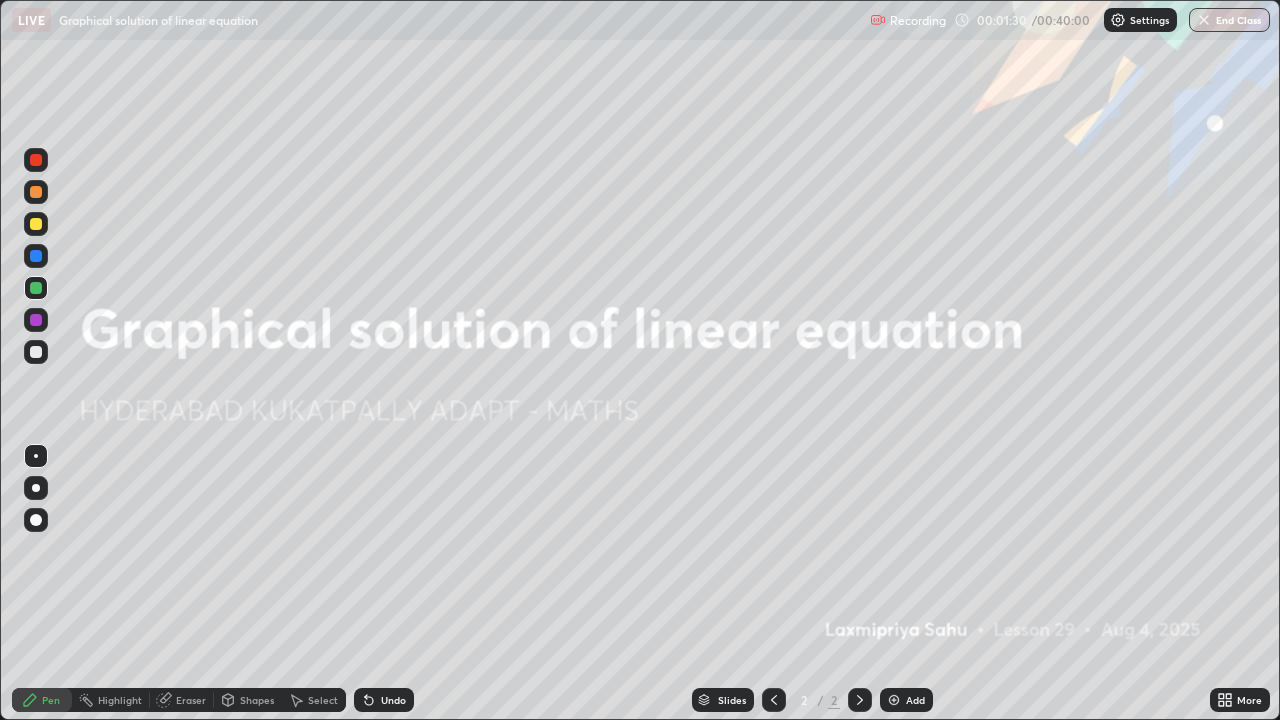click at bounding box center (894, 700) 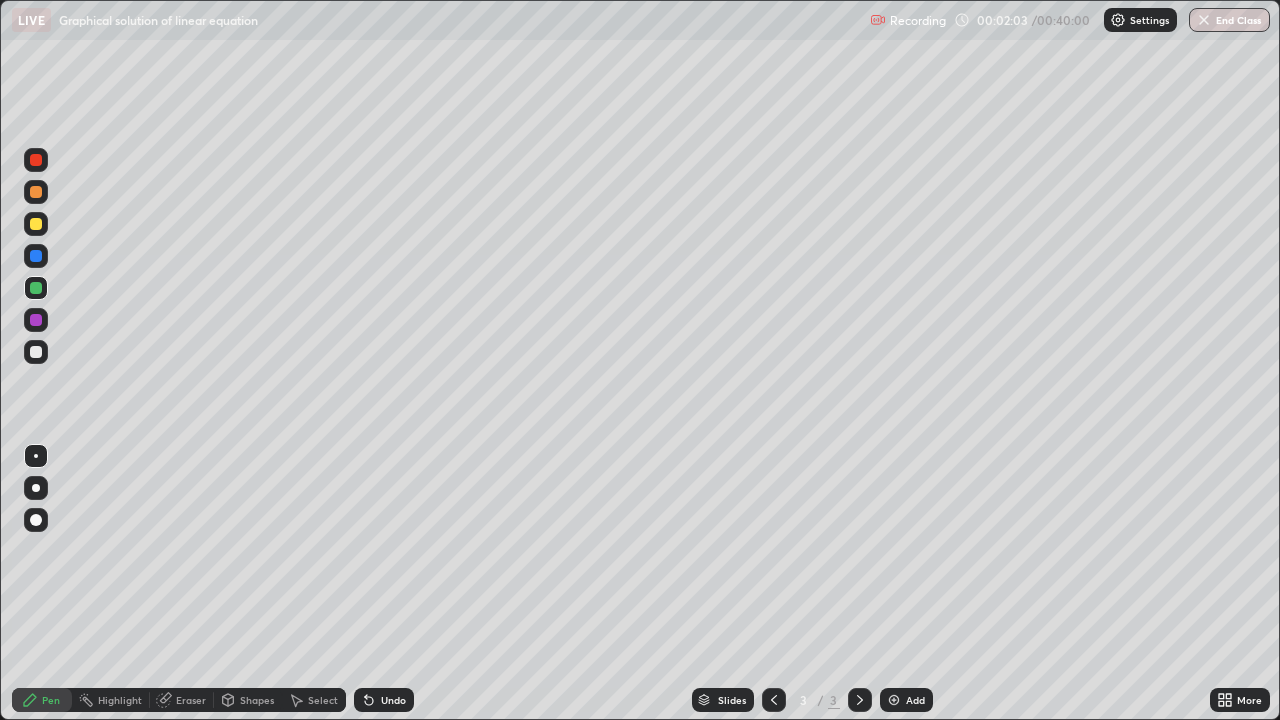 click at bounding box center (36, 488) 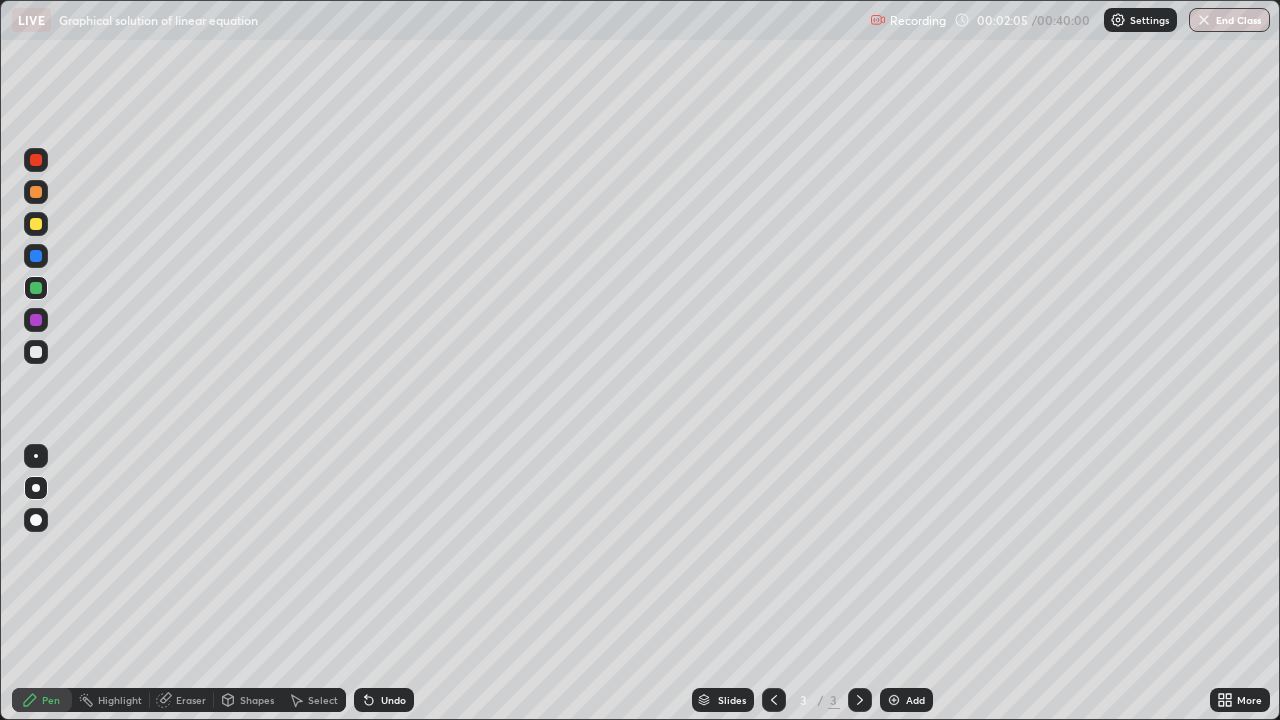 click at bounding box center [36, 488] 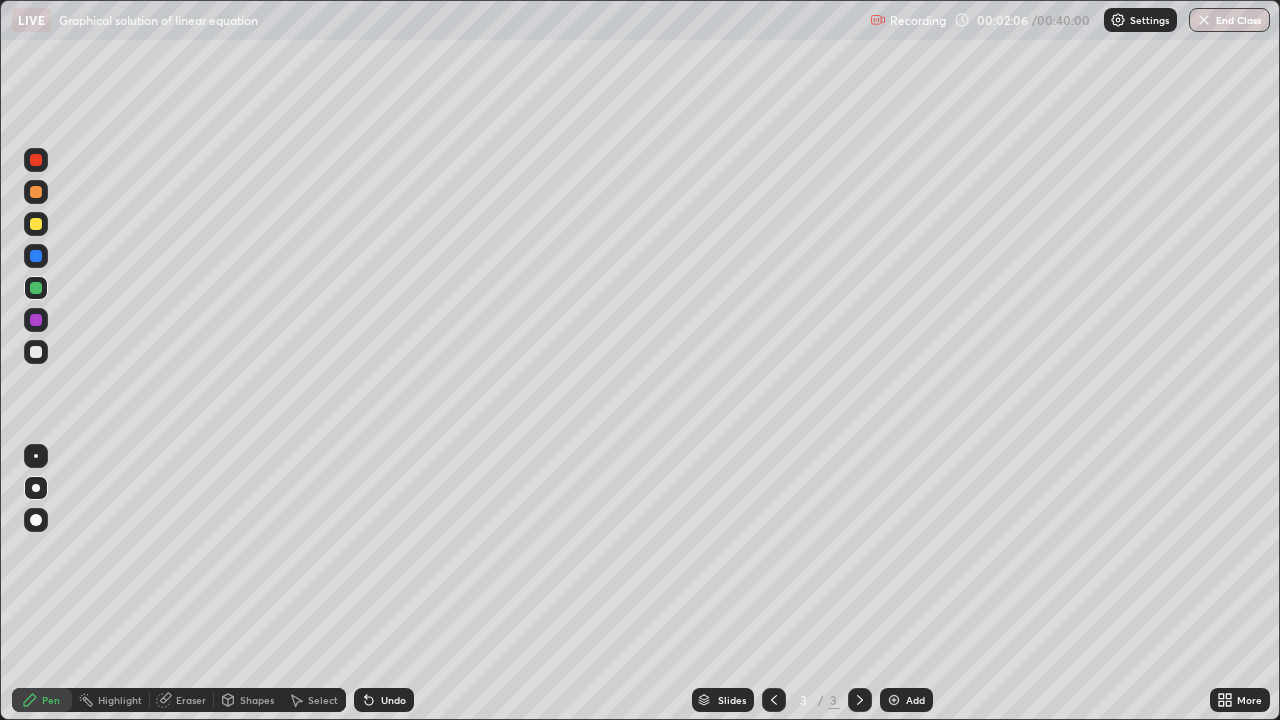 click on "Pen" at bounding box center (51, 700) 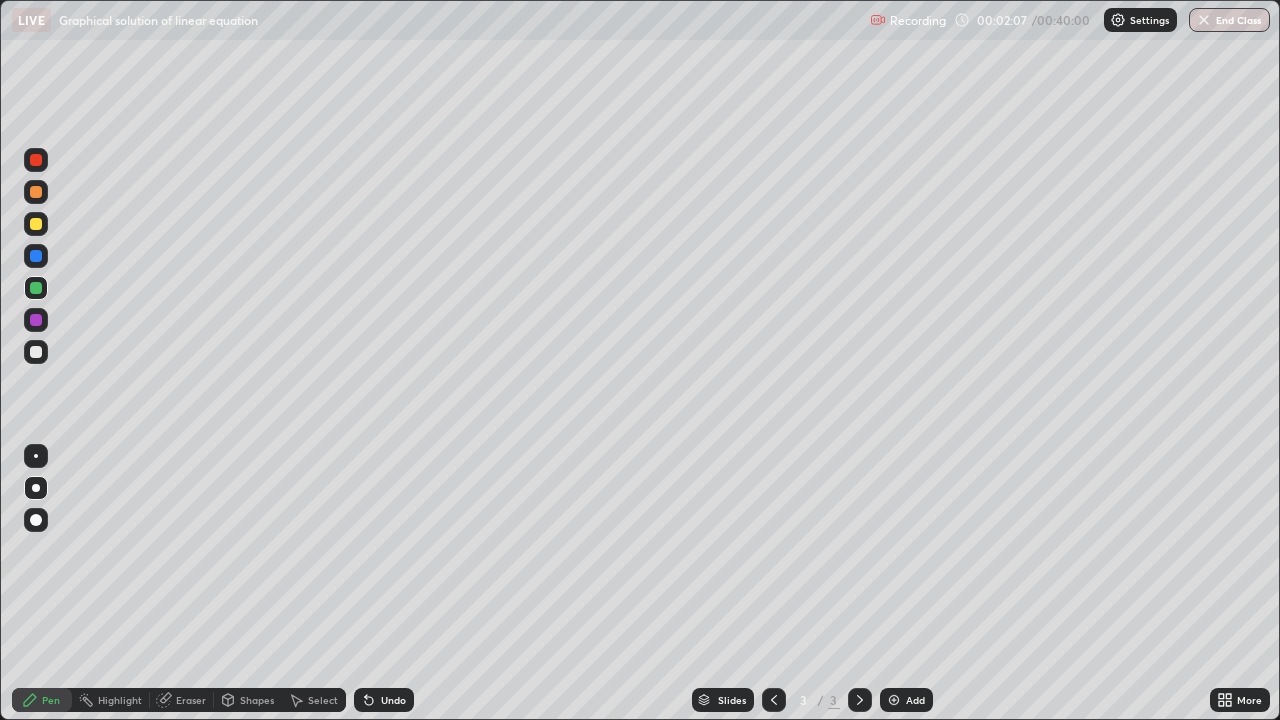 click on "Pen" at bounding box center (42, 700) 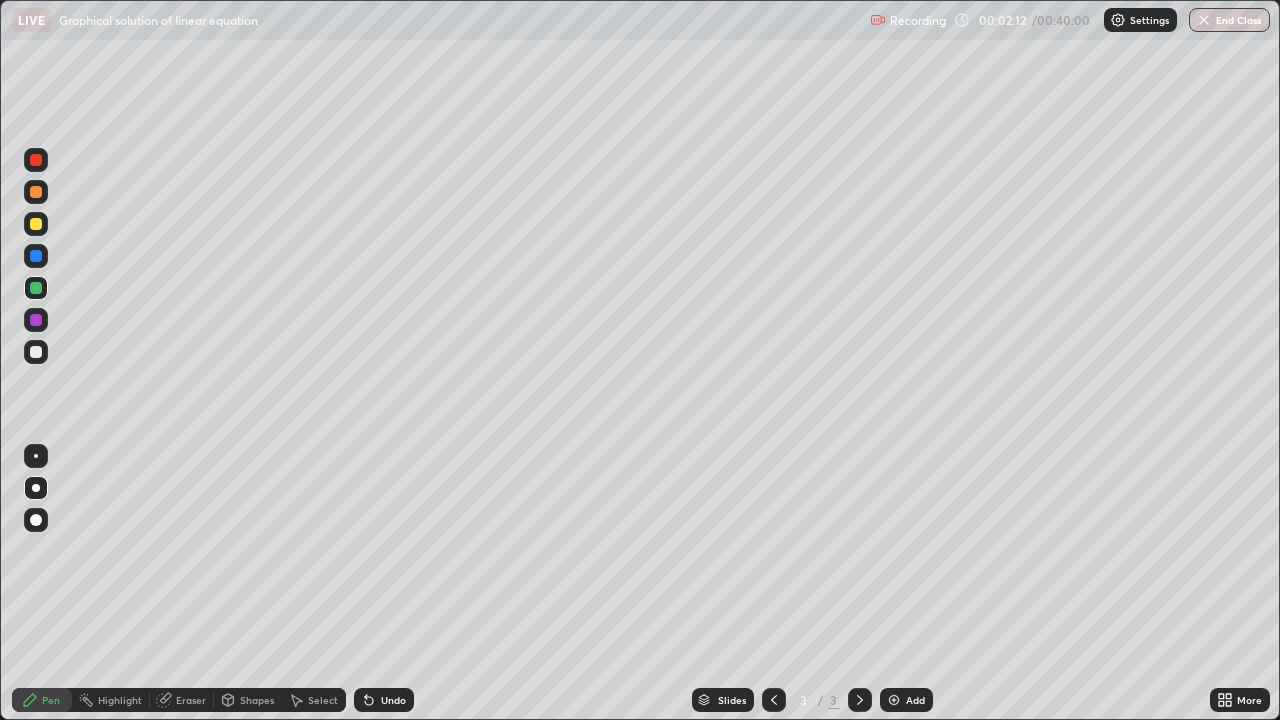 click on "Pen" at bounding box center (51, 700) 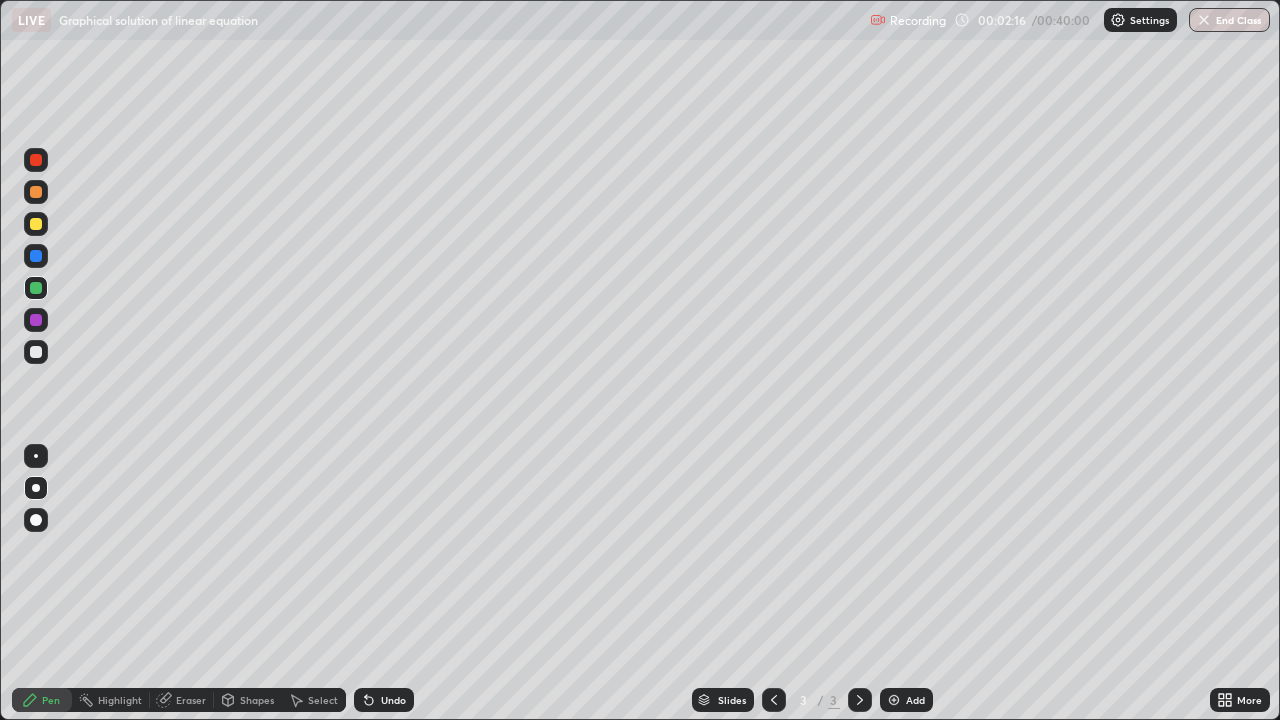 click on "Undo" at bounding box center (393, 700) 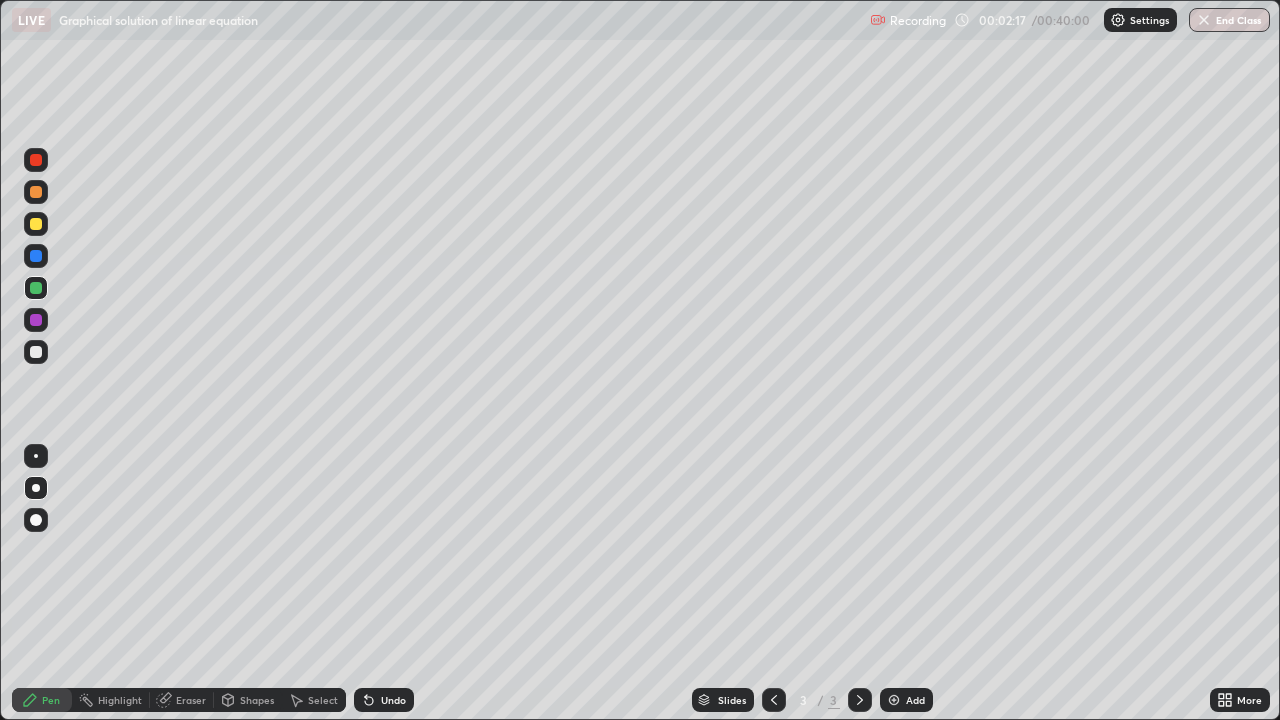 click on "Undo" at bounding box center [393, 700] 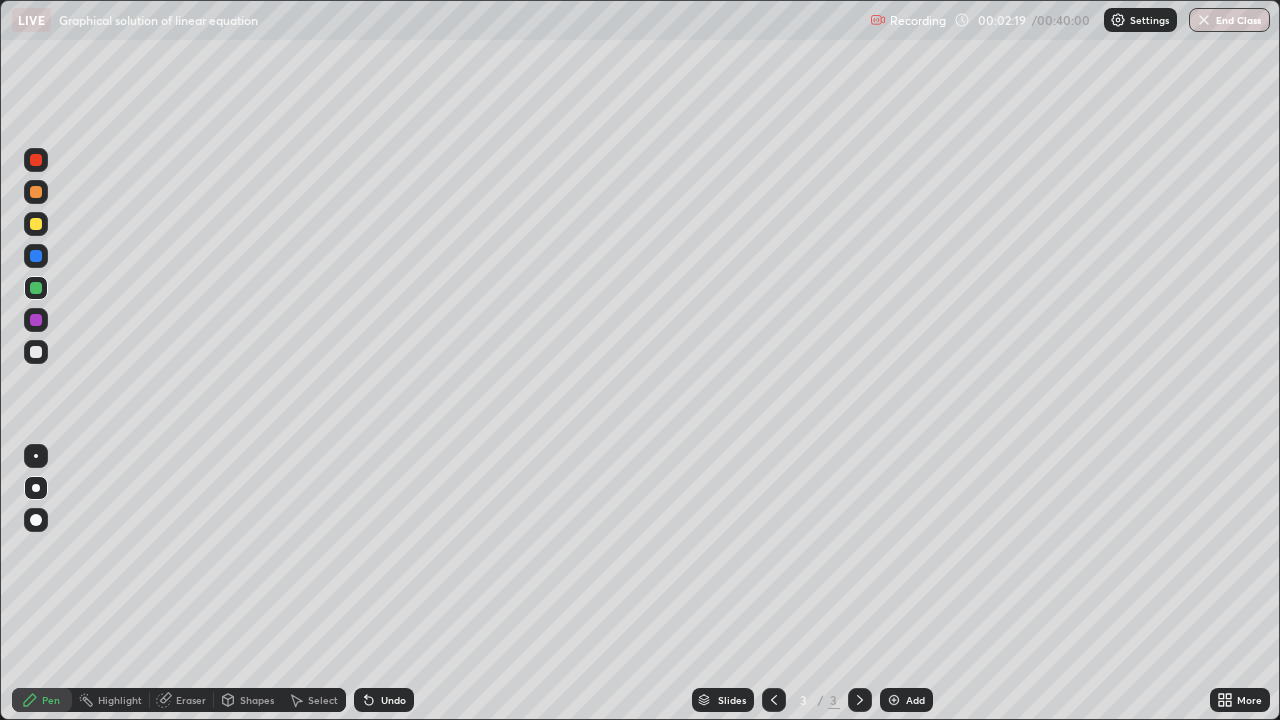 click 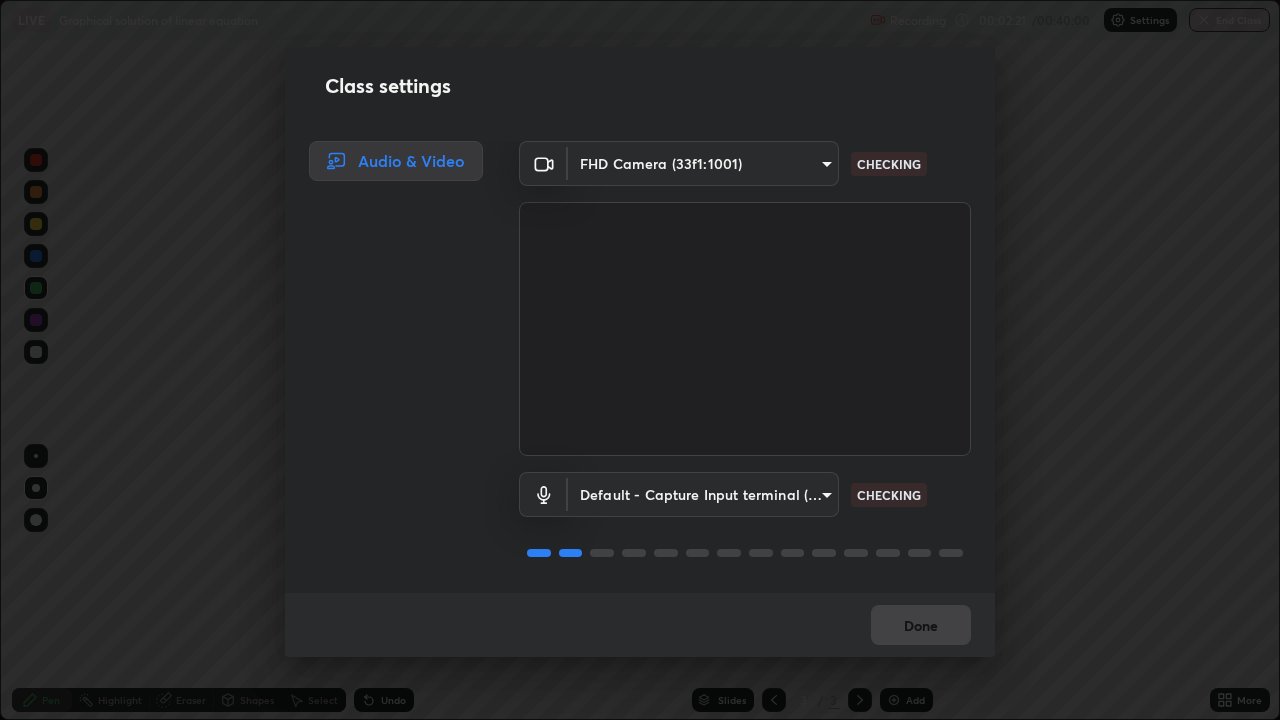 click on "Class settings Audio & Video FHD Camera ([HASH]) CHECKING Default - Capture Input terminal (Digital Array MIC) default CHECKING Done" at bounding box center [640, 360] 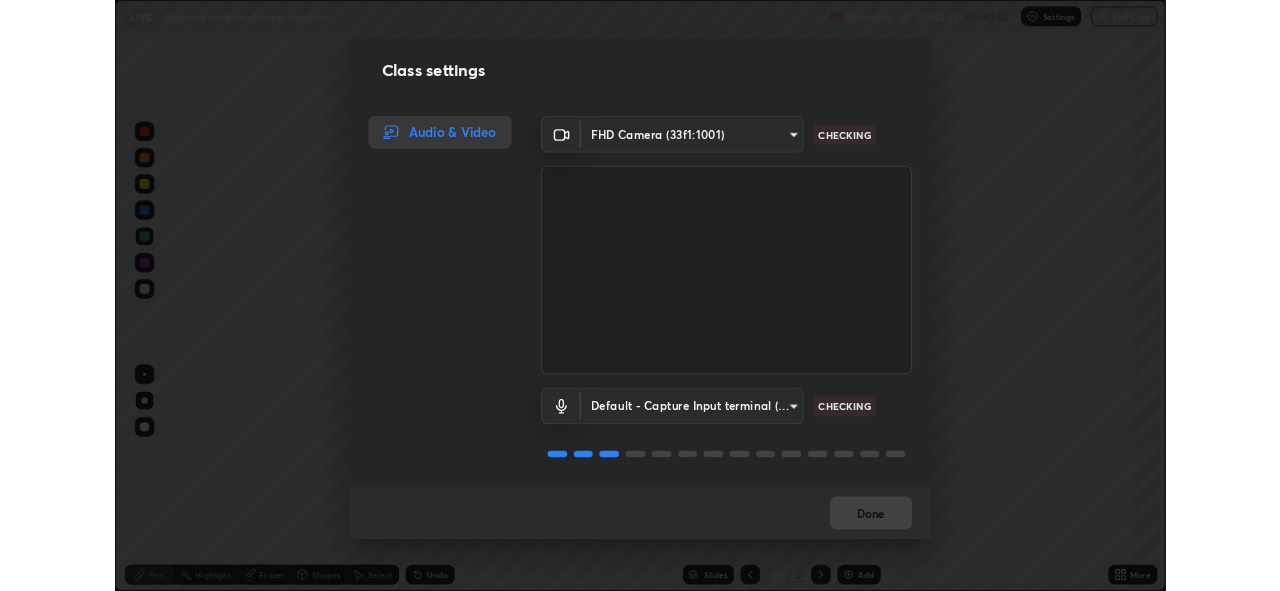 scroll, scrollTop: 2, scrollLeft: 0, axis: vertical 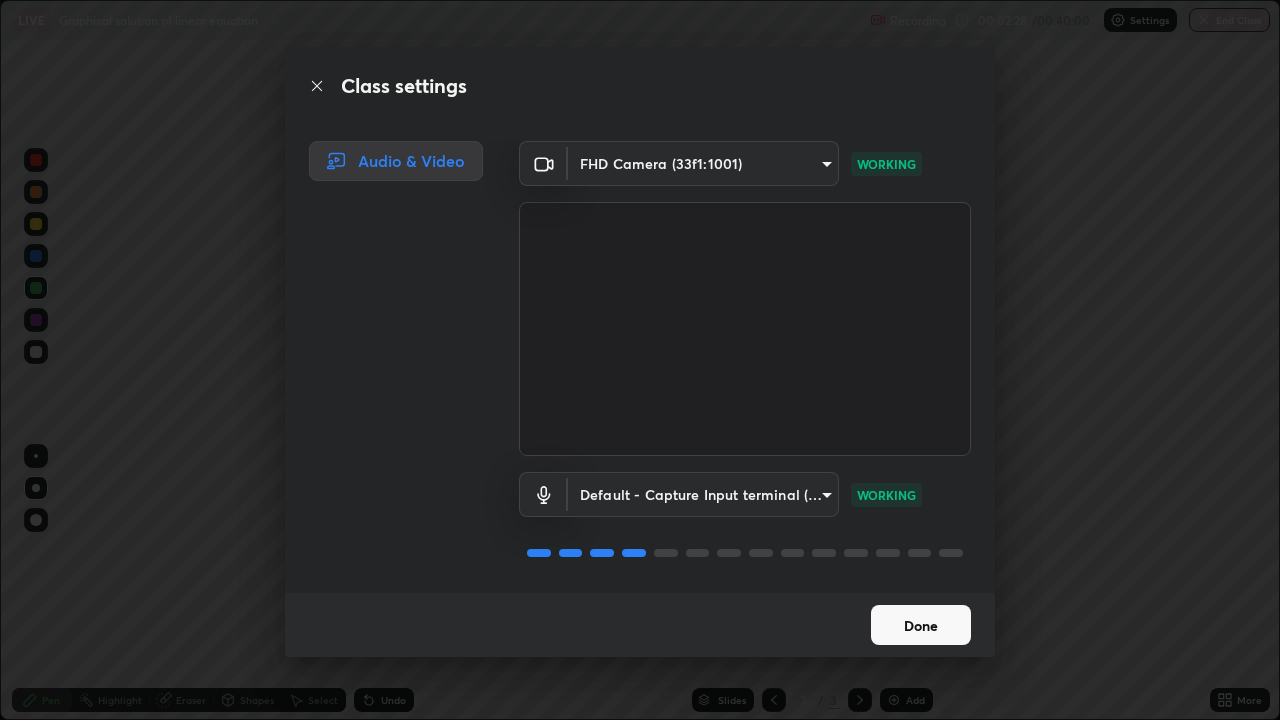 click on "Done" at bounding box center (921, 625) 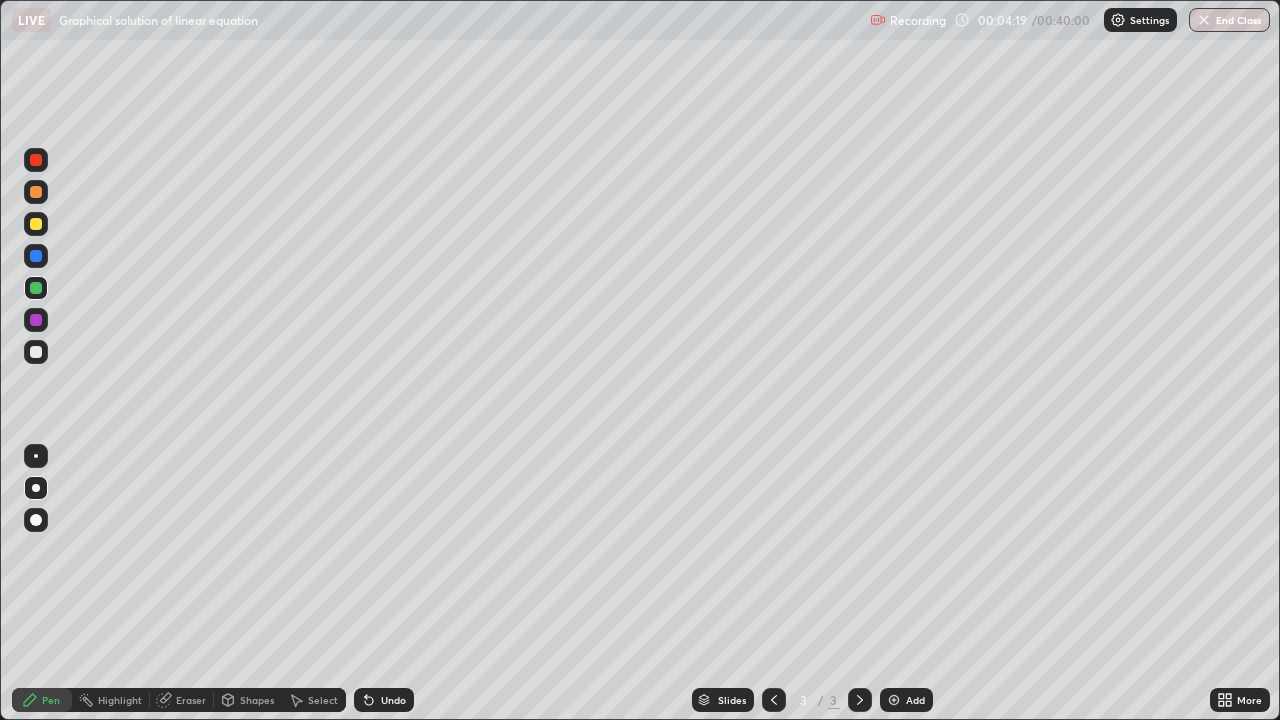 click on "Undo" at bounding box center [393, 700] 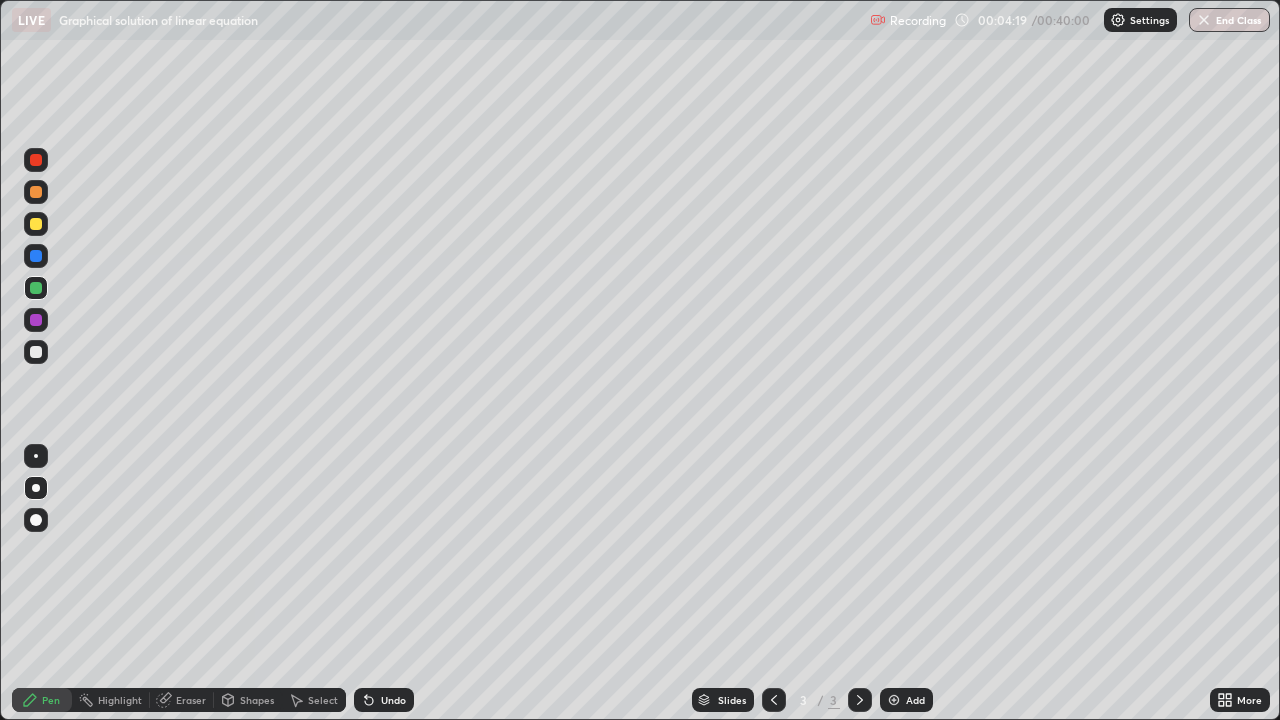 click on "Undo" at bounding box center (393, 700) 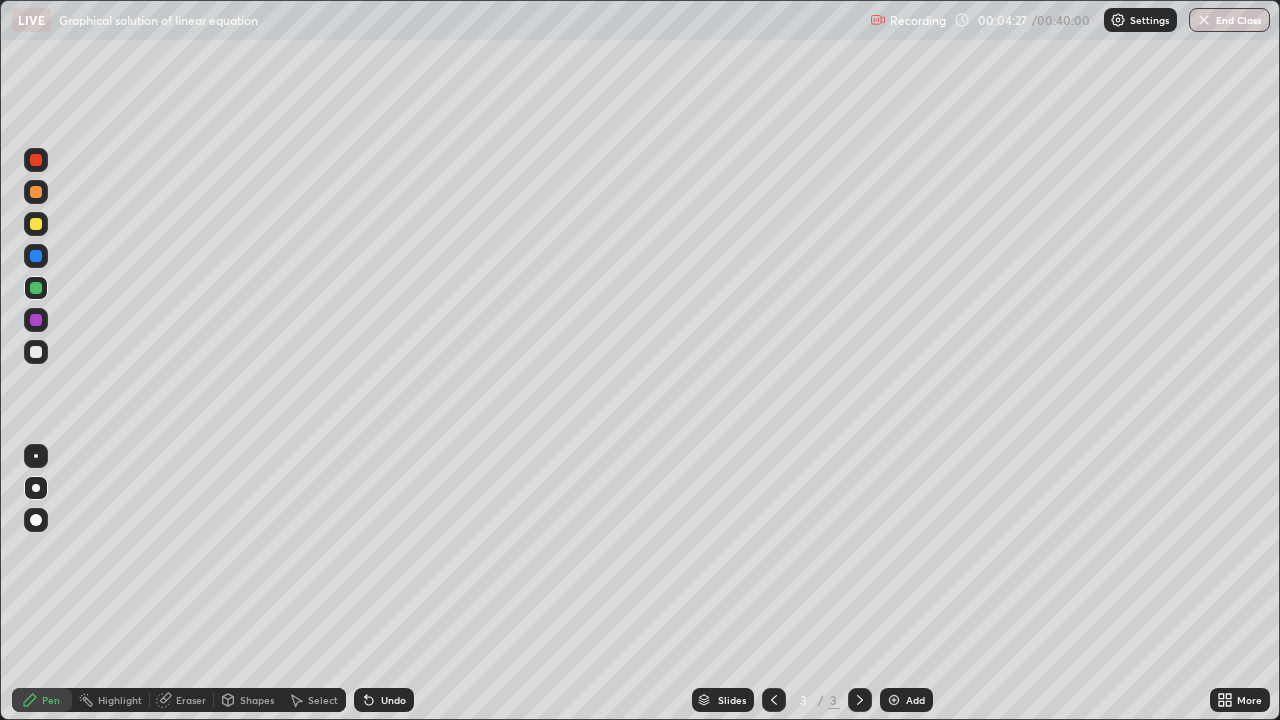 click on "Undo" at bounding box center [393, 700] 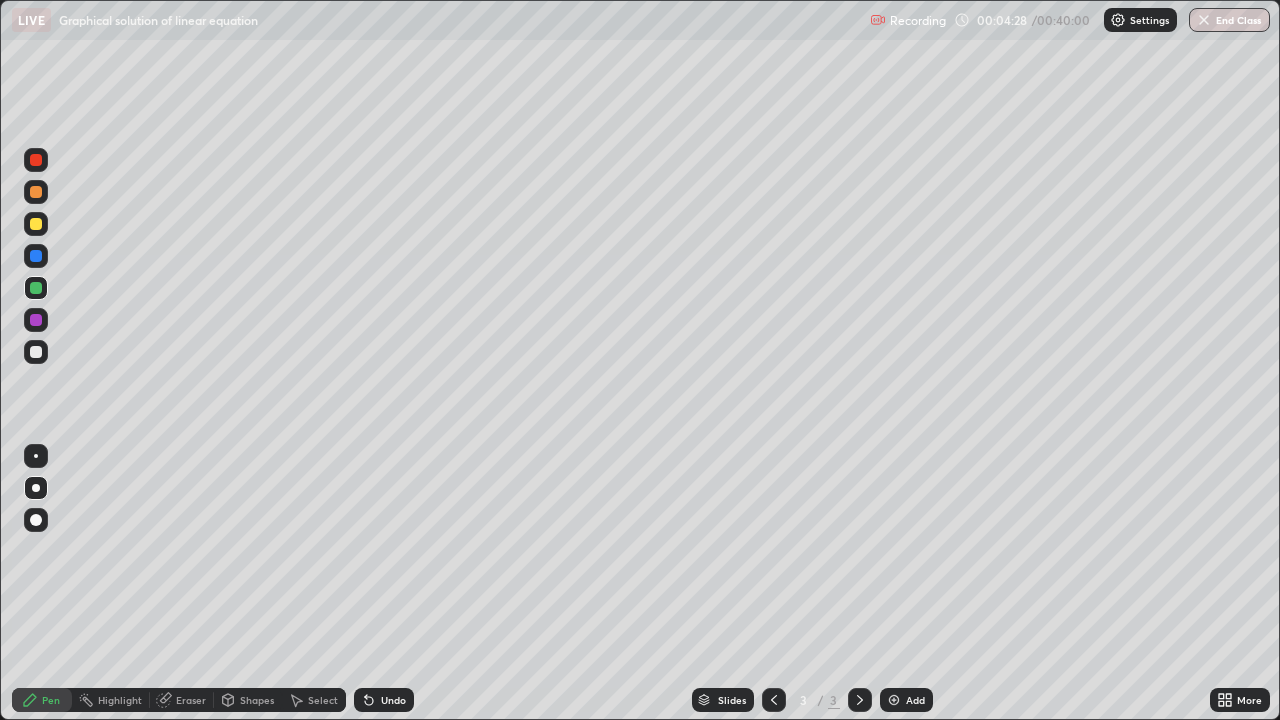 click on "Undo" at bounding box center [393, 700] 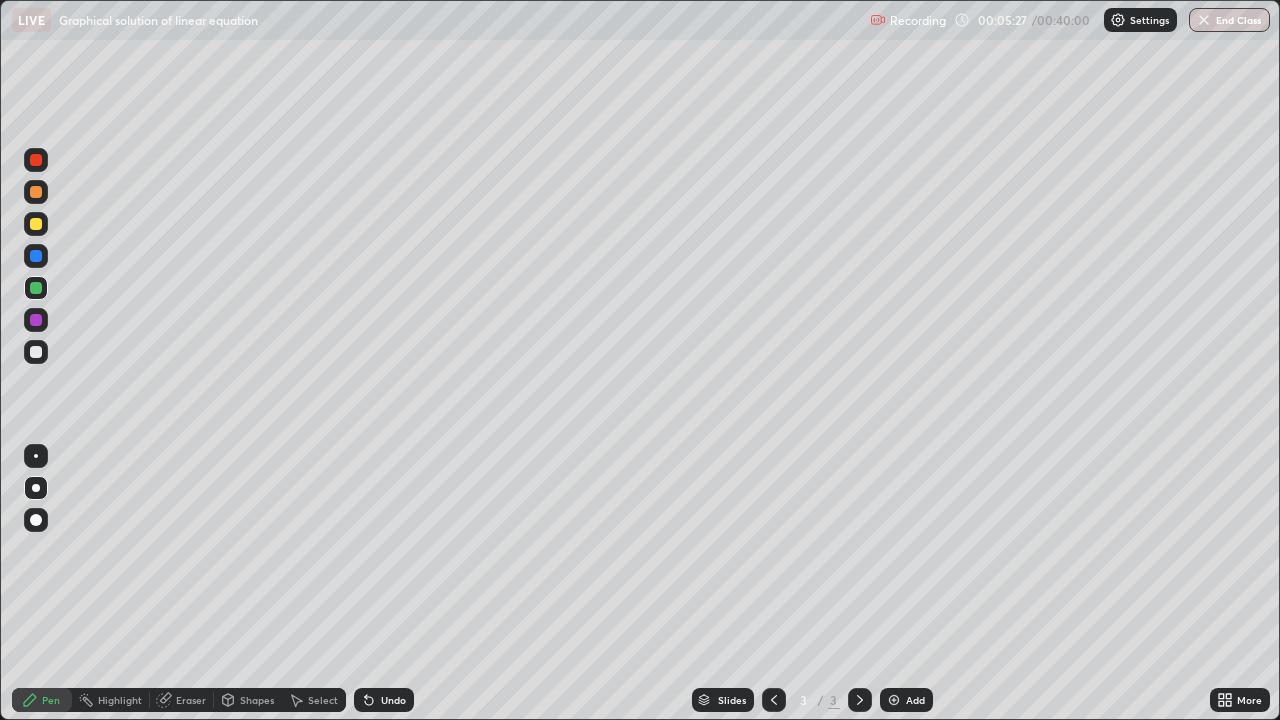 click on "More" at bounding box center [1249, 700] 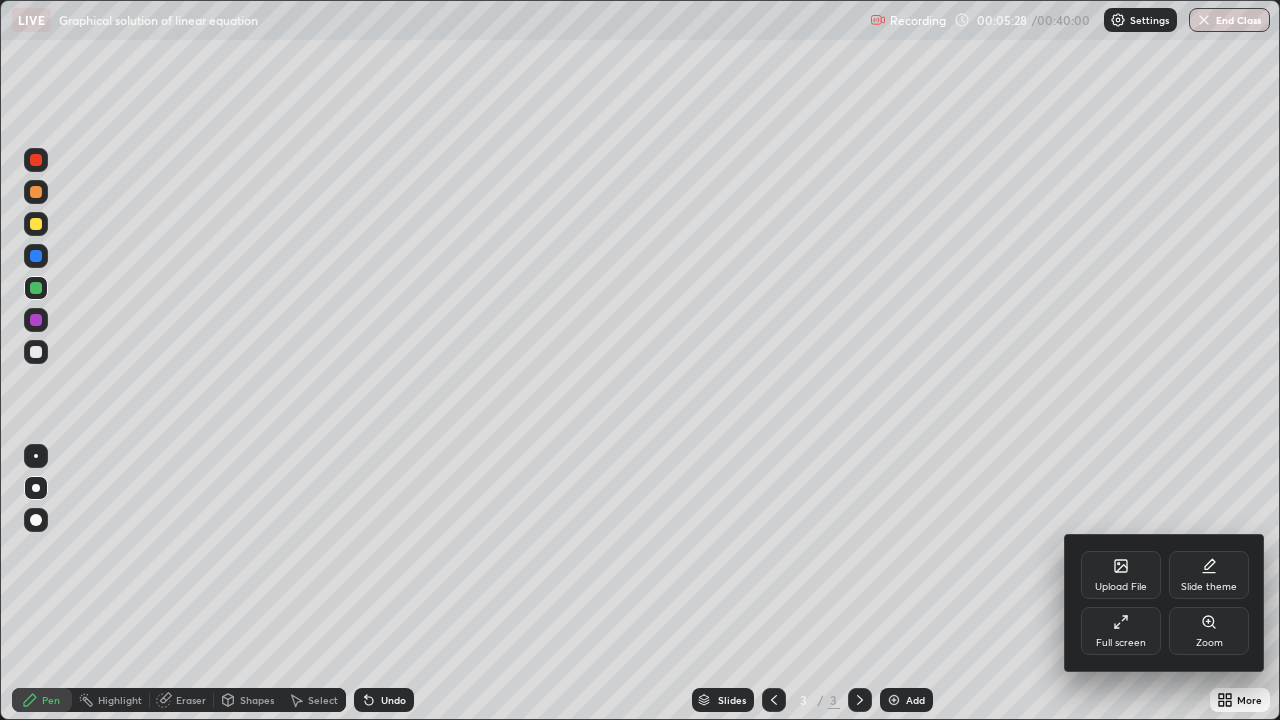 click on "Full screen" at bounding box center (1121, 631) 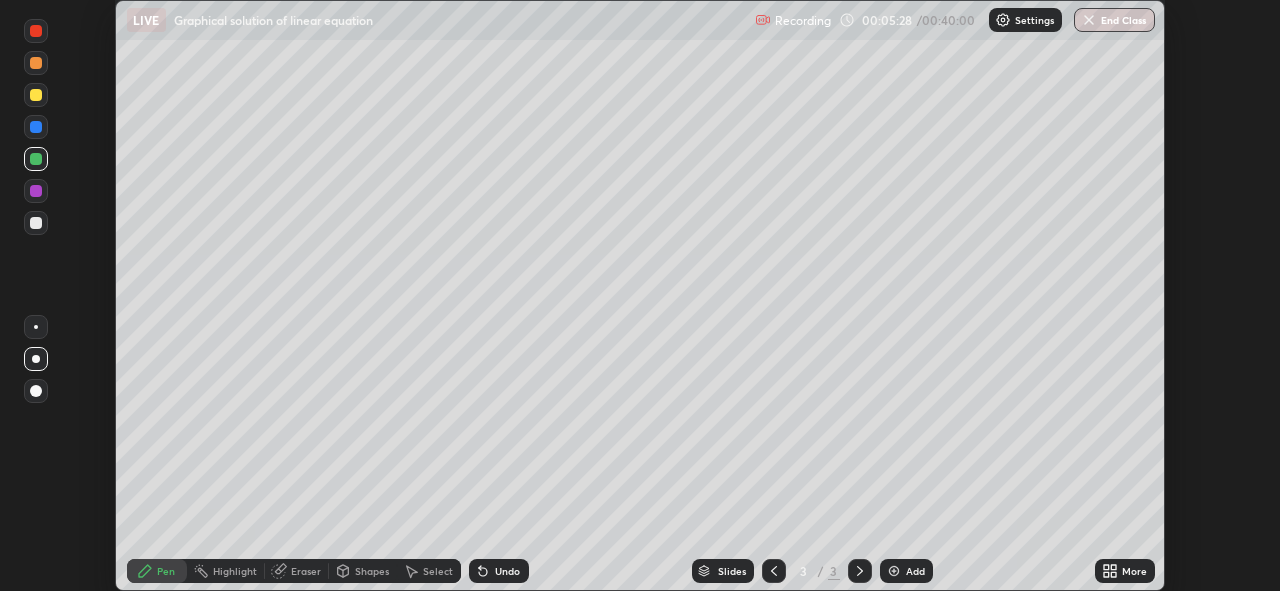 scroll, scrollTop: 591, scrollLeft: 1280, axis: both 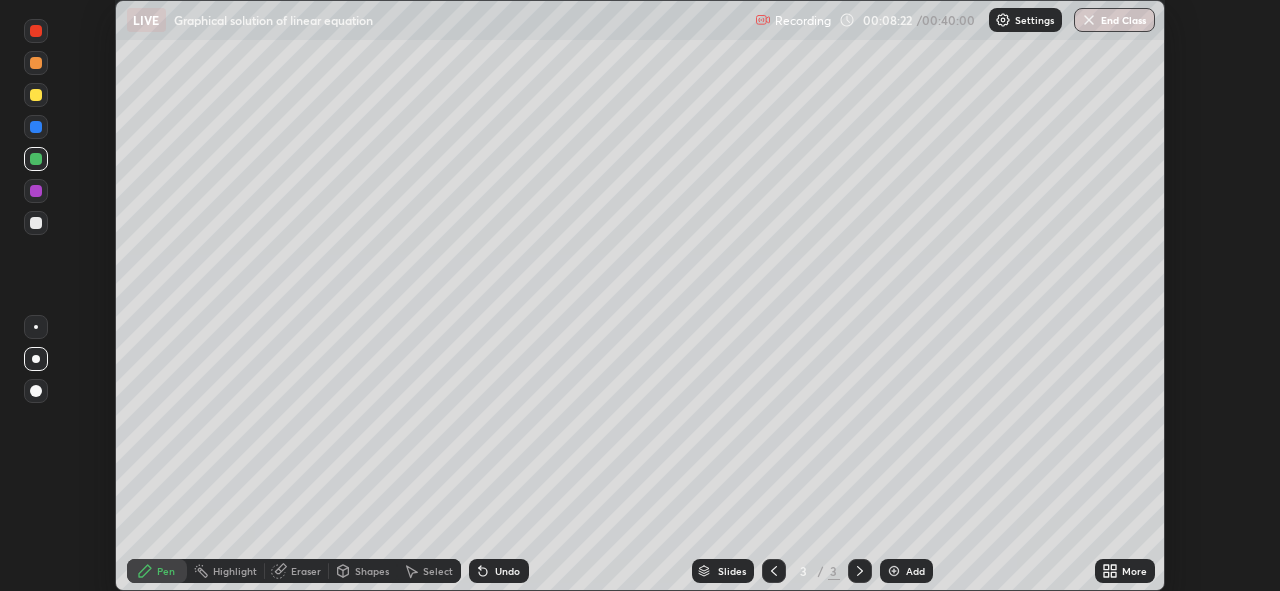click on "Add" at bounding box center [906, 571] 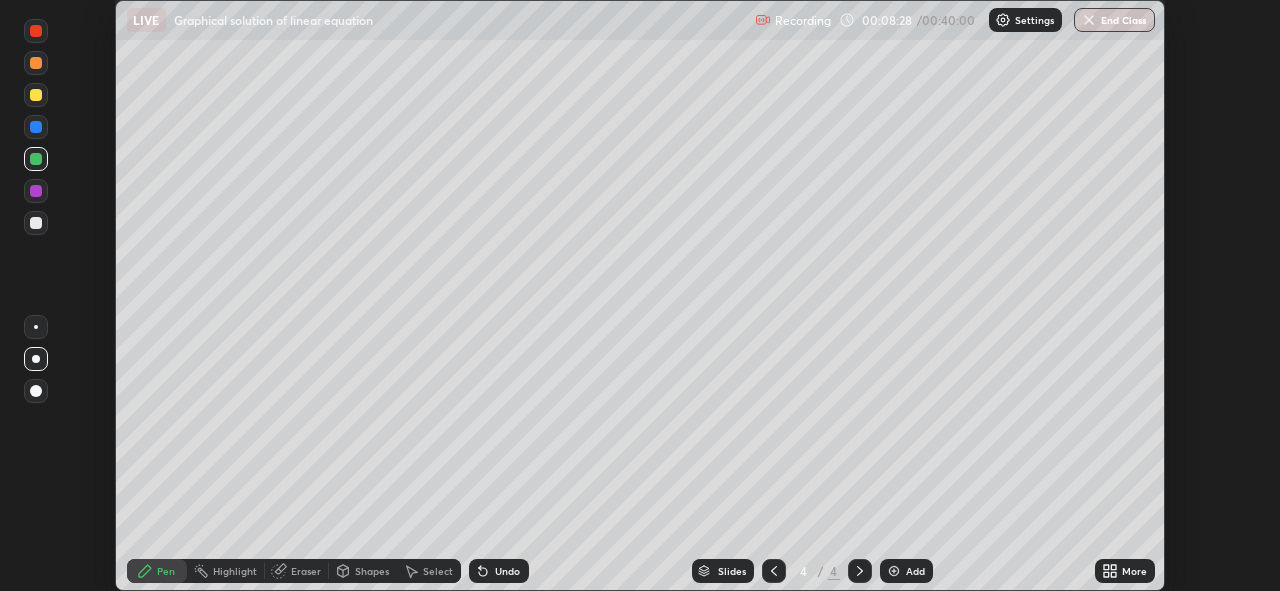 click at bounding box center (774, 571) 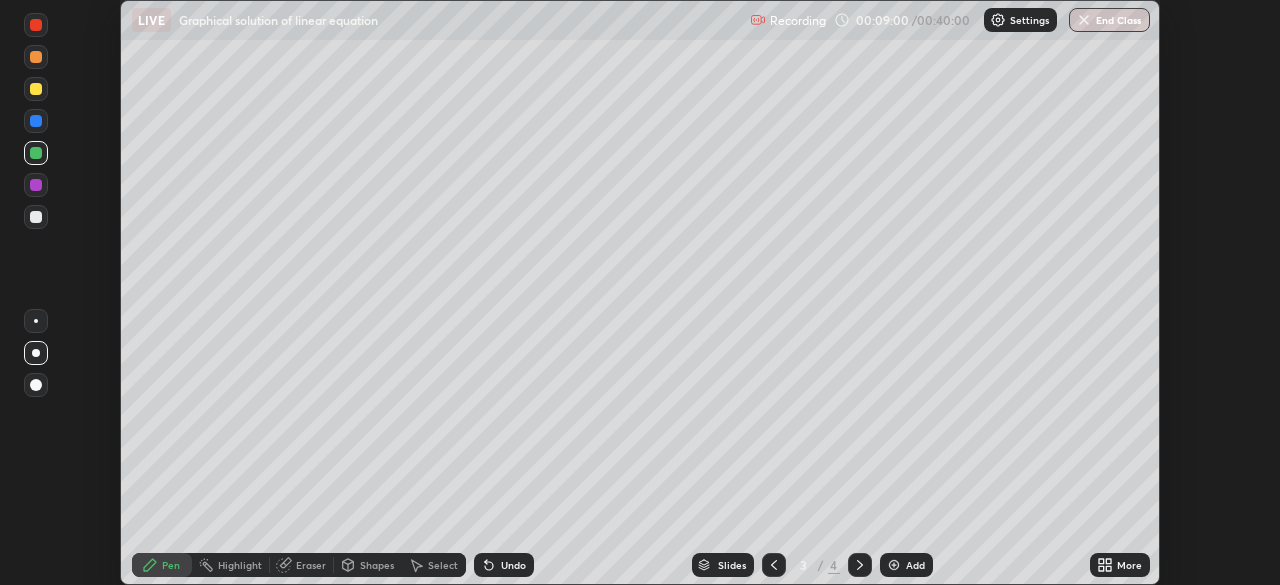 scroll, scrollTop: 585, scrollLeft: 1280, axis: both 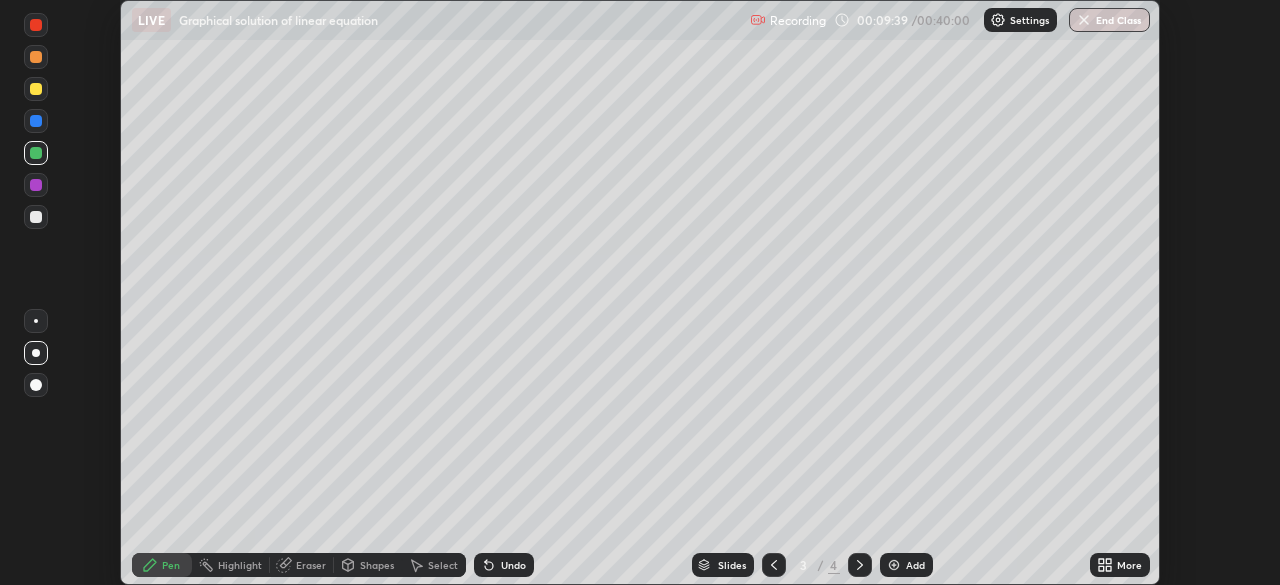 click at bounding box center [36, 185] 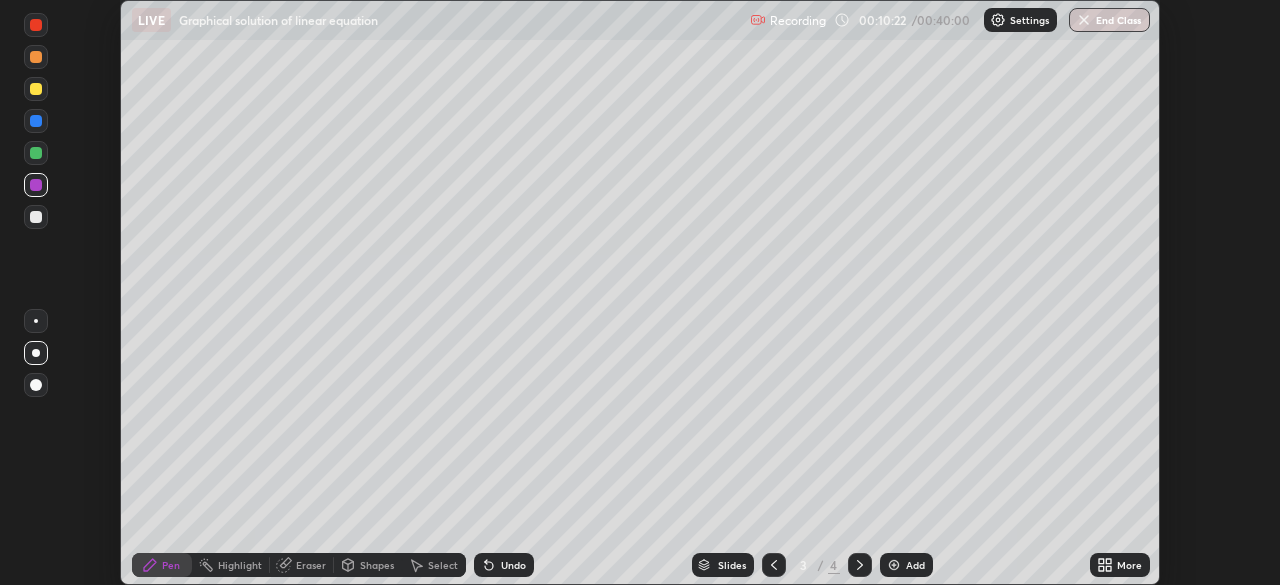 click at bounding box center (36, 89) 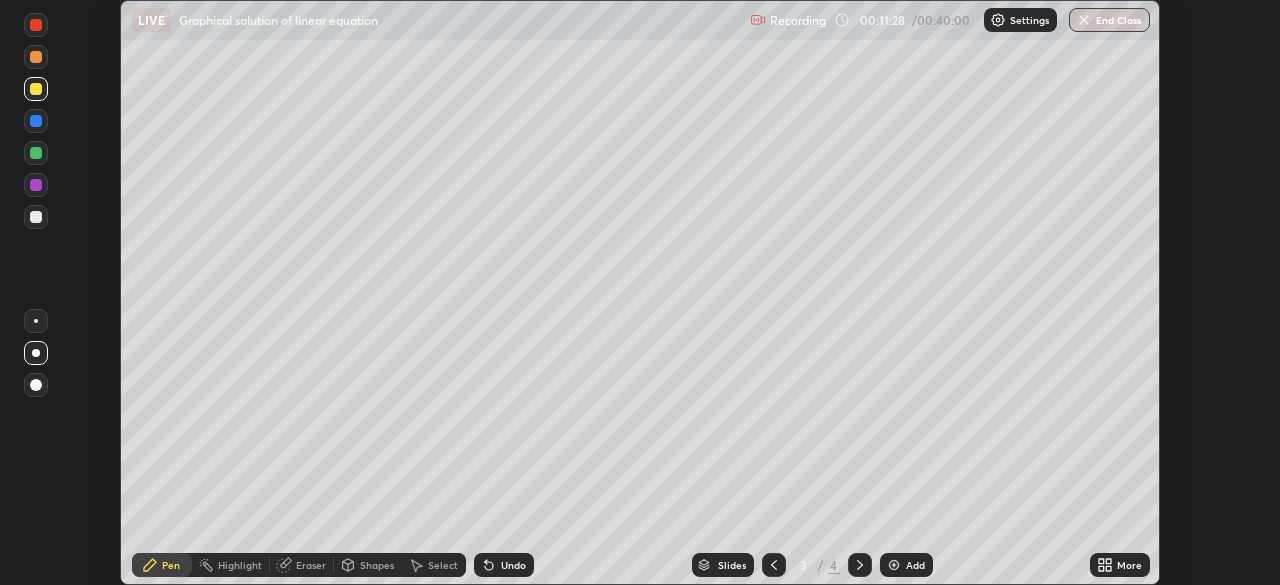 click at bounding box center (894, 565) 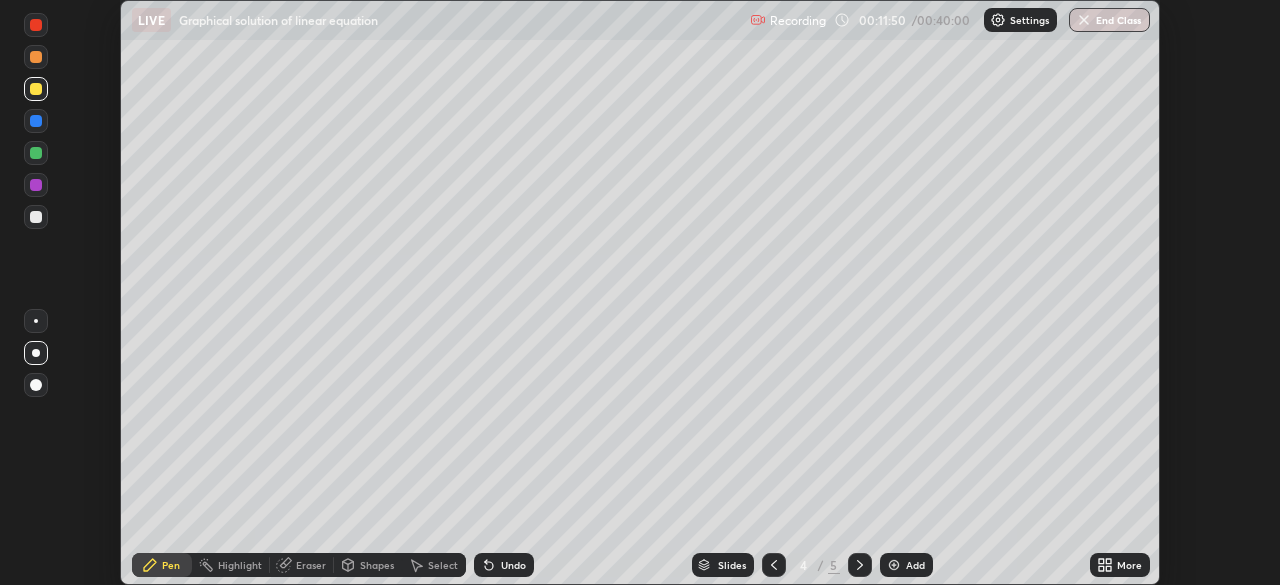 click 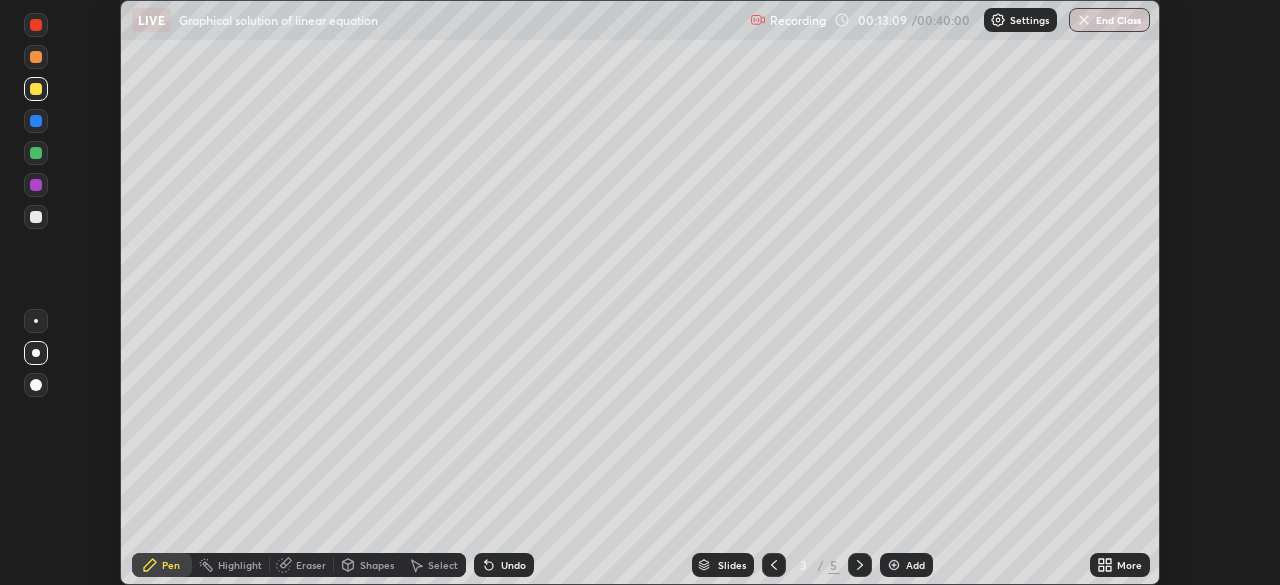 click at bounding box center [894, 565] 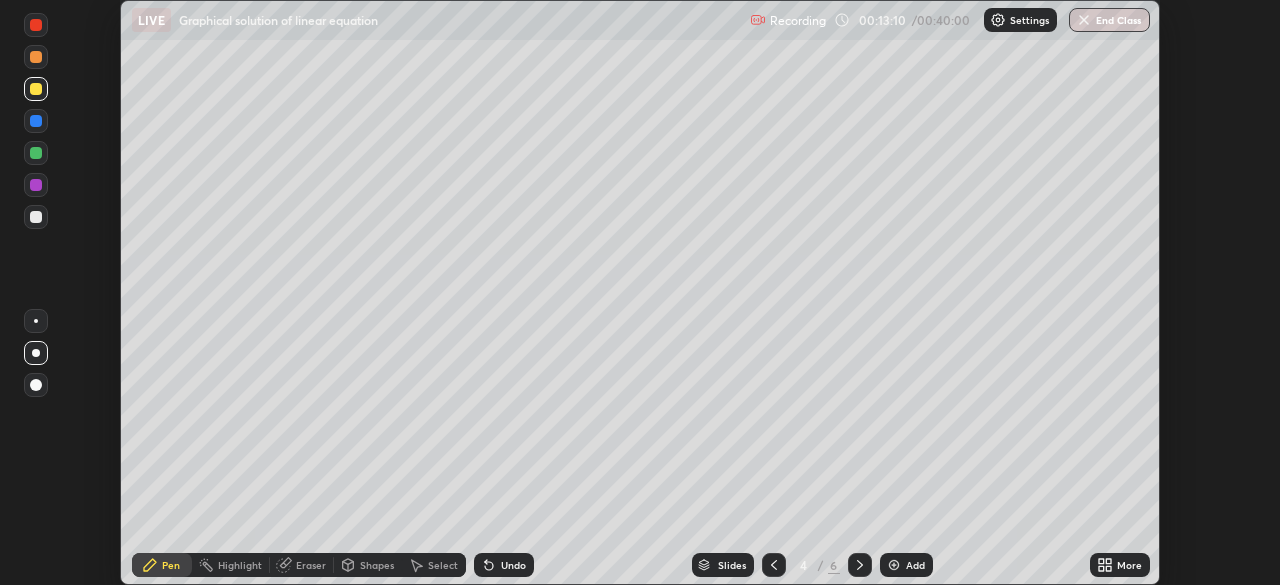 click 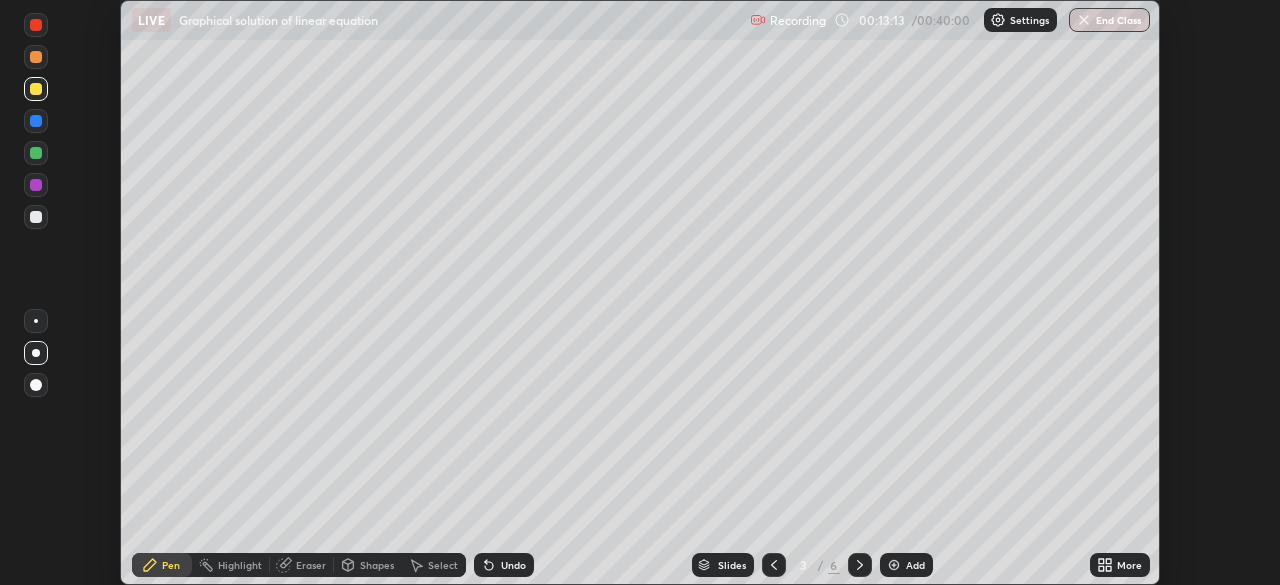 click 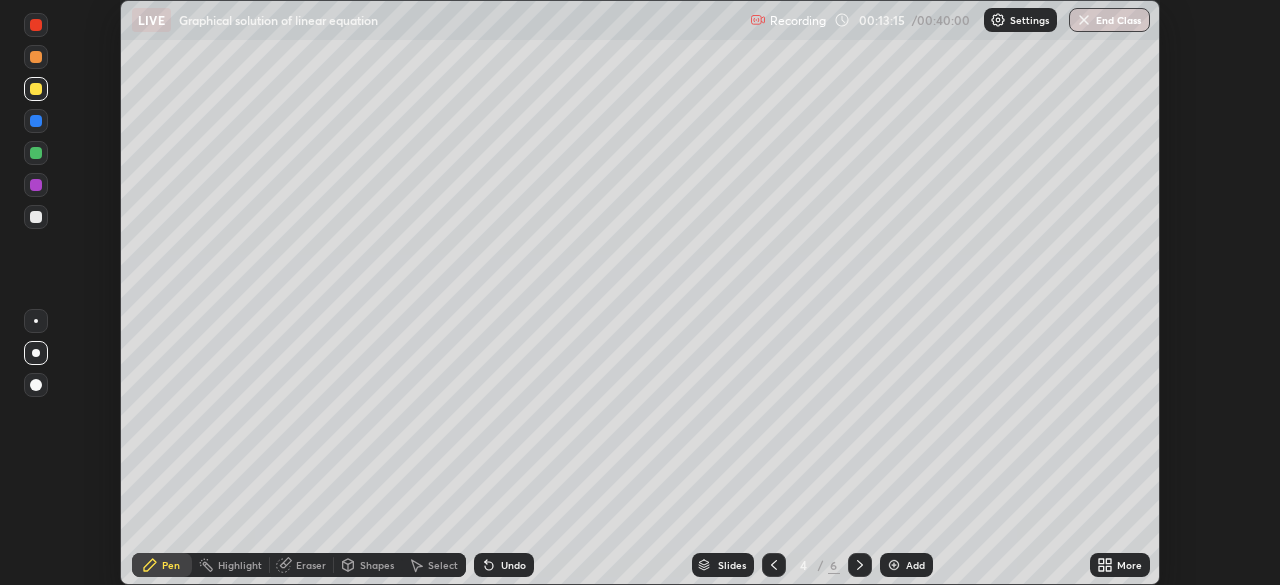 click 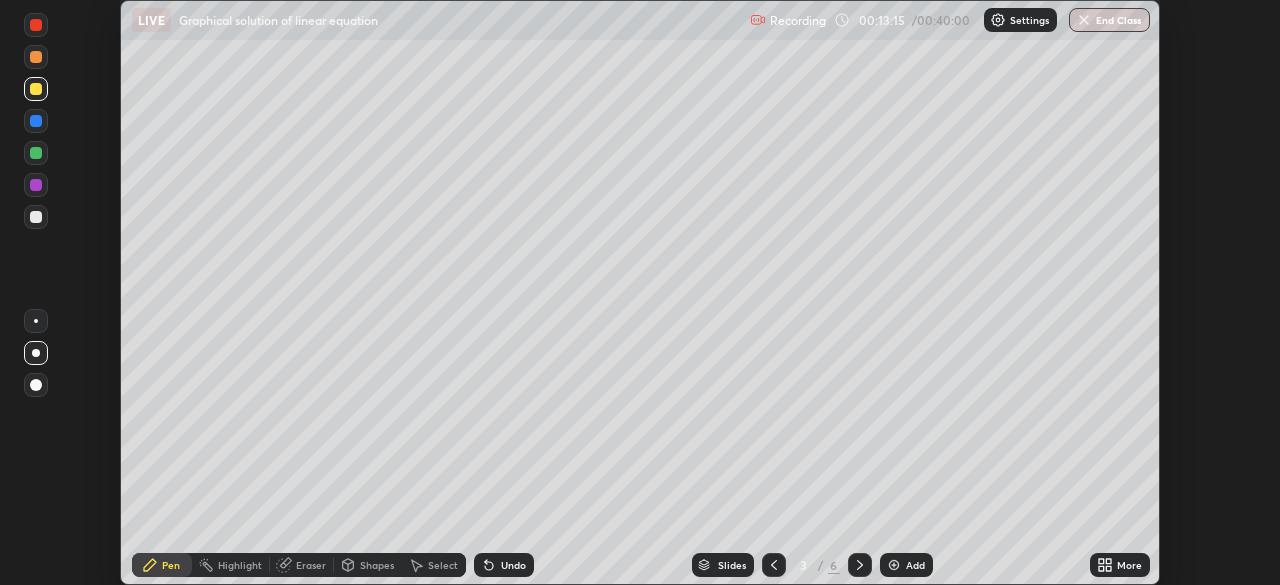 click 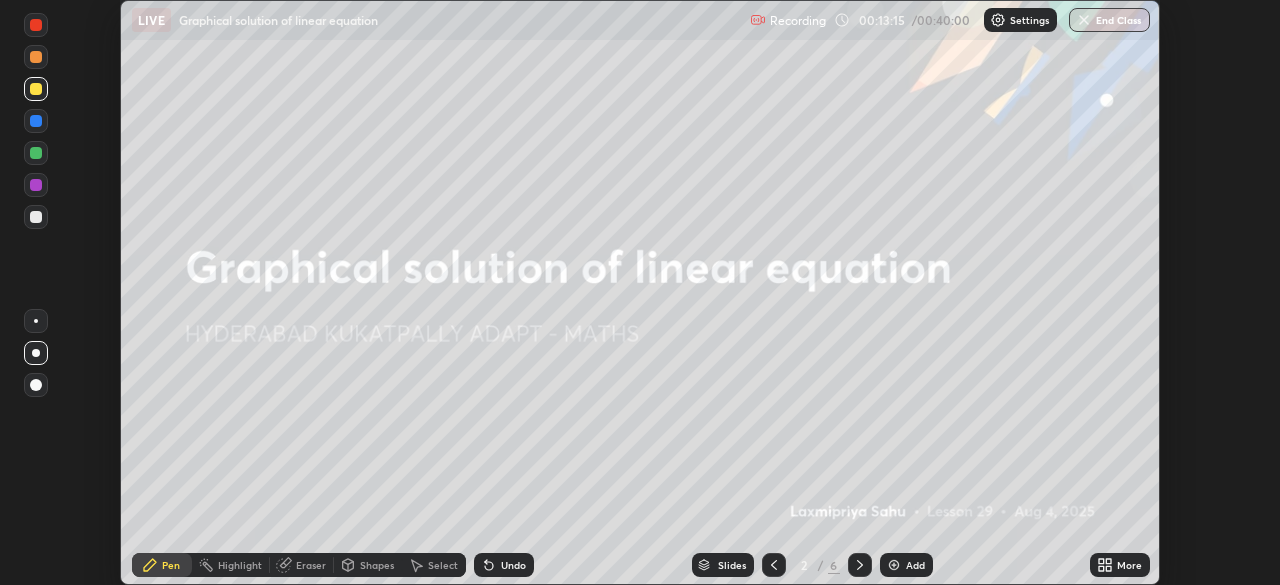 click 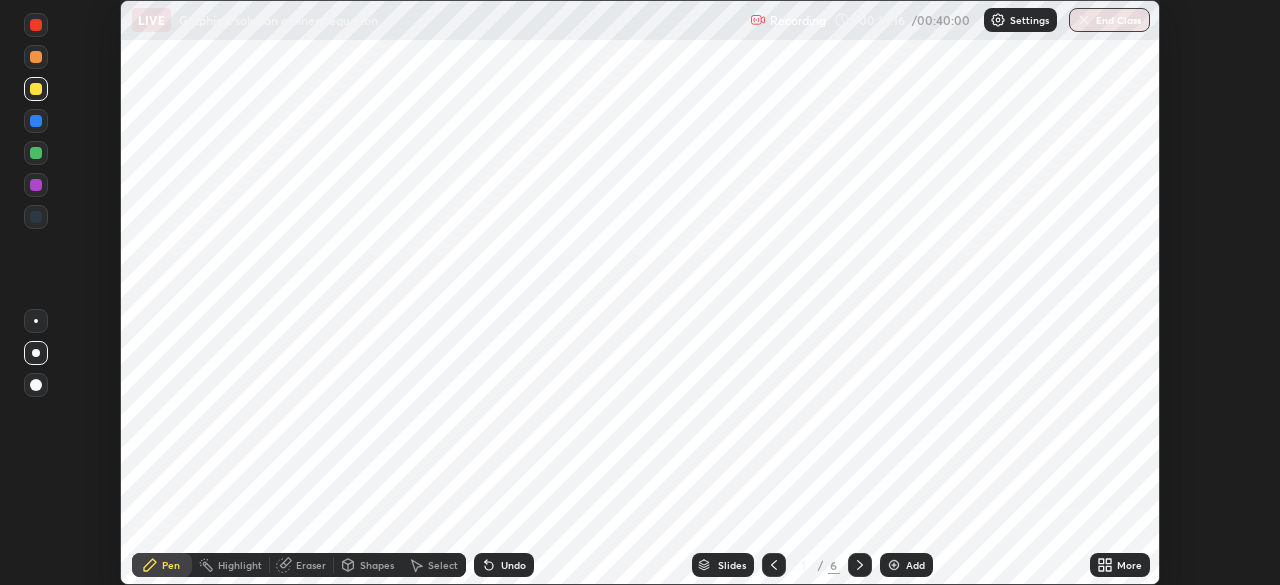 click 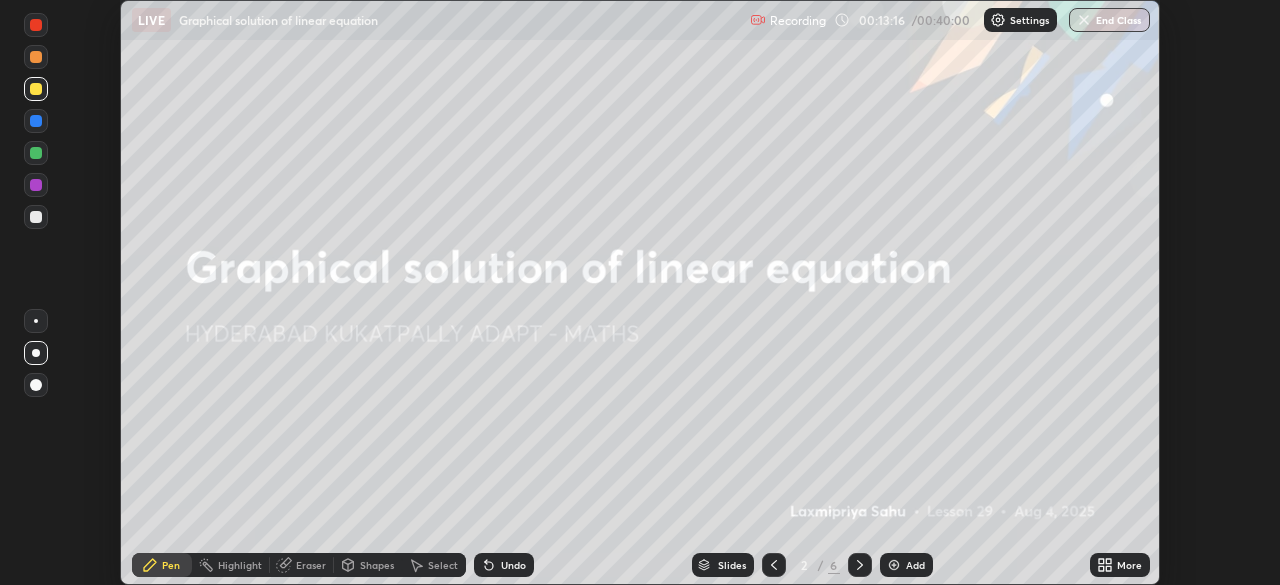 click 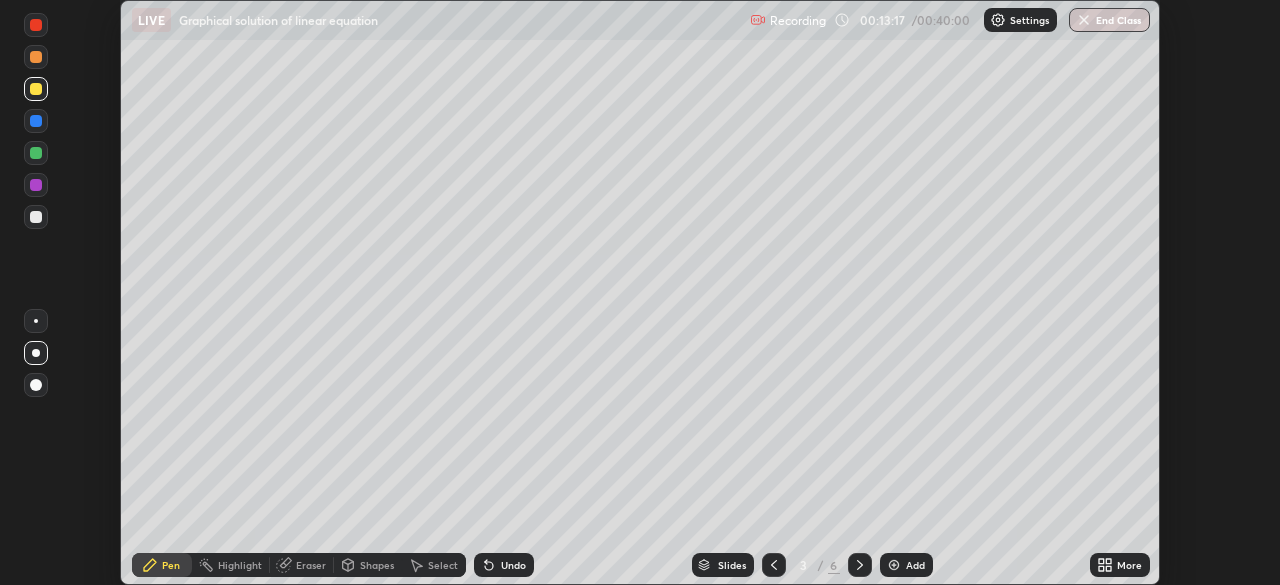 click 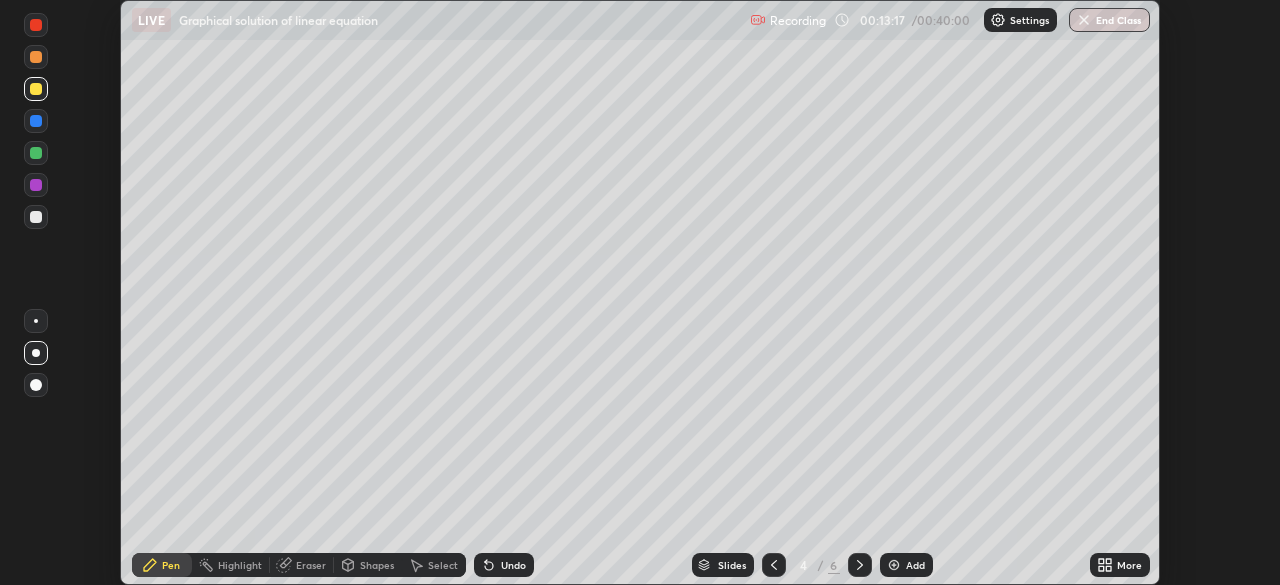 click 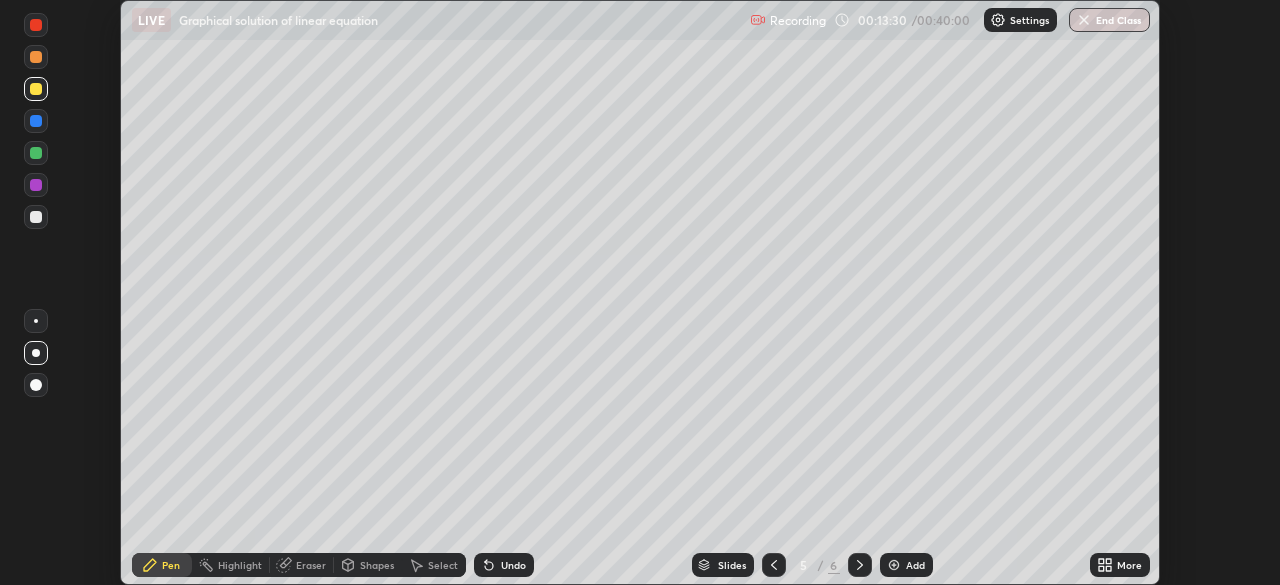 click 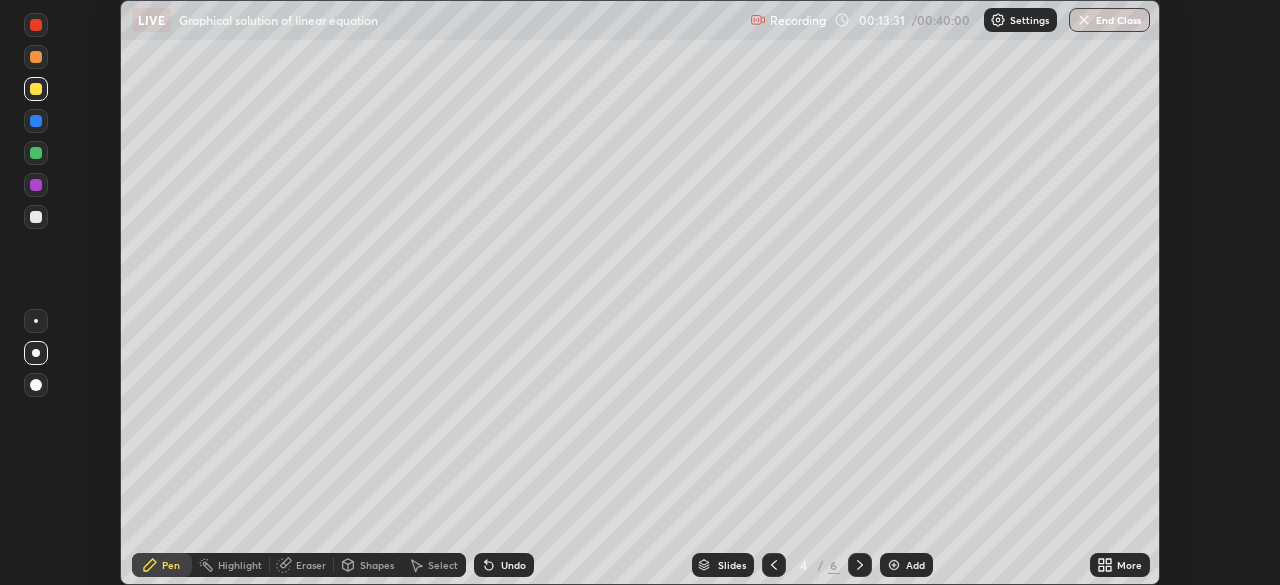 click 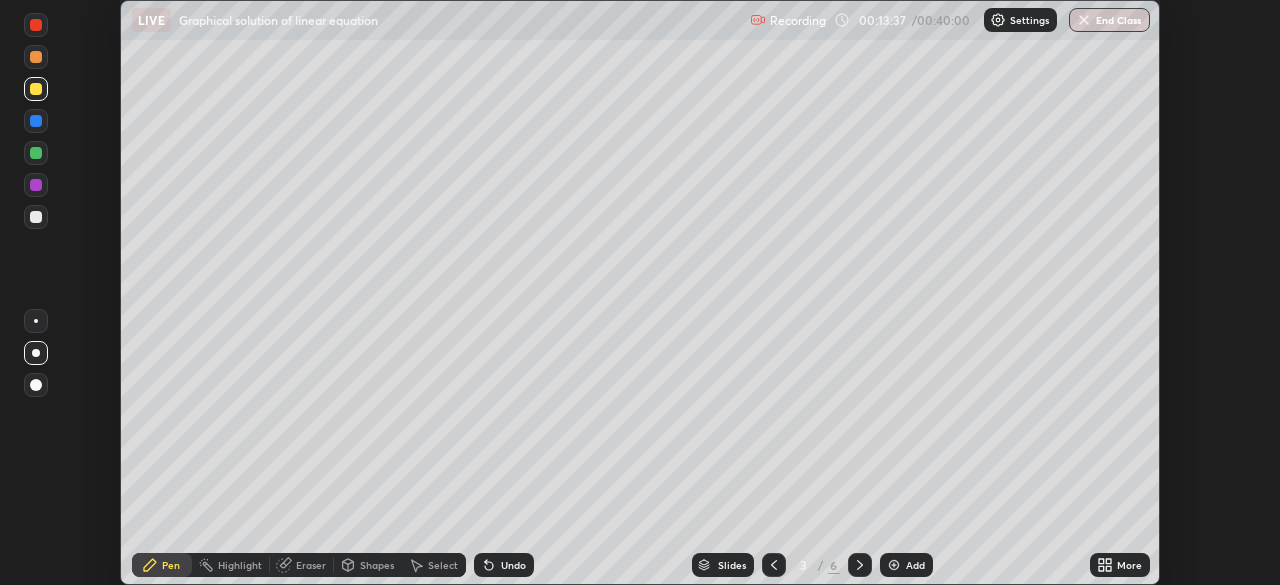 click 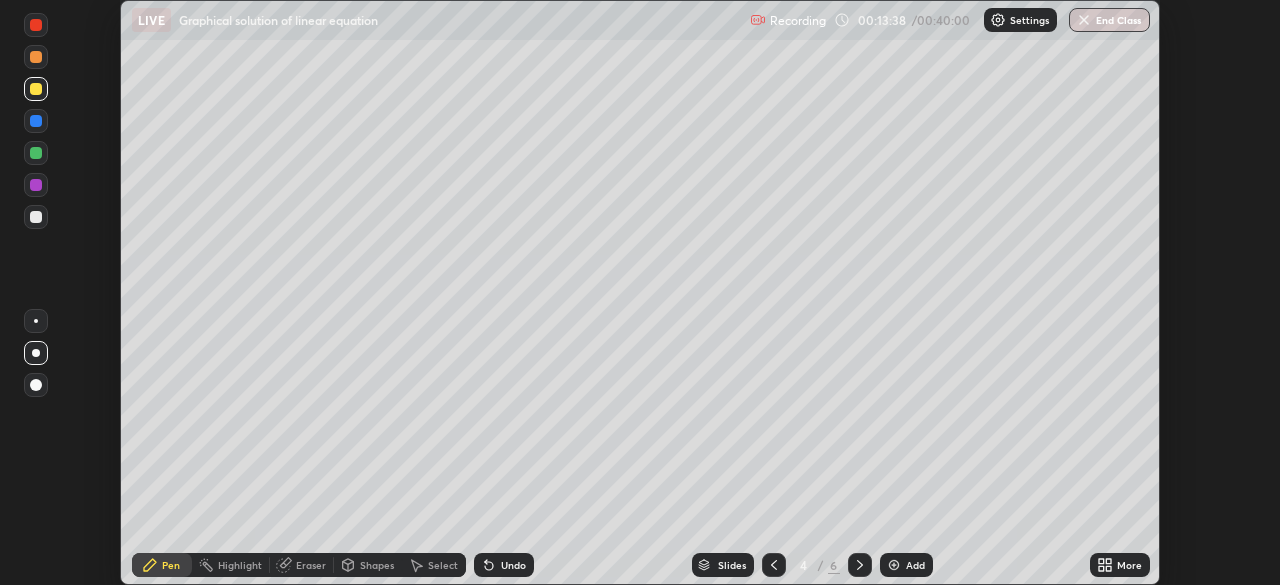 click 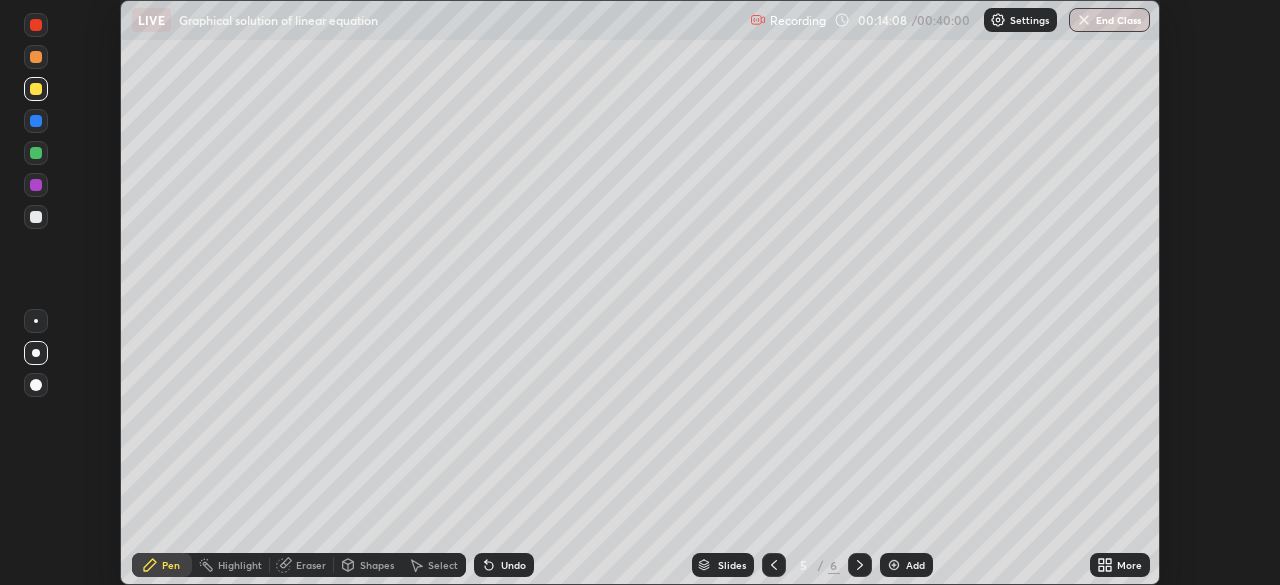 click 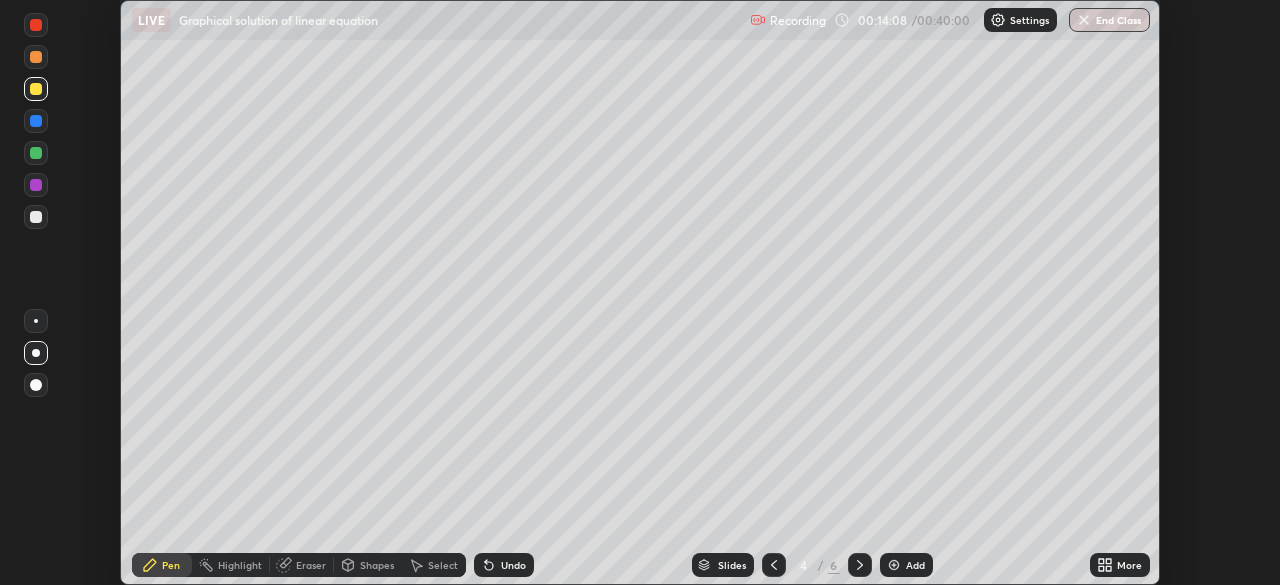 click 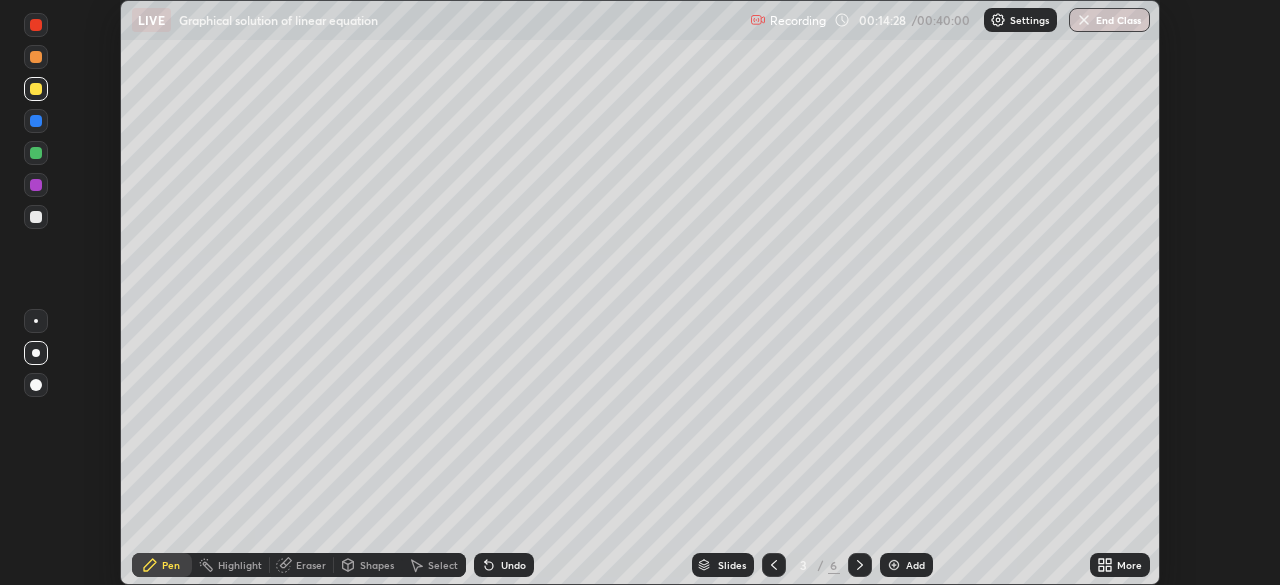 click 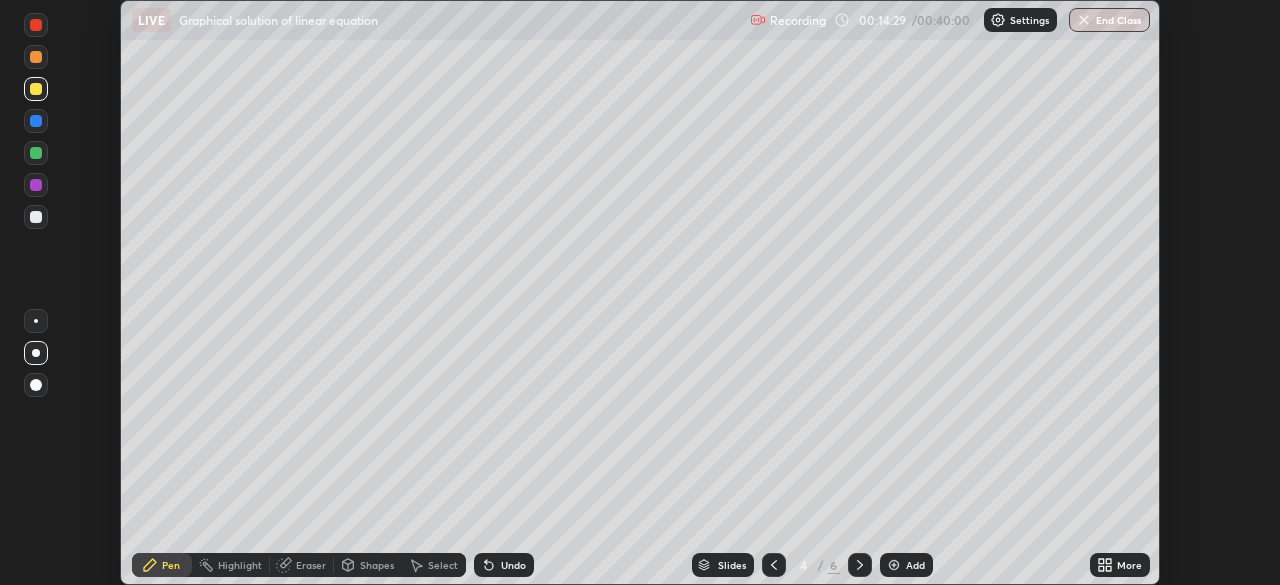 click 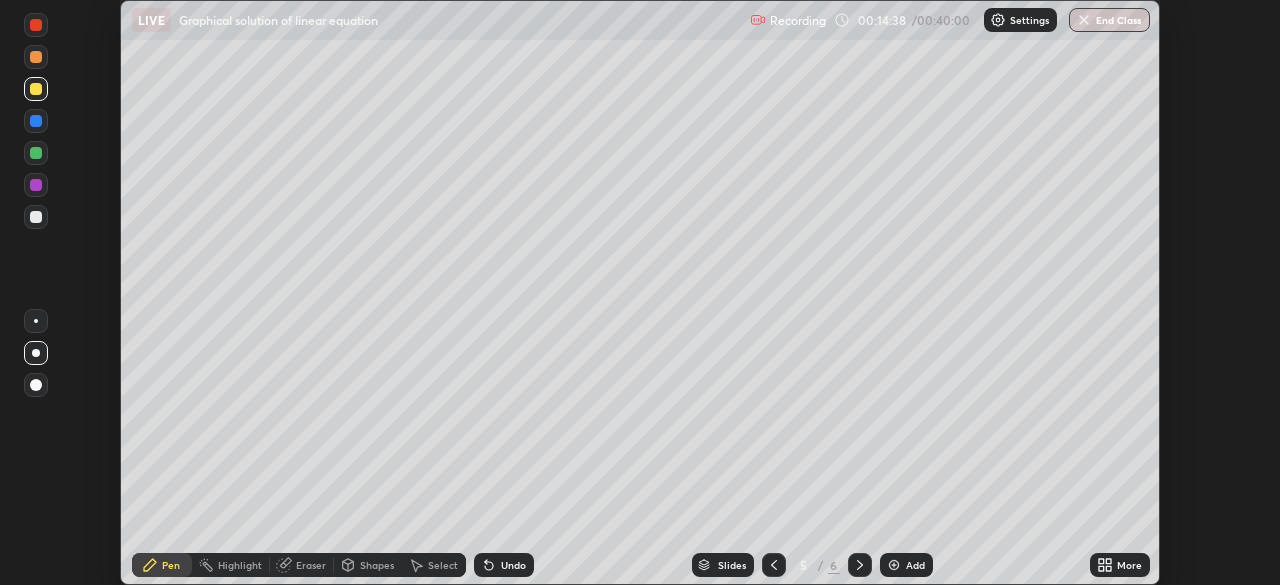 click 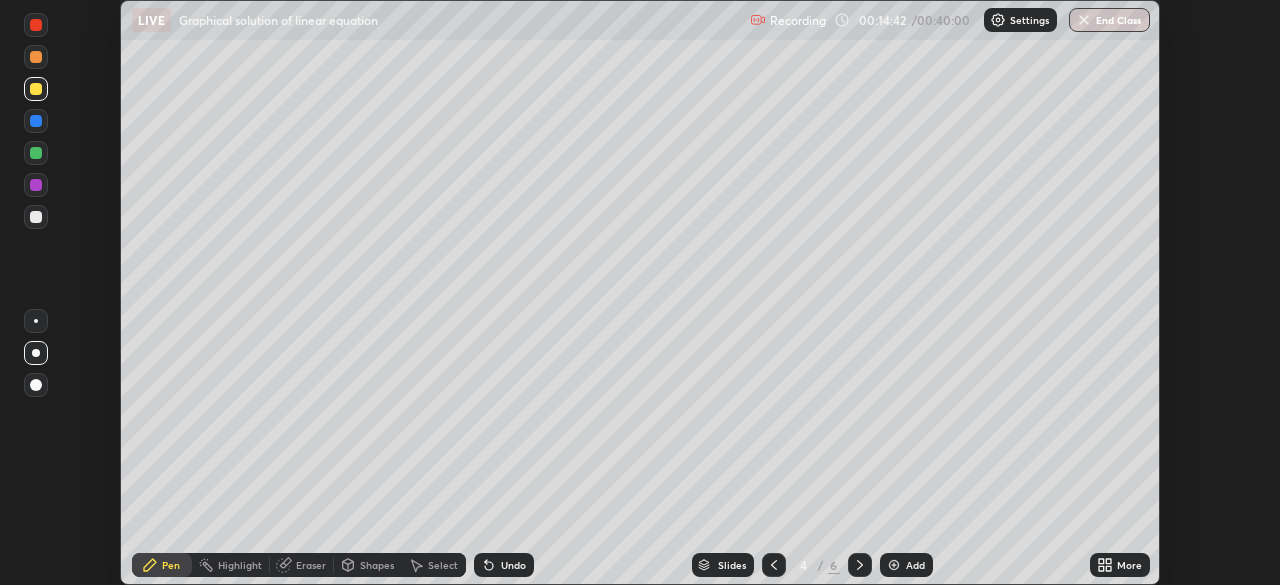 click 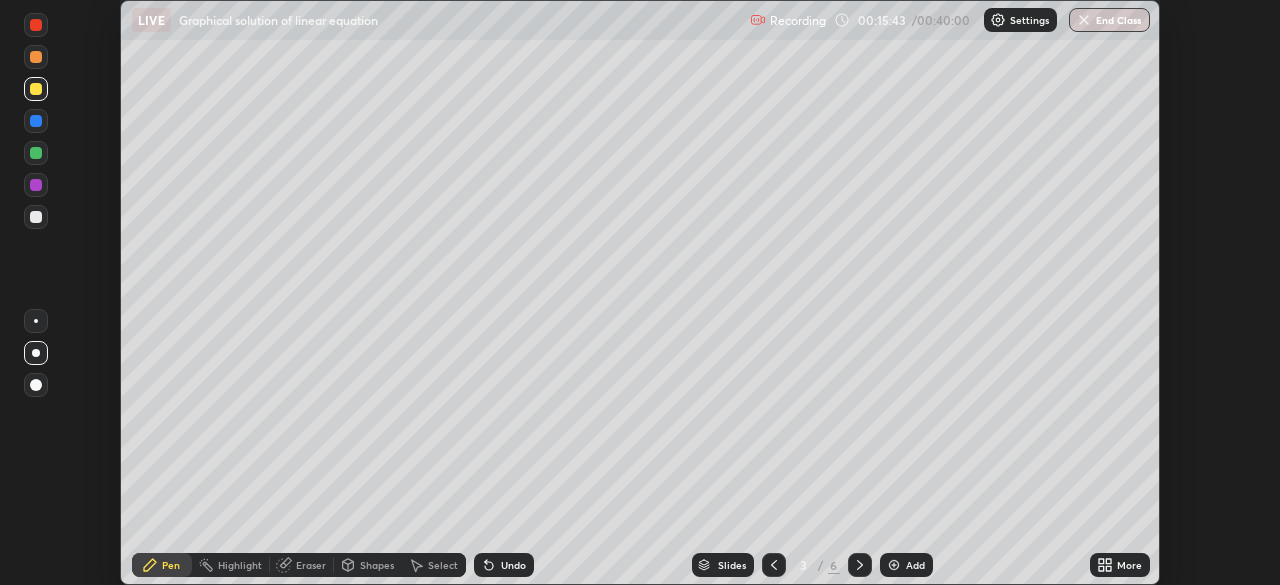 click 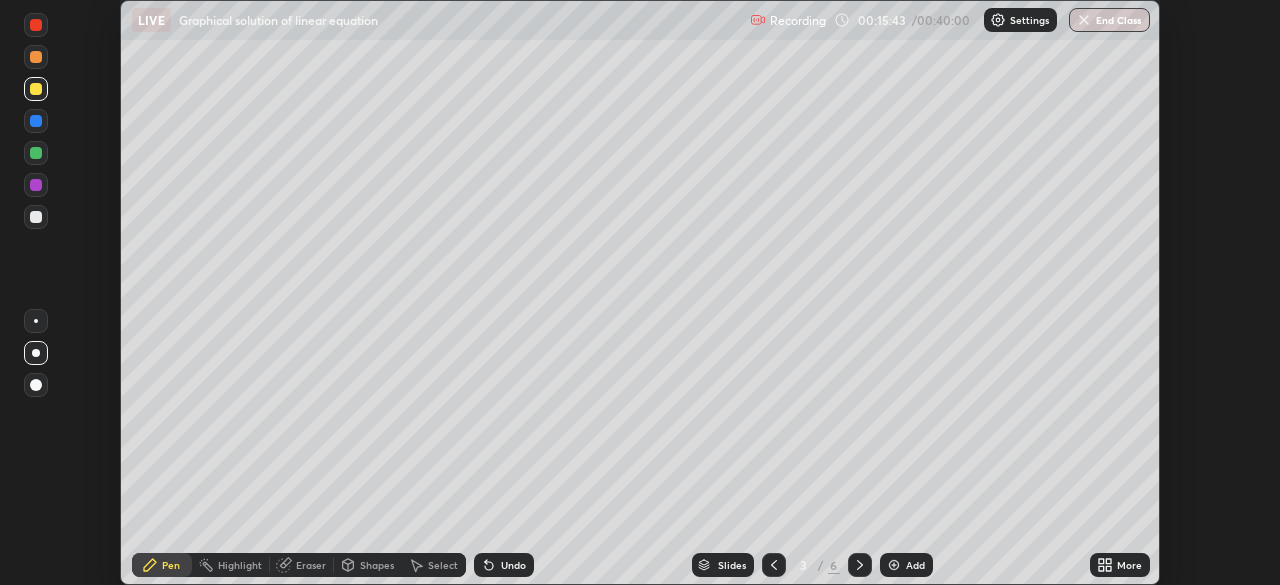 click 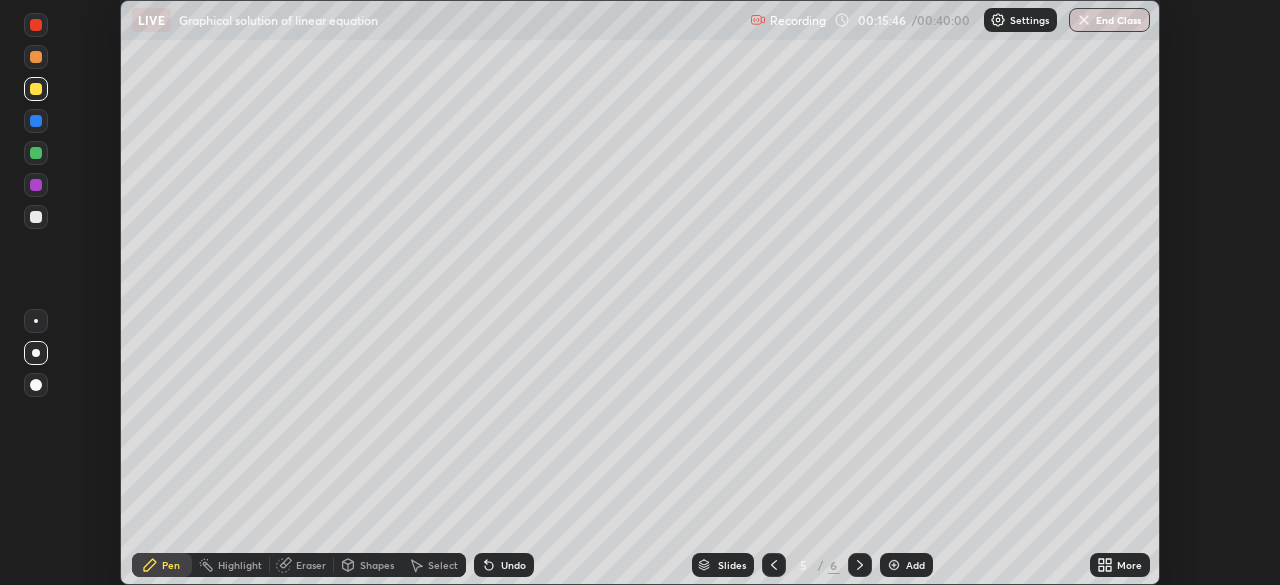 click at bounding box center (36, 185) 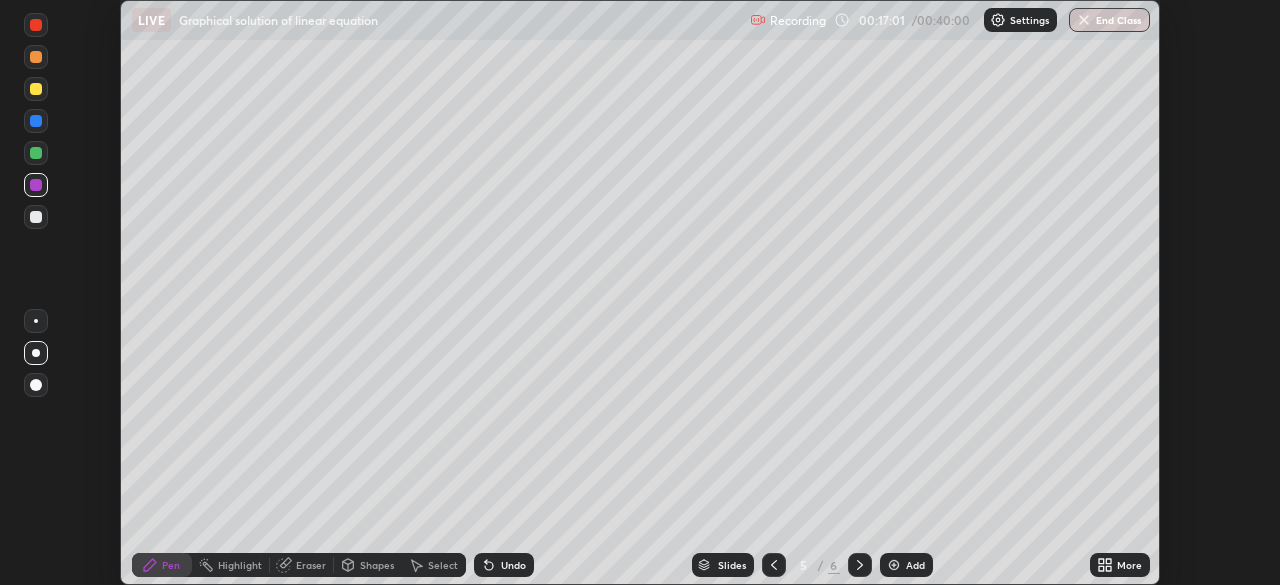 click 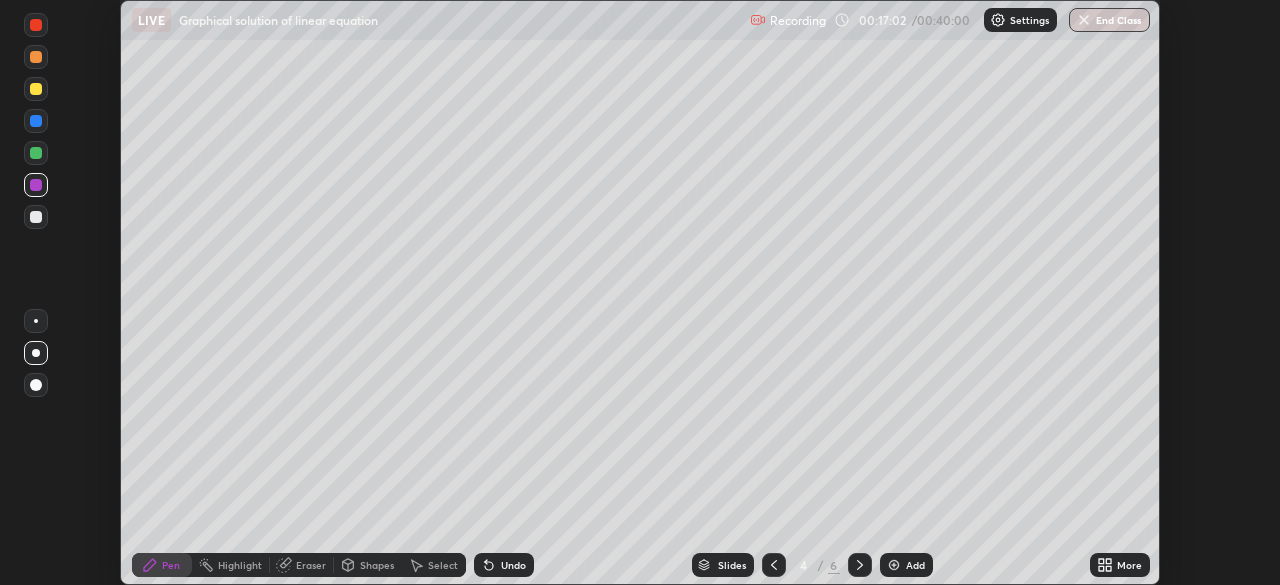 click at bounding box center (774, 565) 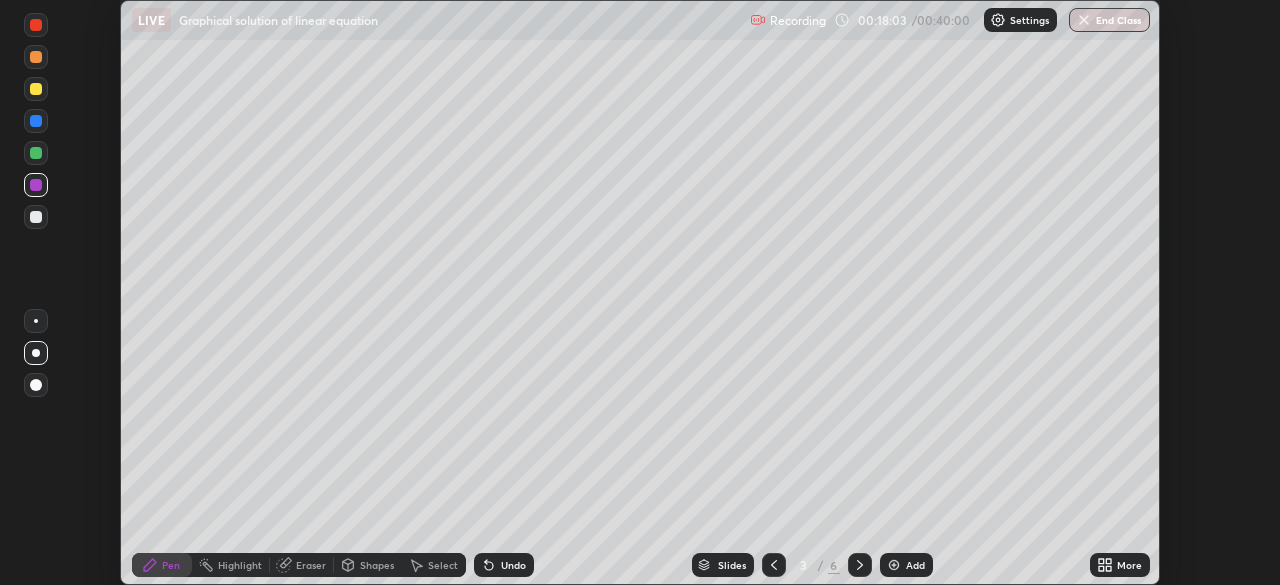 click 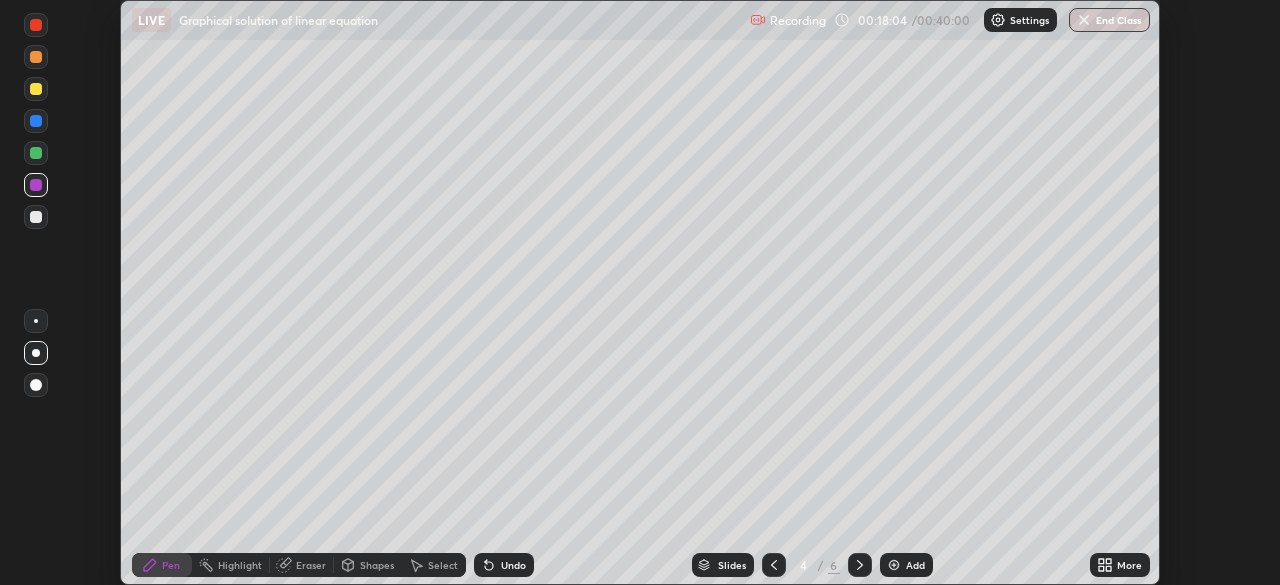 click 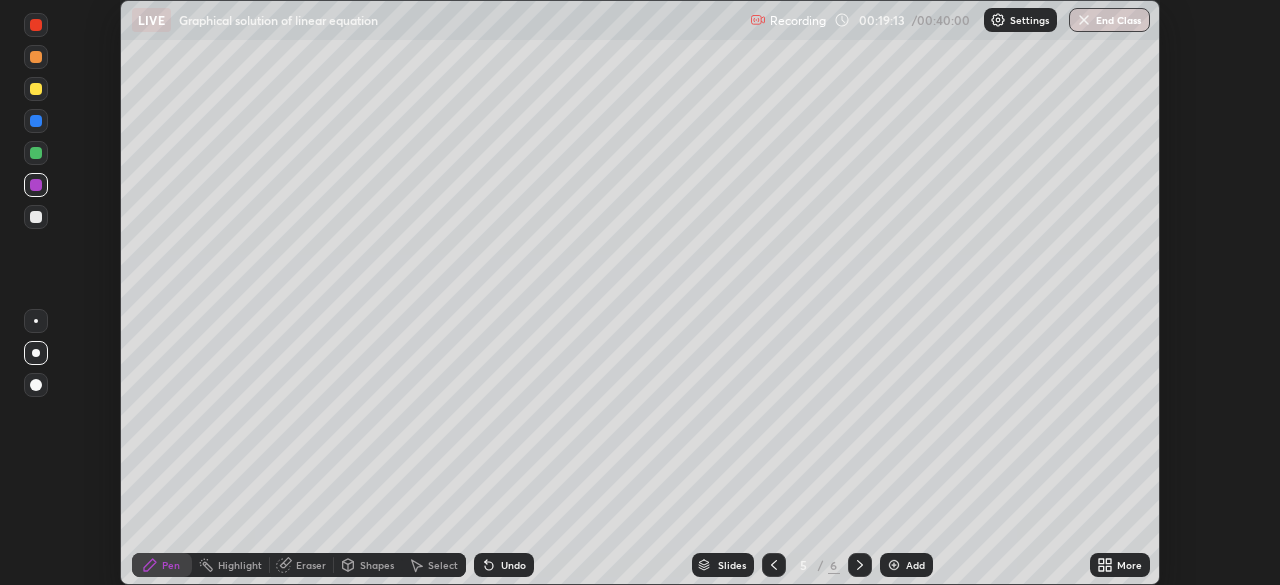 click 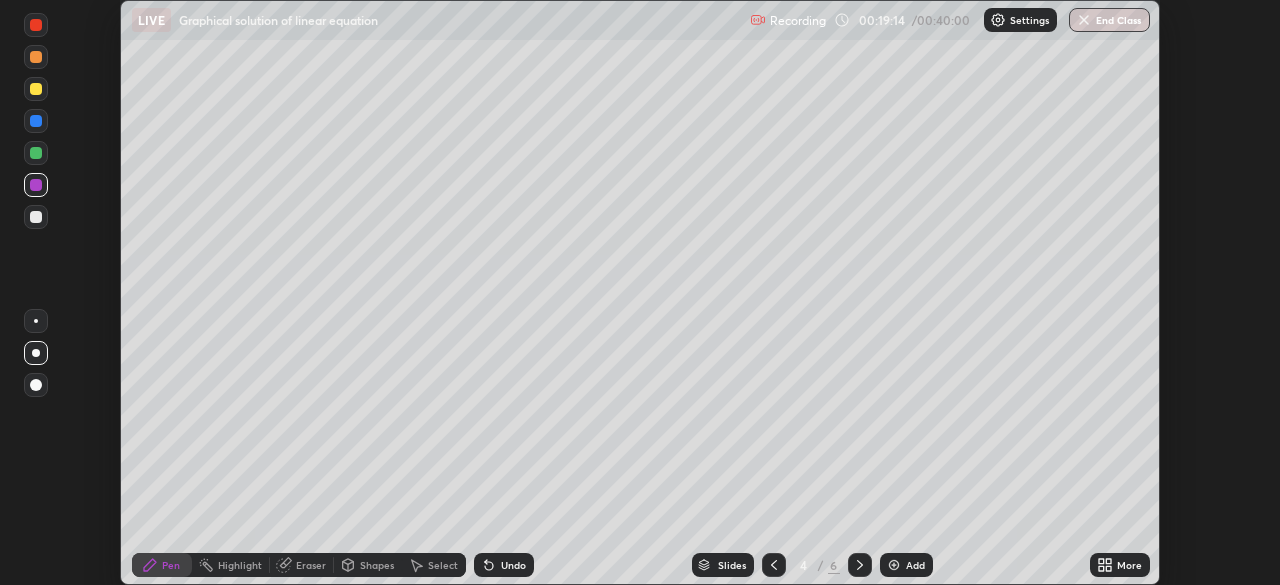 click 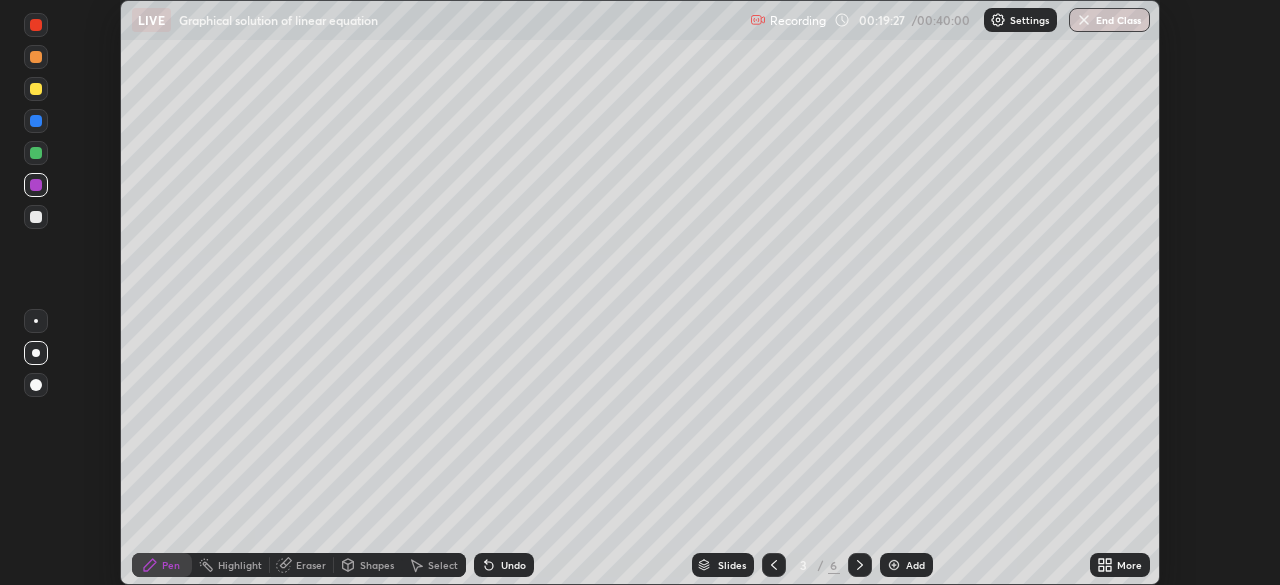 click 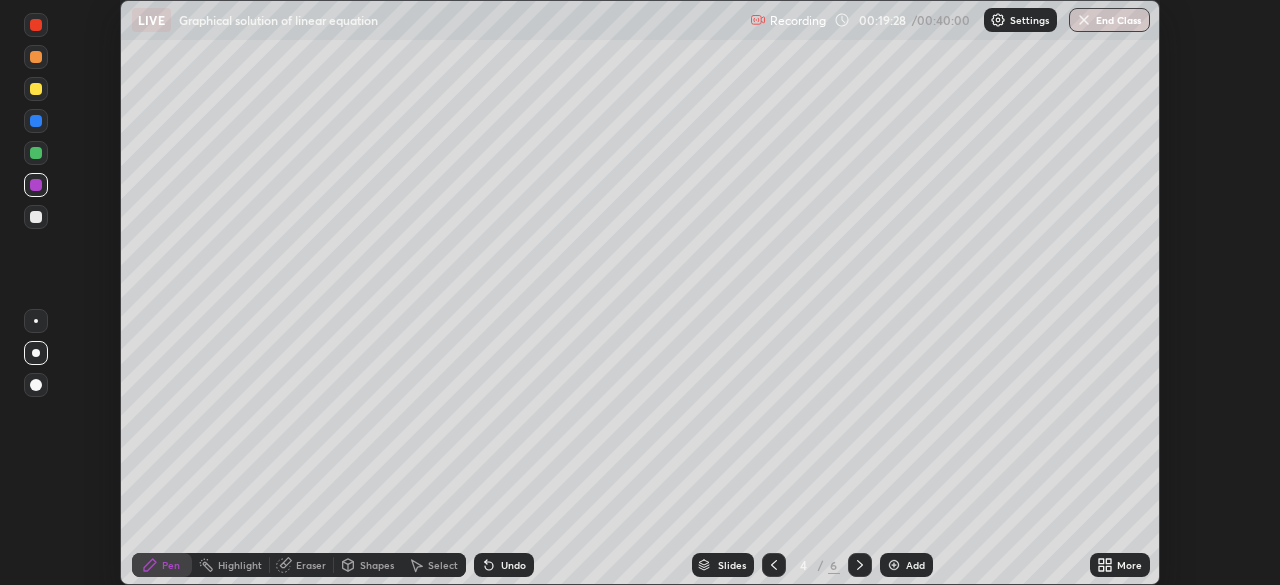 click 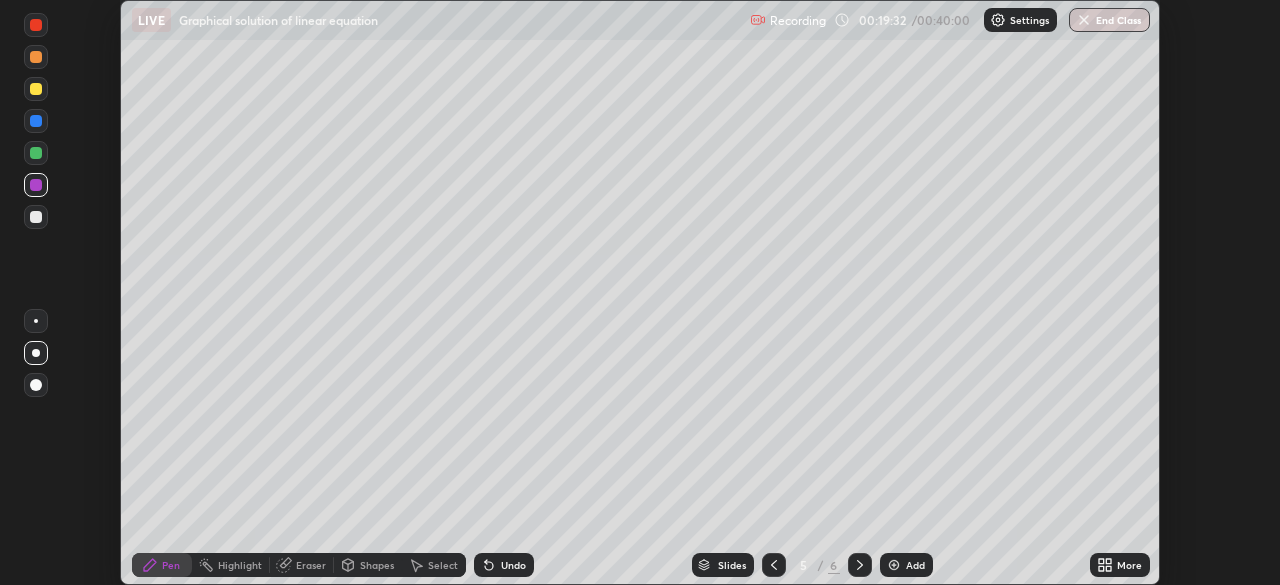 click 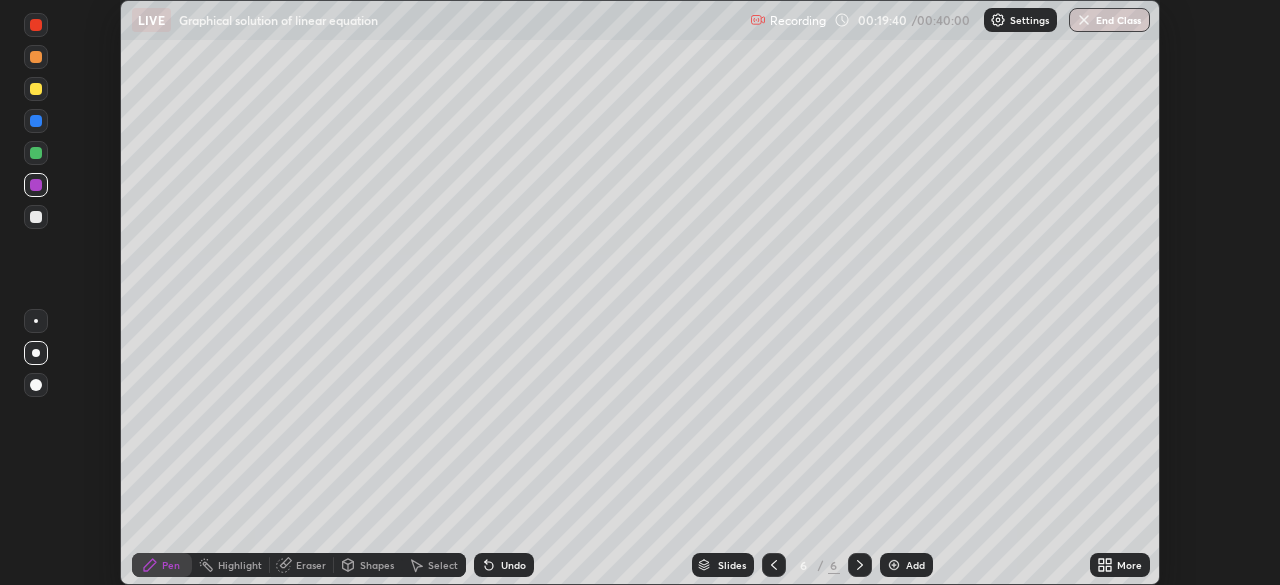 click at bounding box center (774, 565) 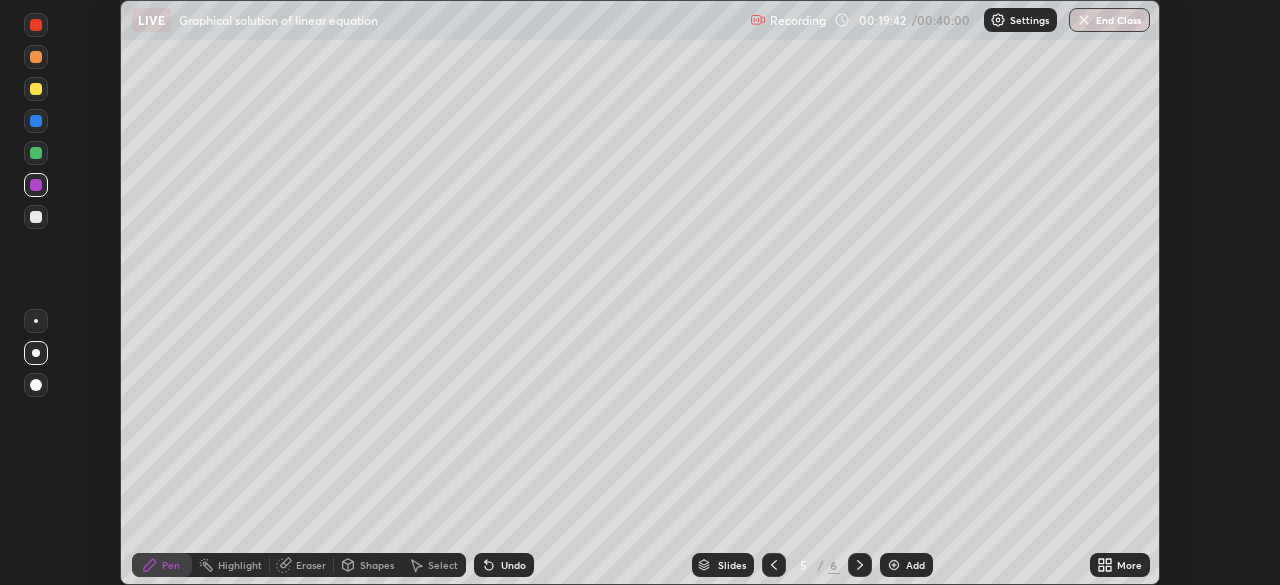 click 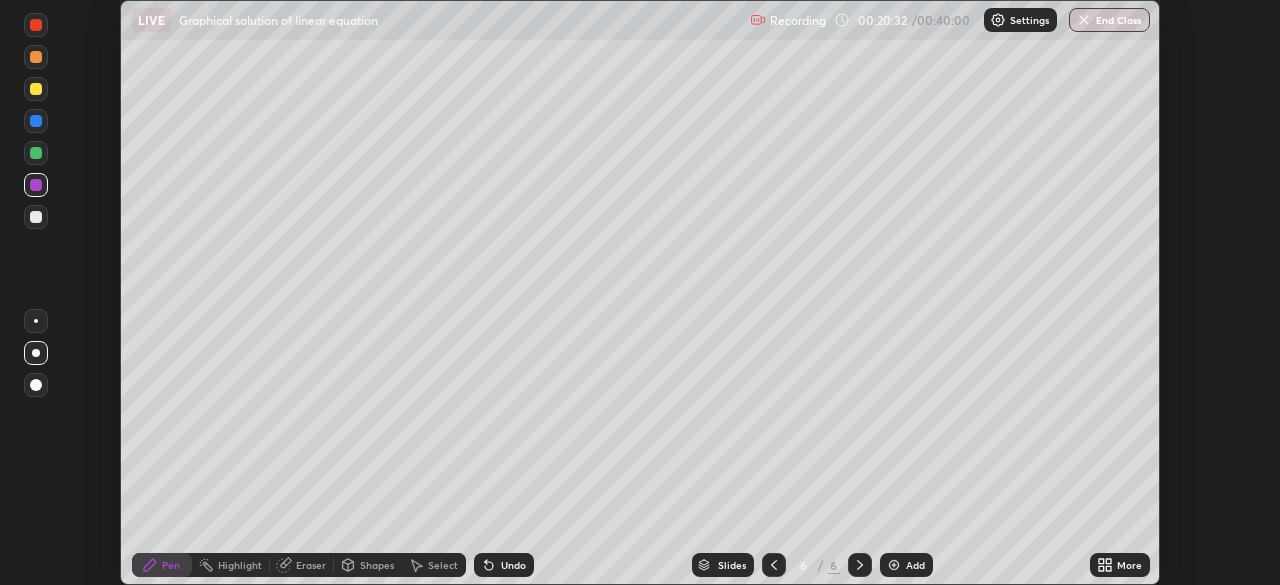click 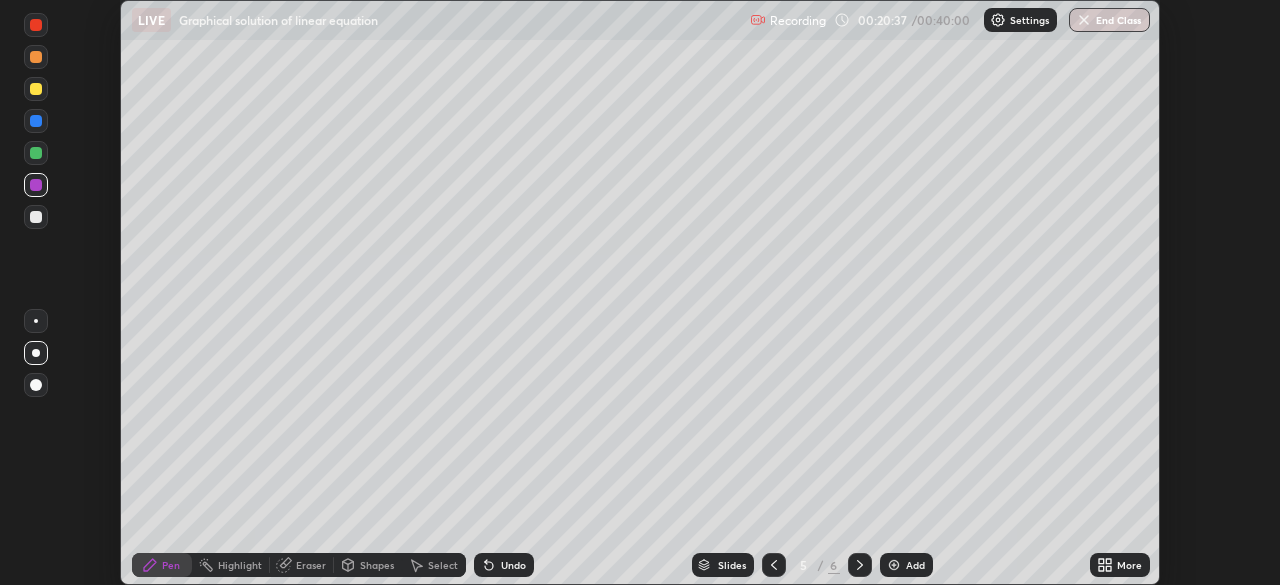 click at bounding box center [774, 565] 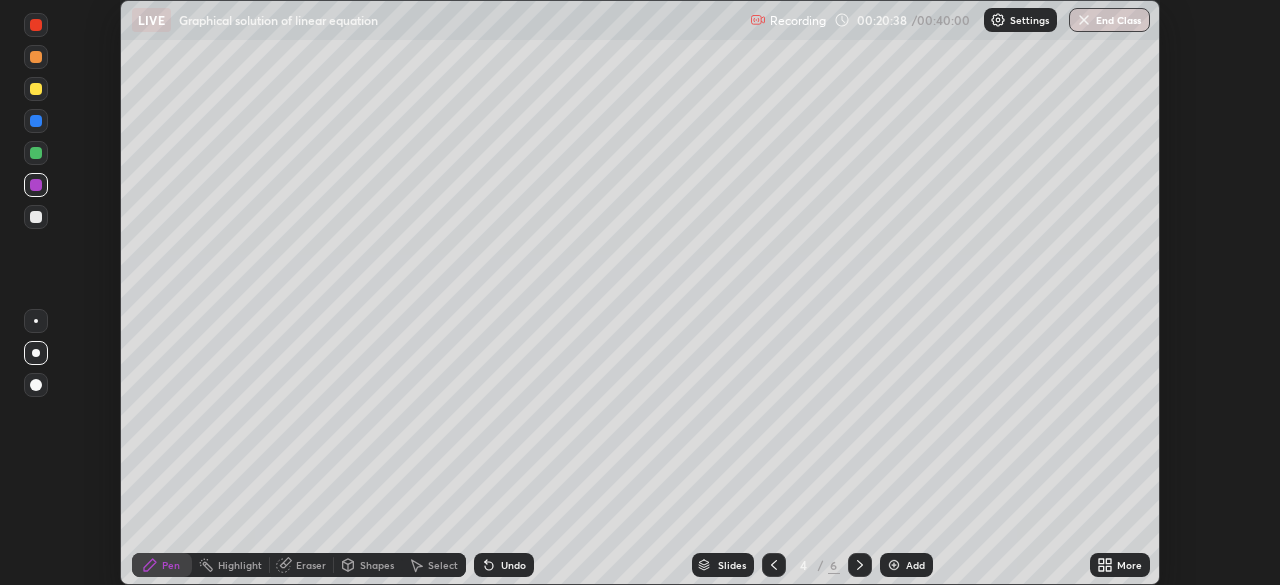 click at bounding box center (774, 565) 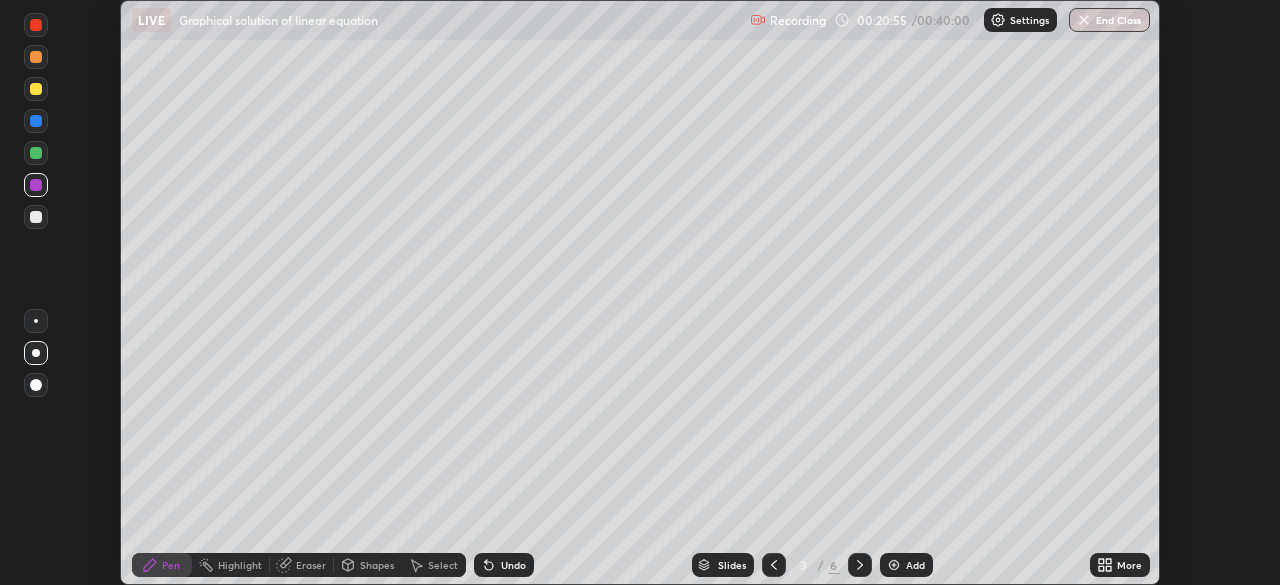 click 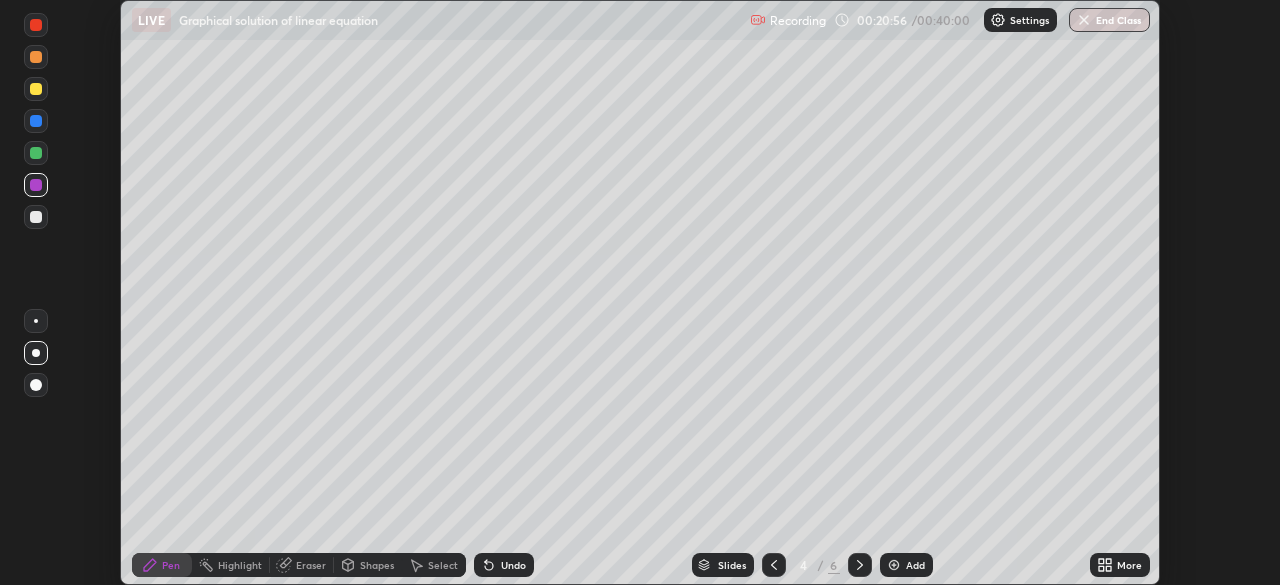 click 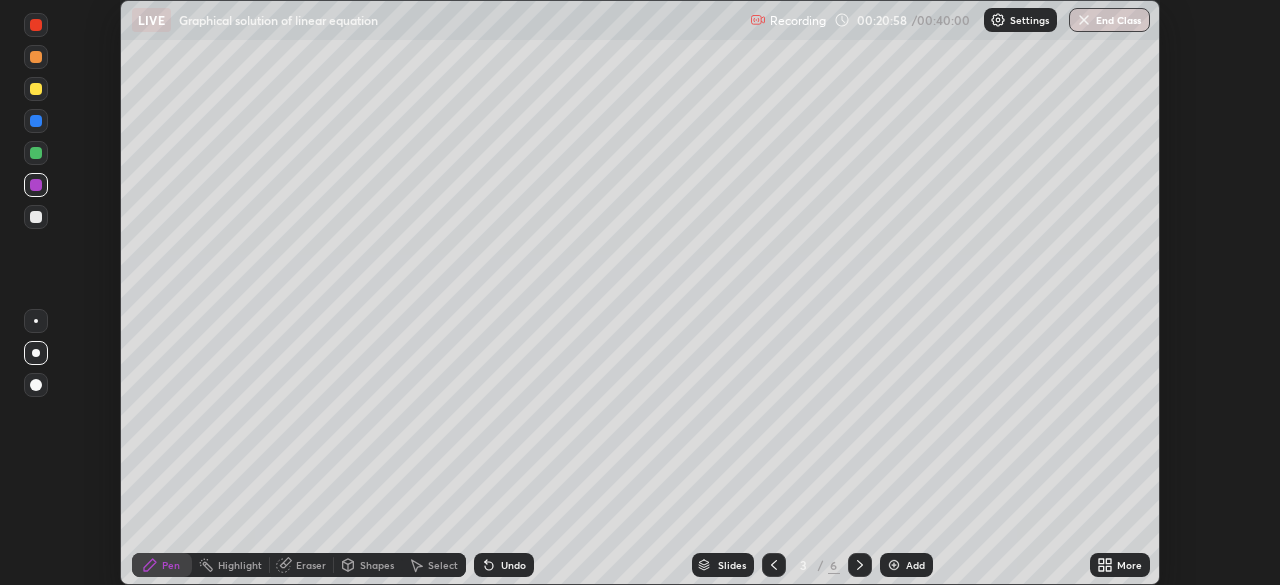 click 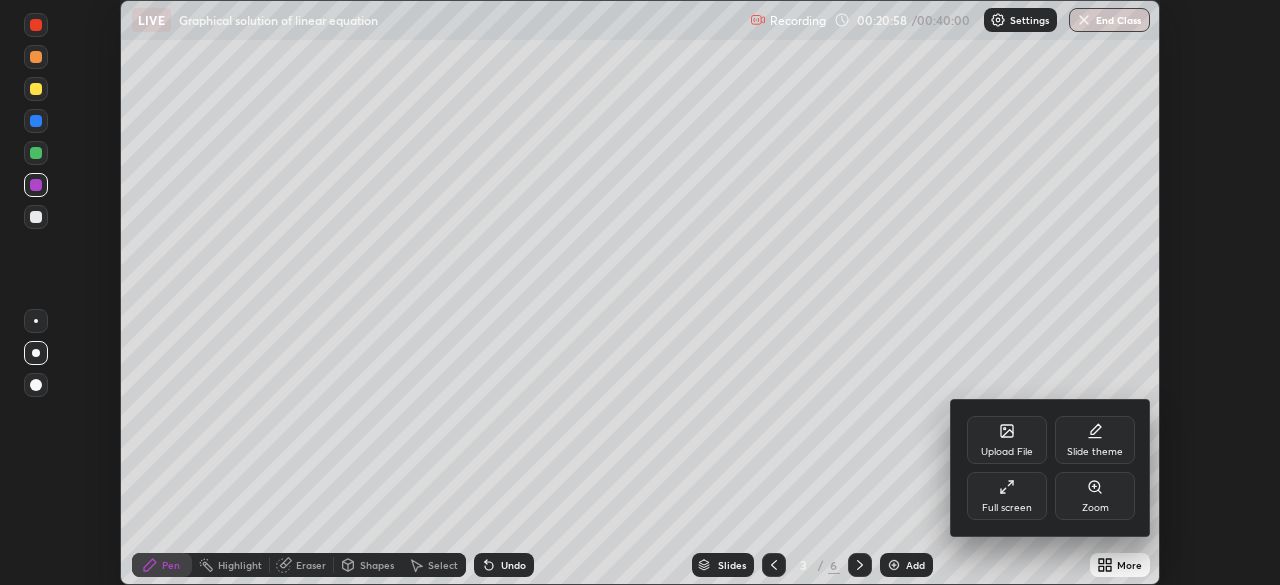 click on "Full screen" at bounding box center [1007, 496] 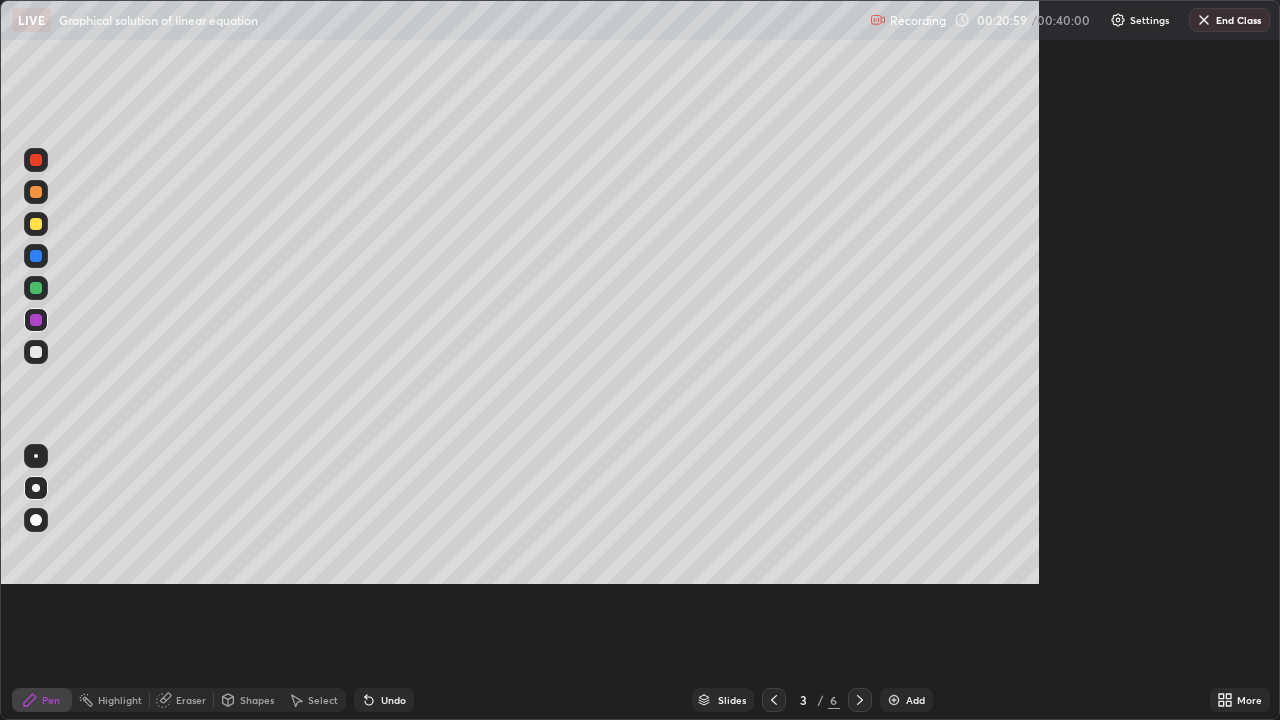 scroll, scrollTop: 99280, scrollLeft: 98720, axis: both 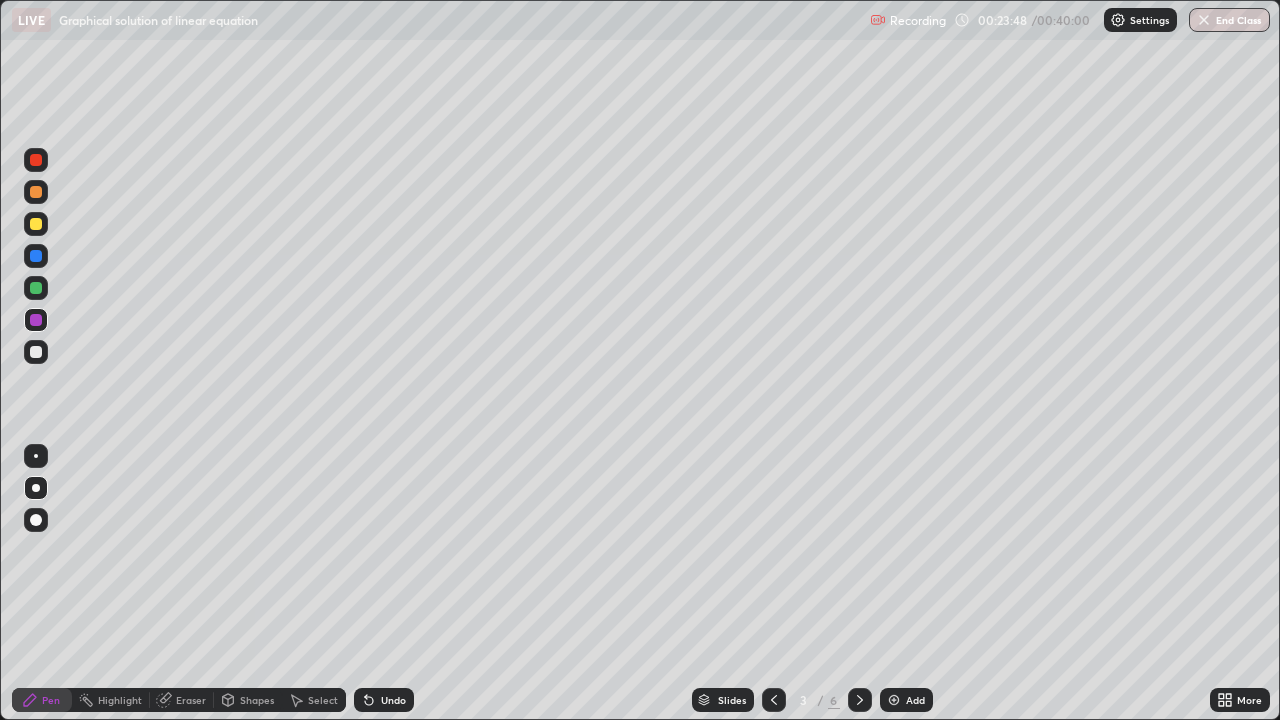 click 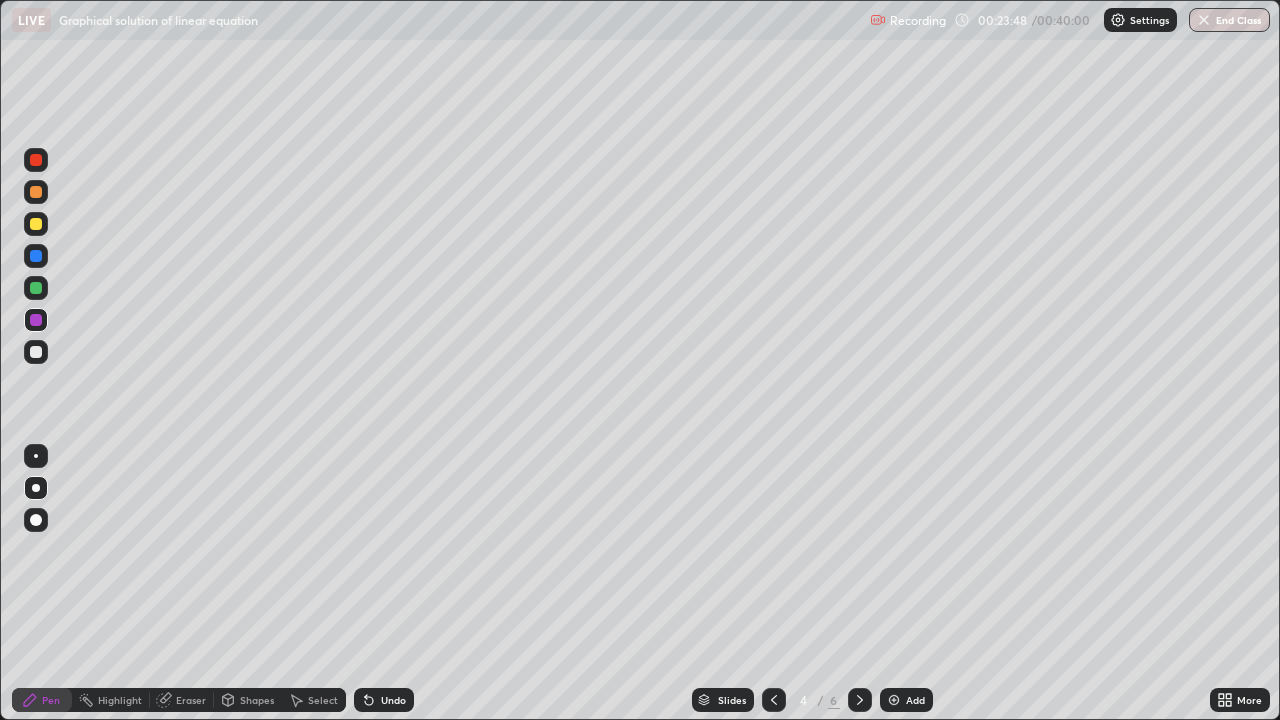click 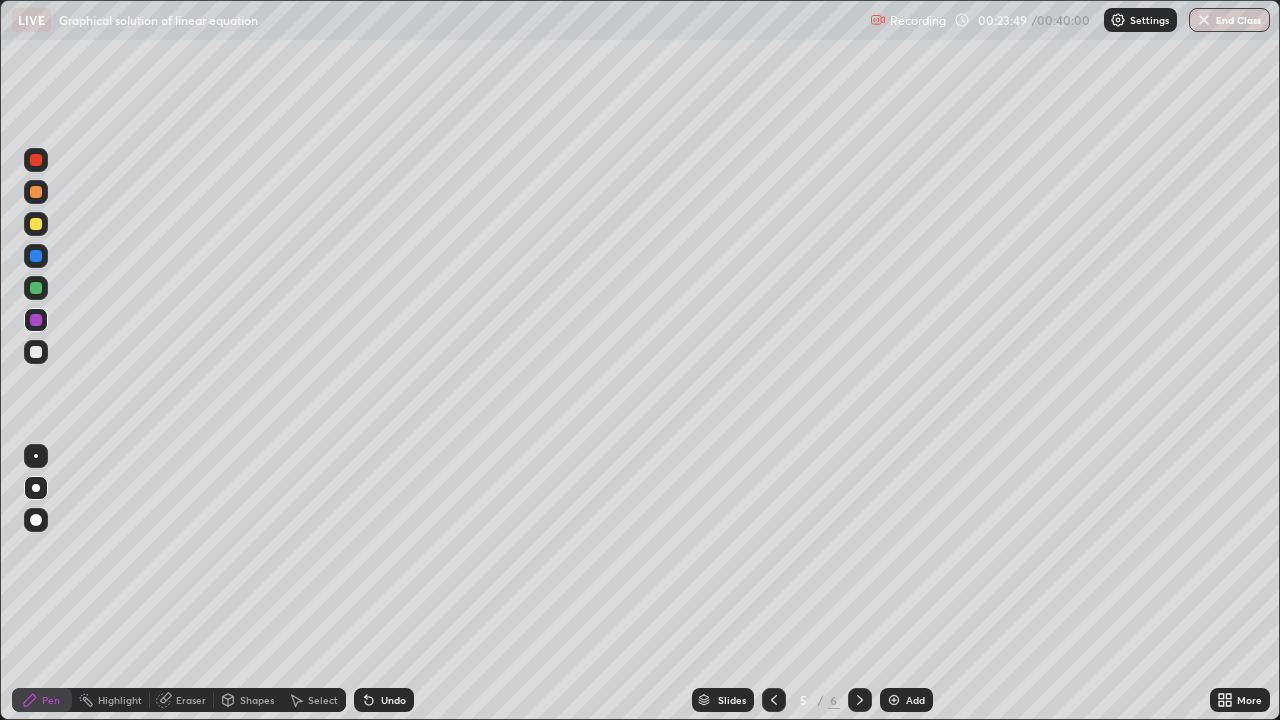 click 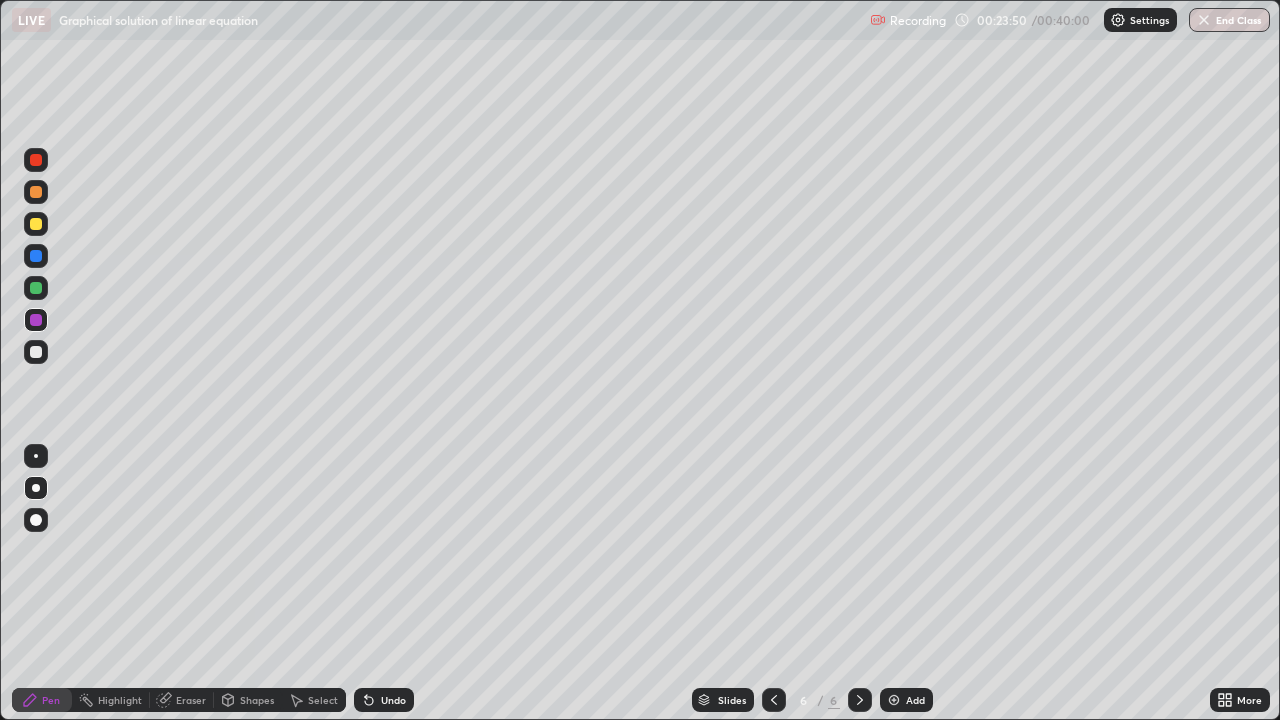 click 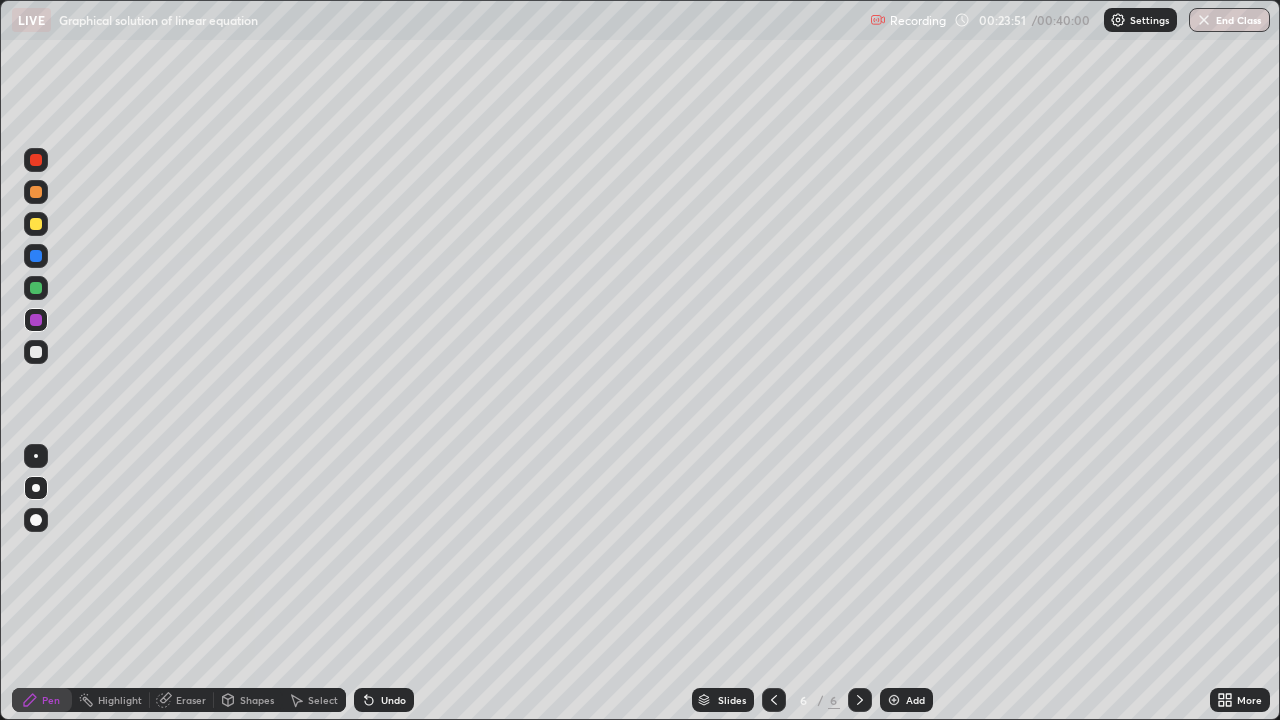 click at bounding box center [894, 700] 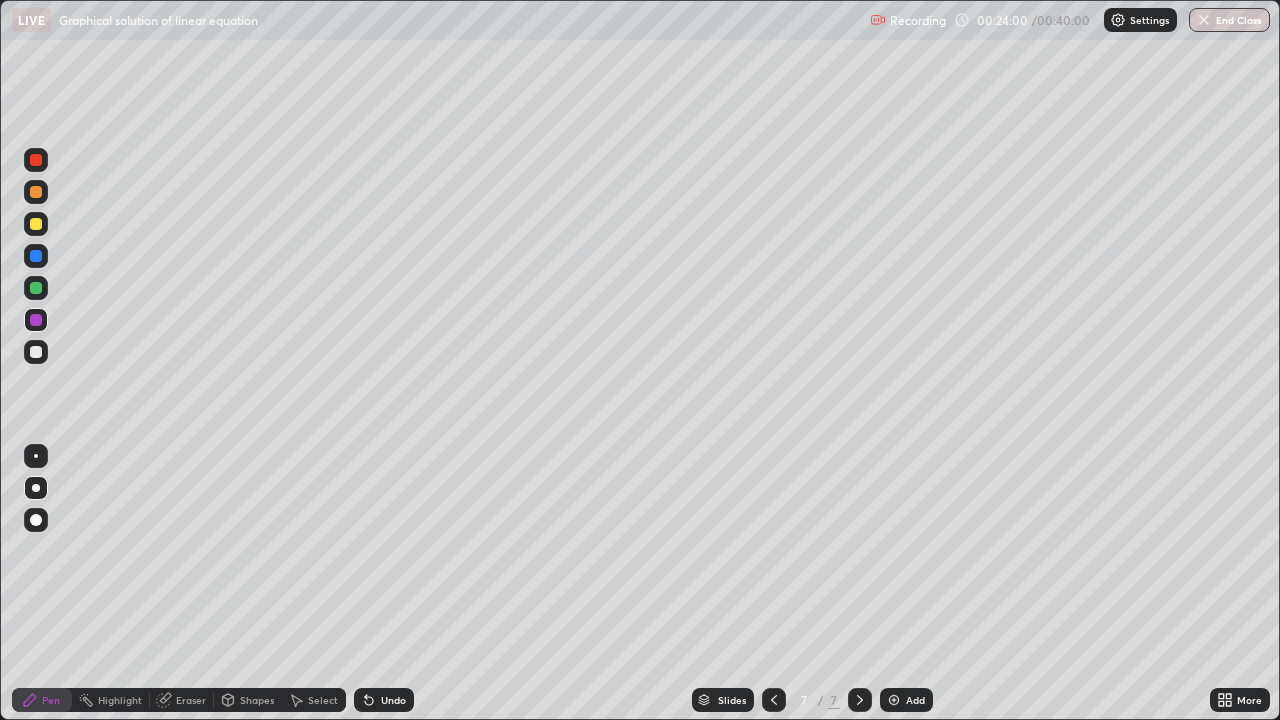 click 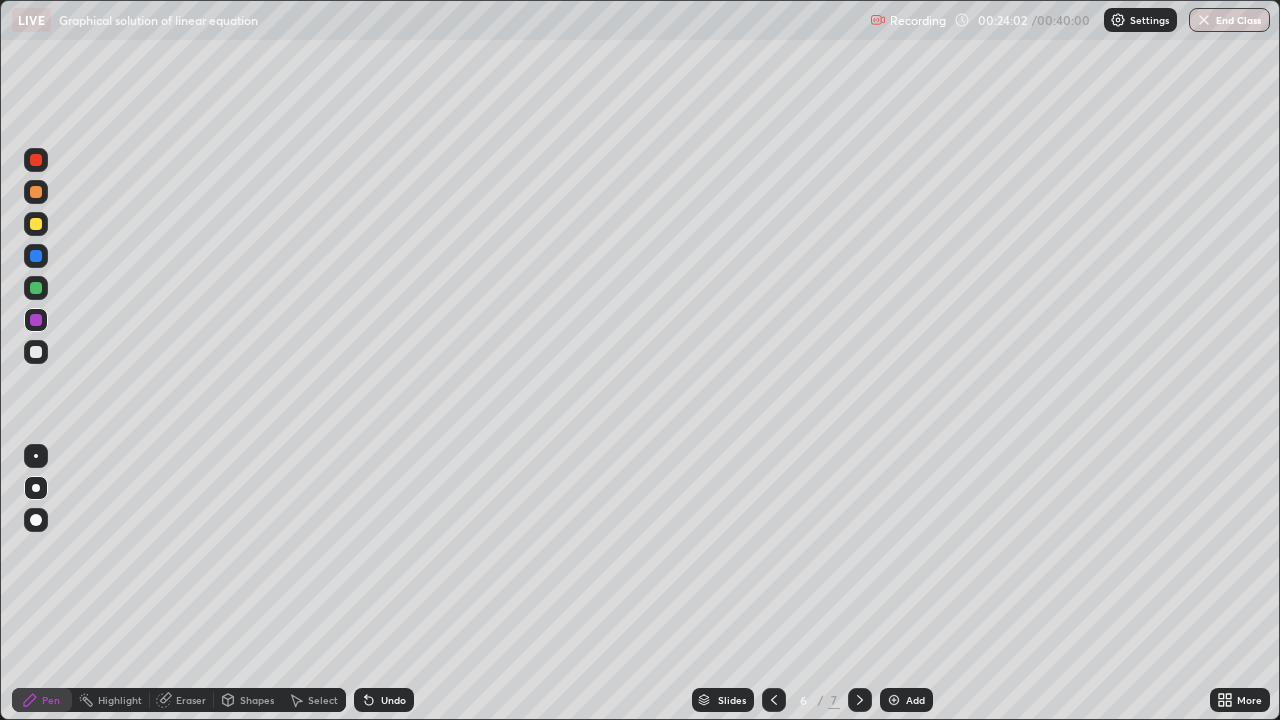 click 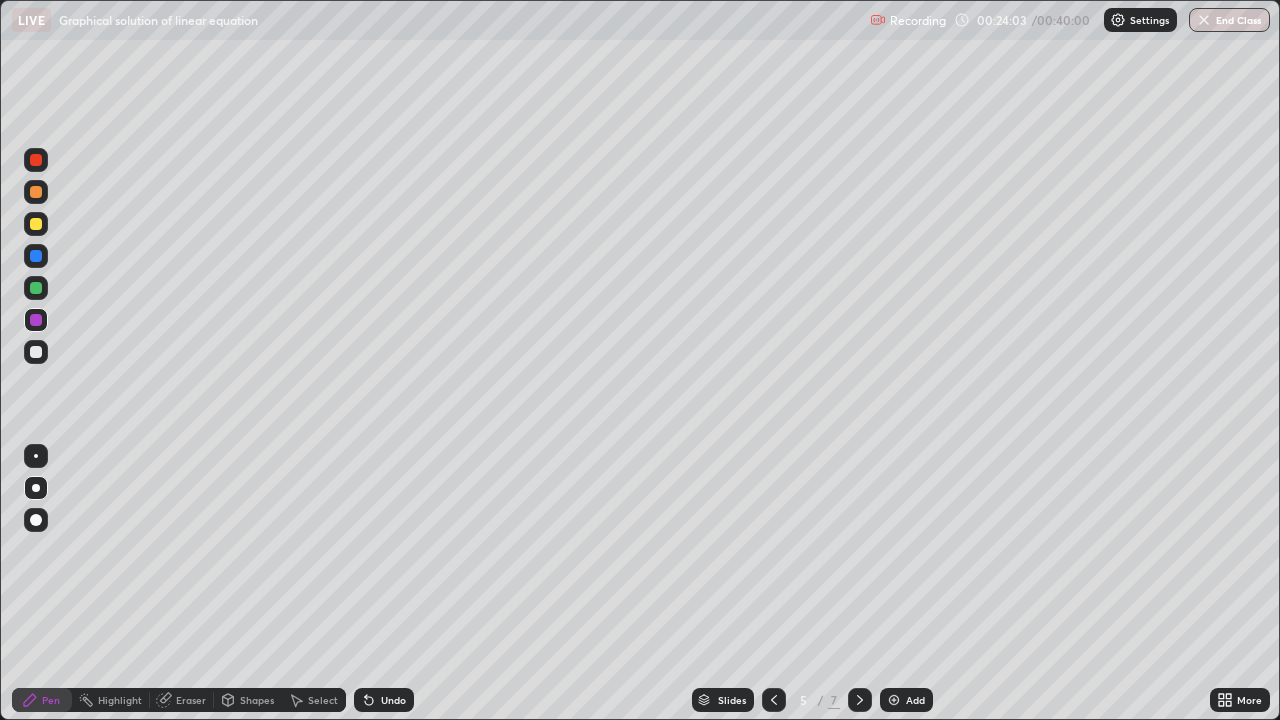 click at bounding box center [774, 700] 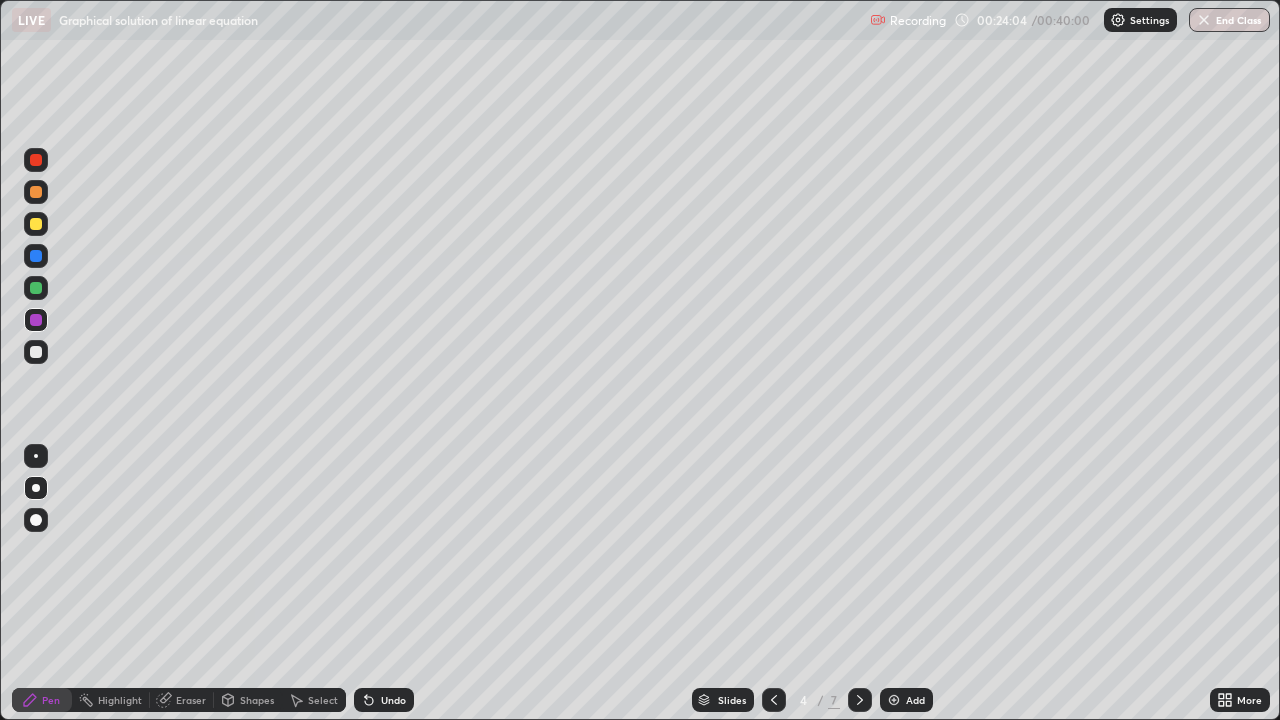 click 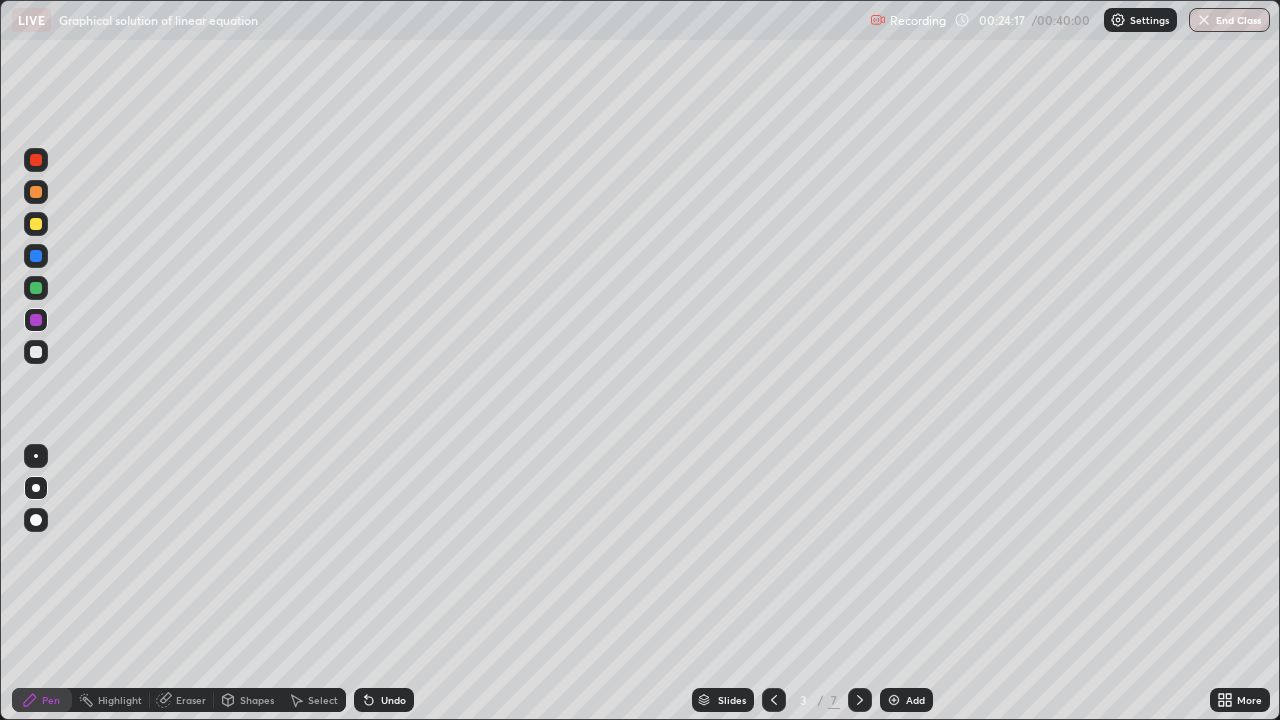 click 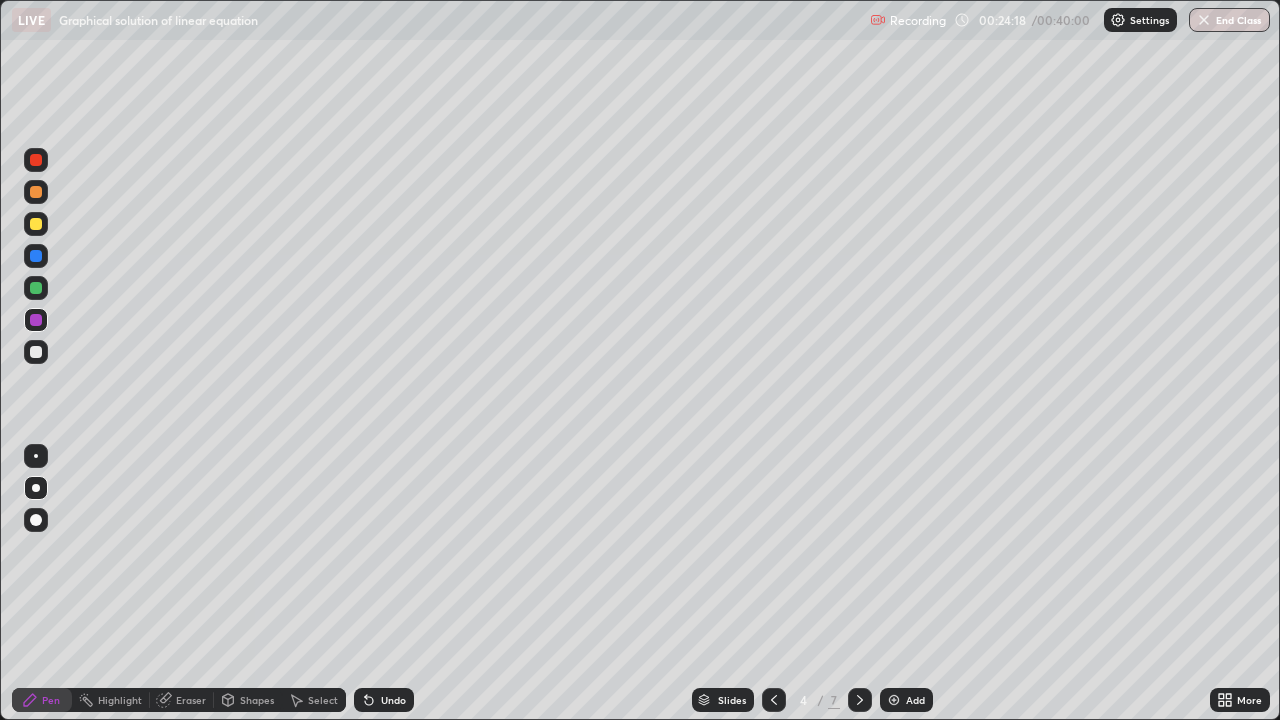 click 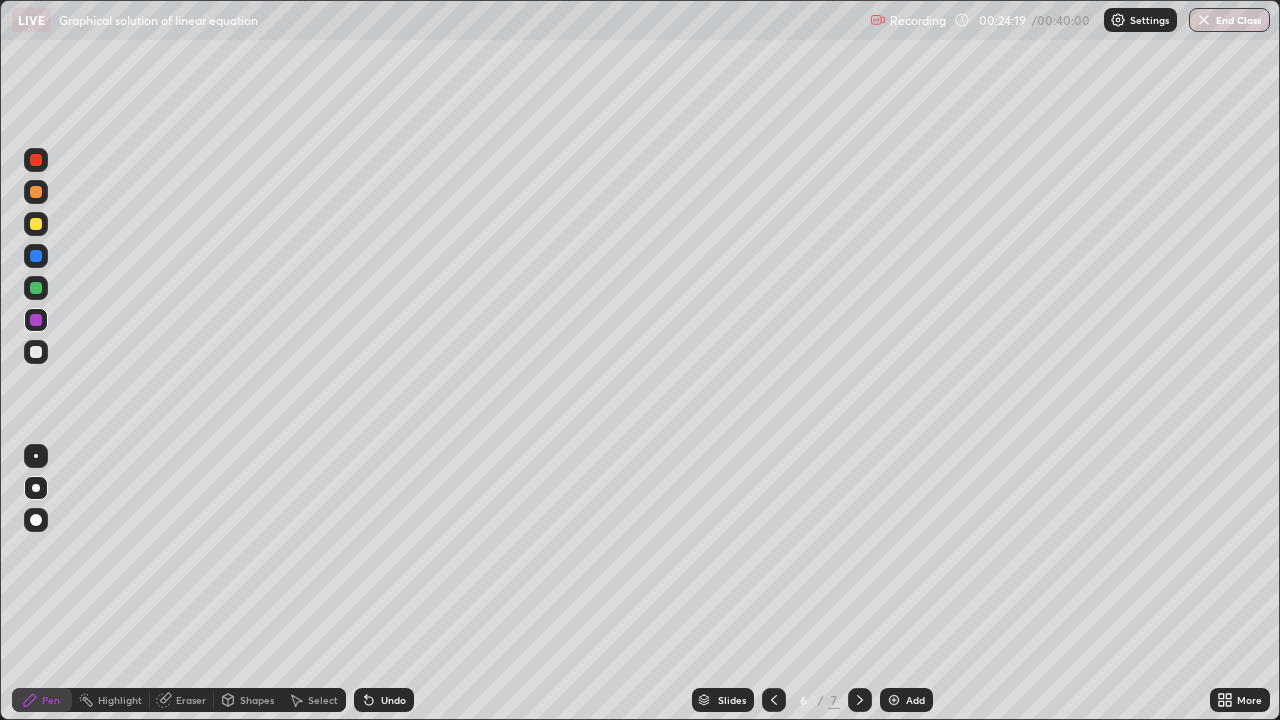 click 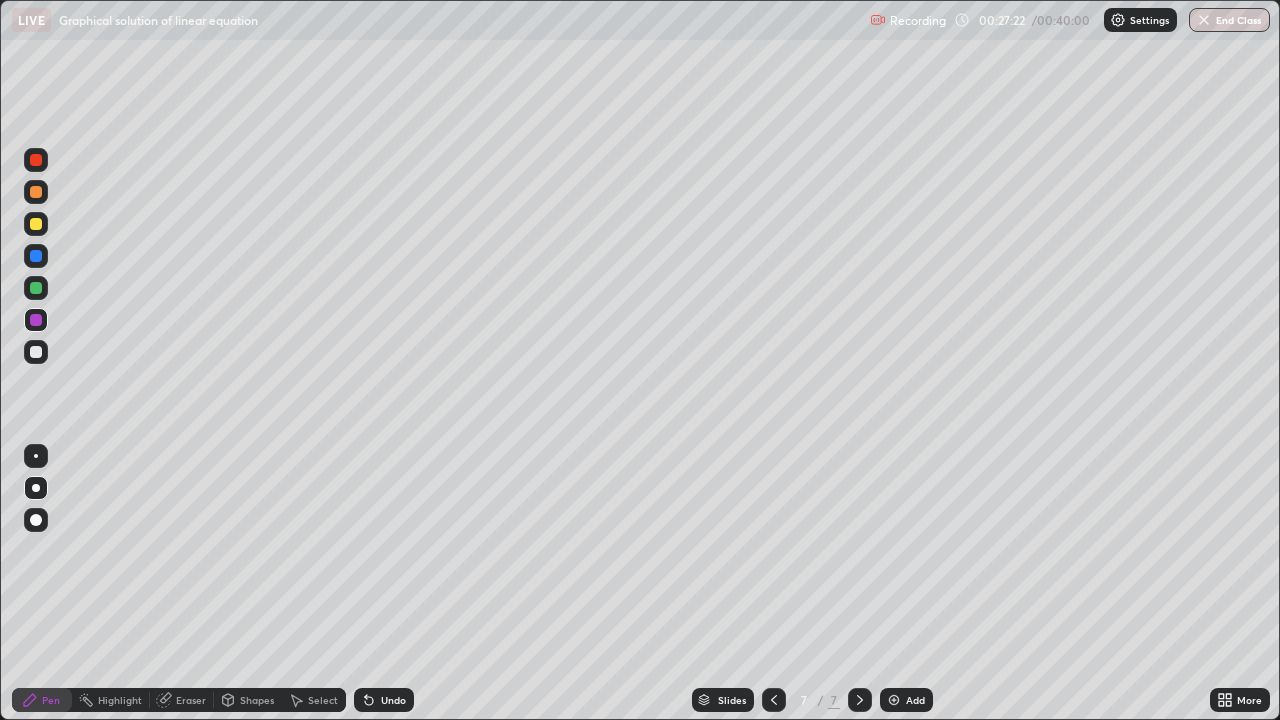 click 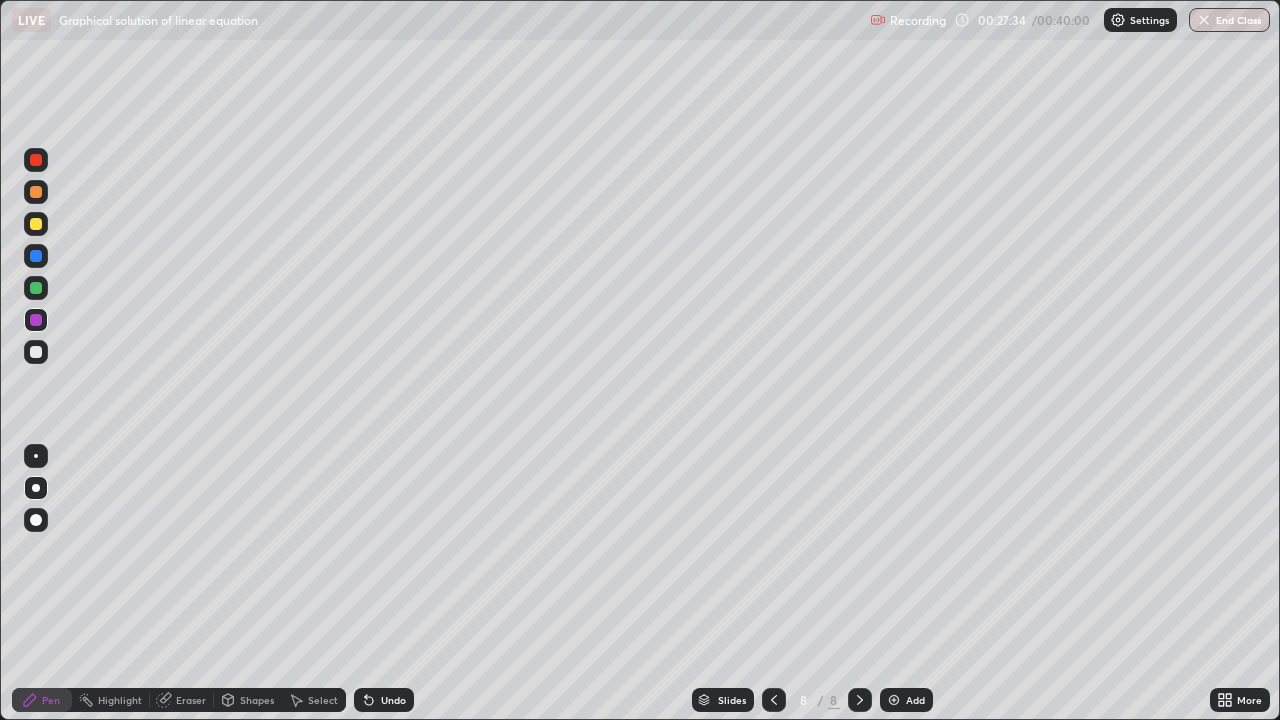 click on "Undo" at bounding box center (393, 700) 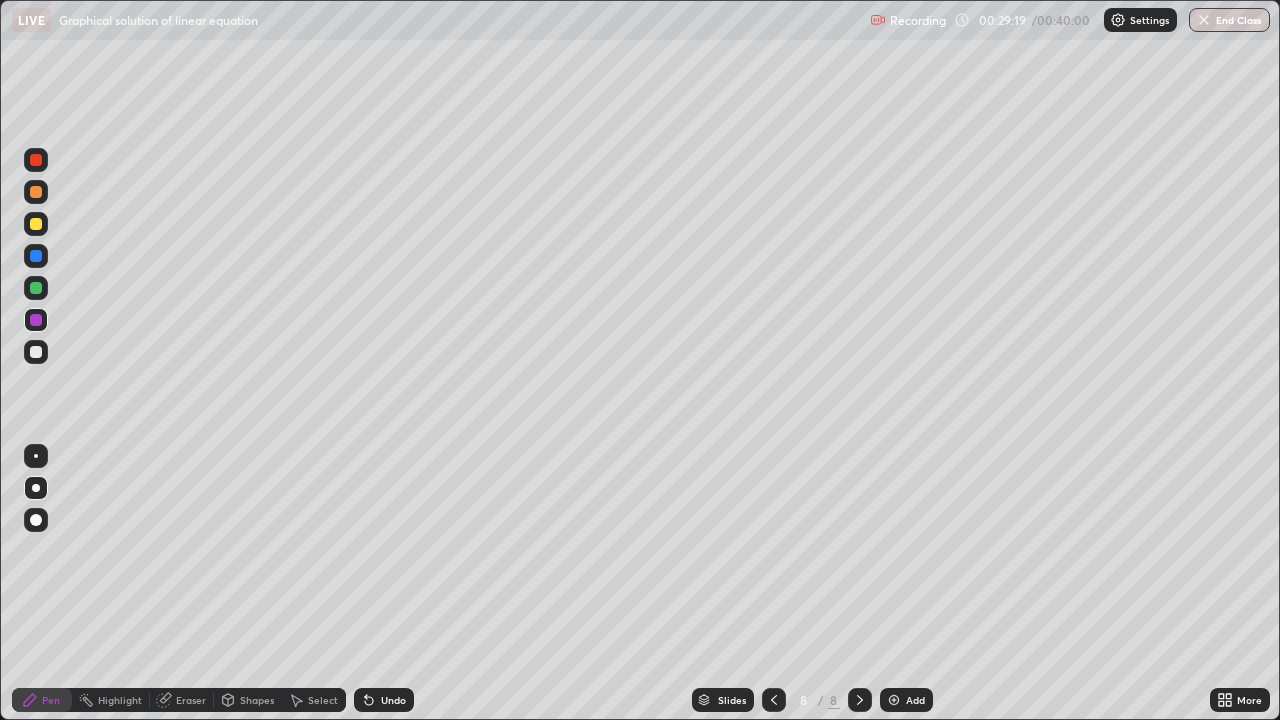 click 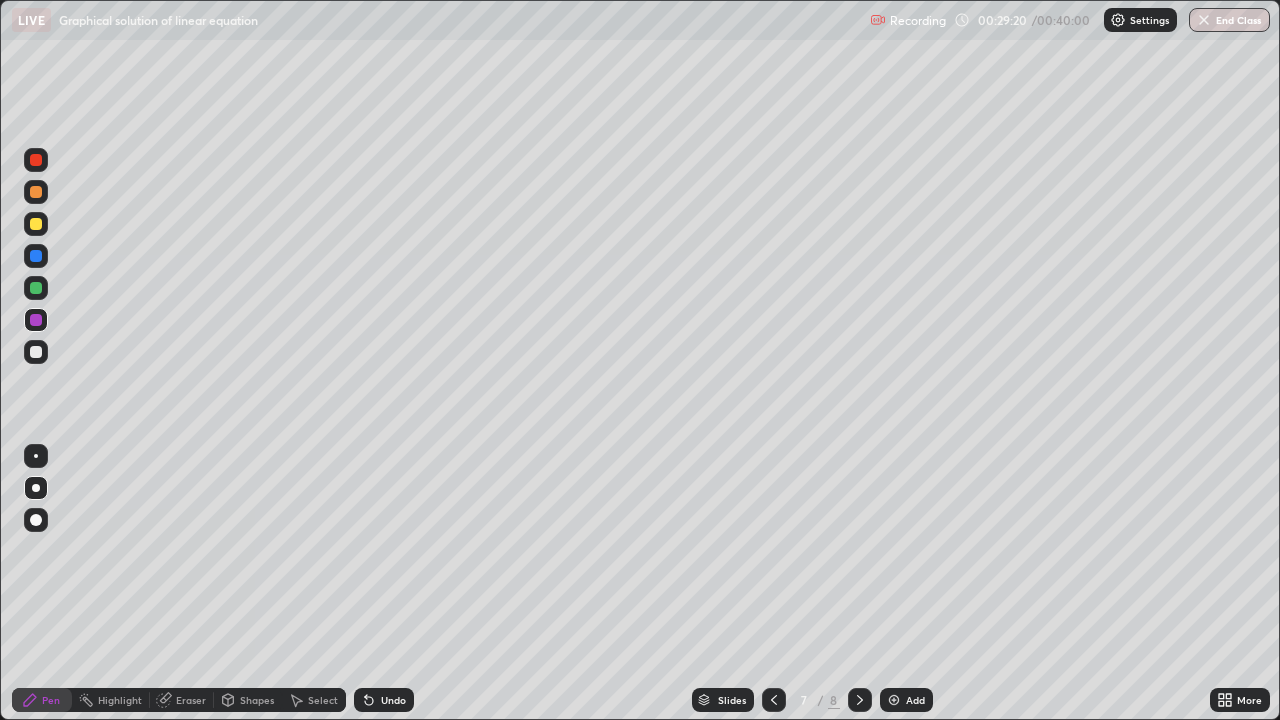 click at bounding box center [774, 700] 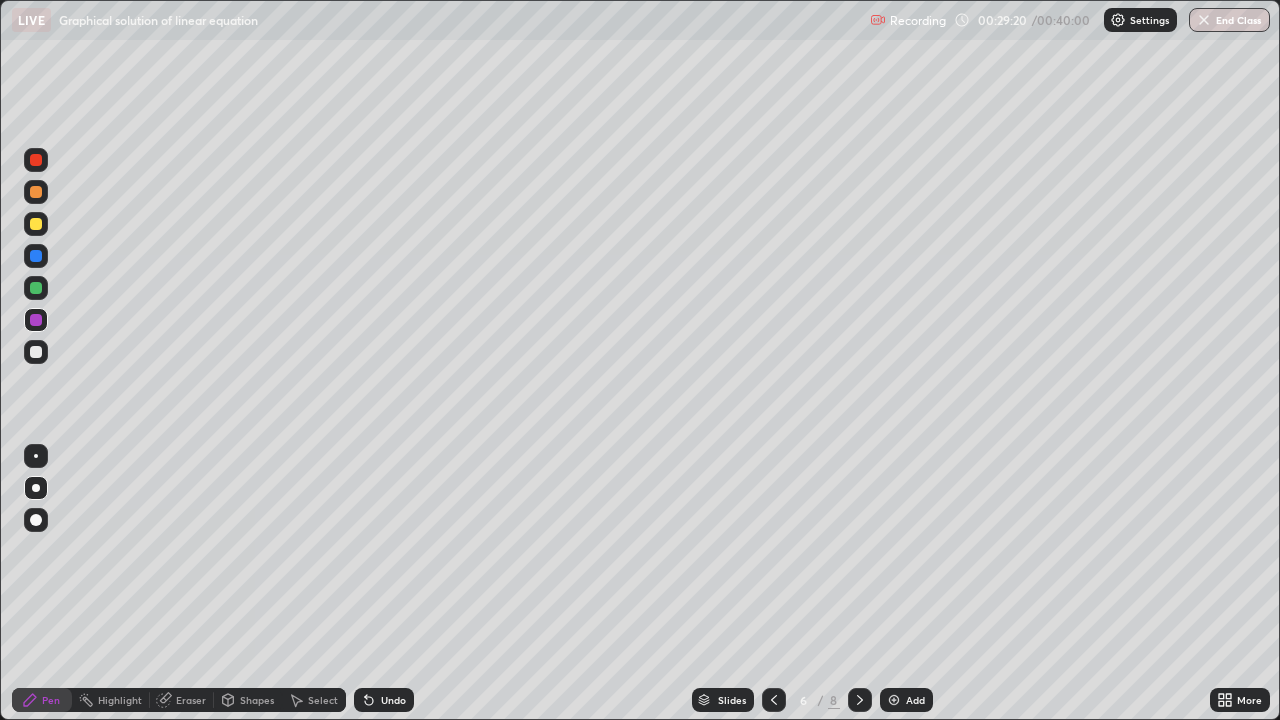 click 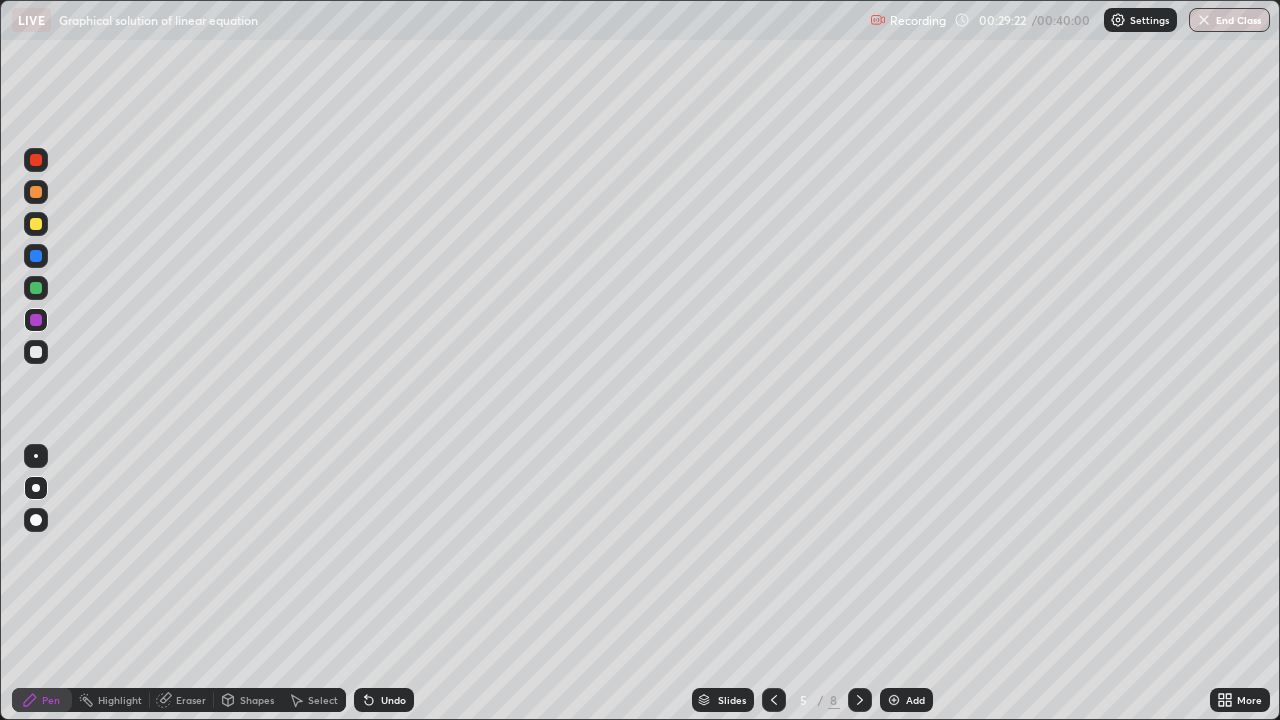 click 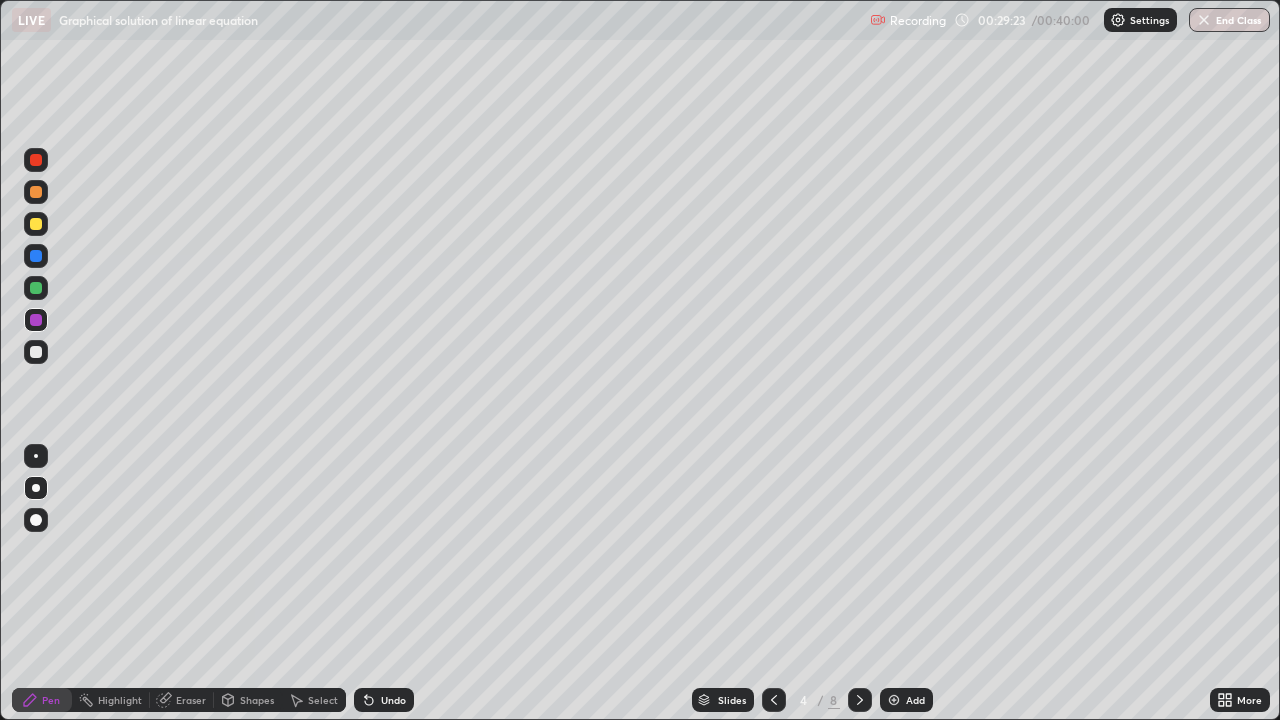 click 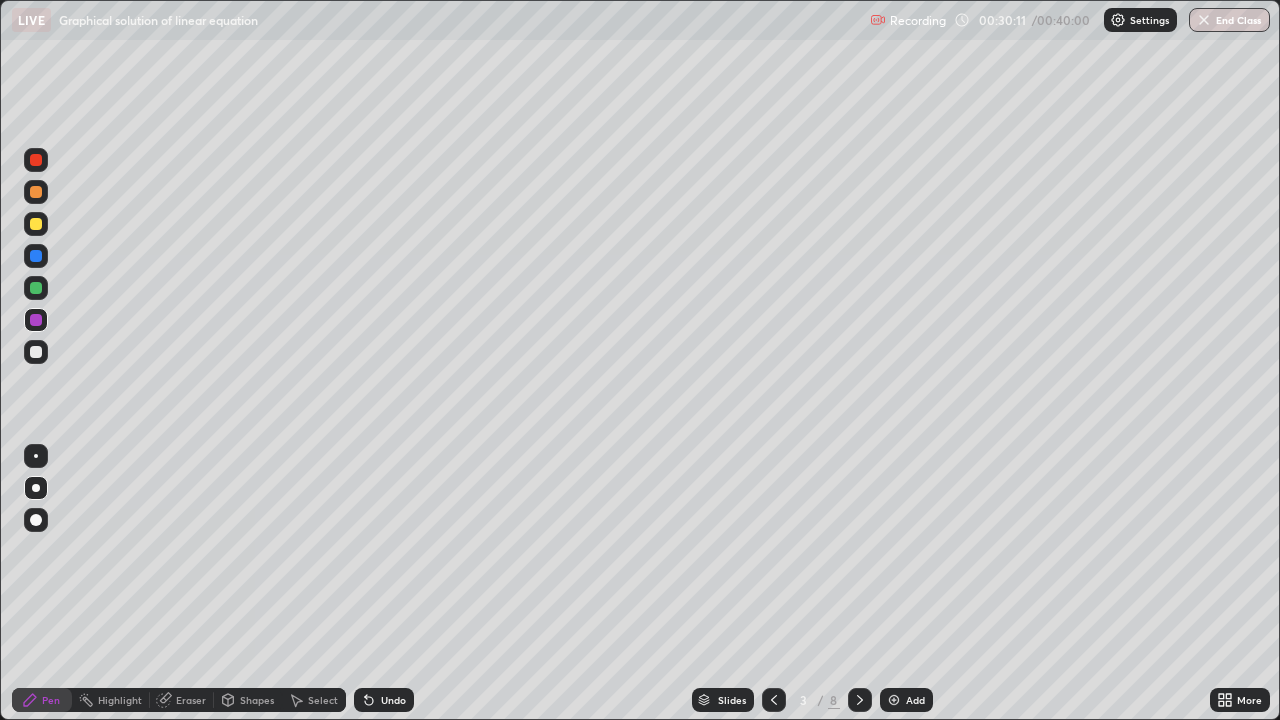 click 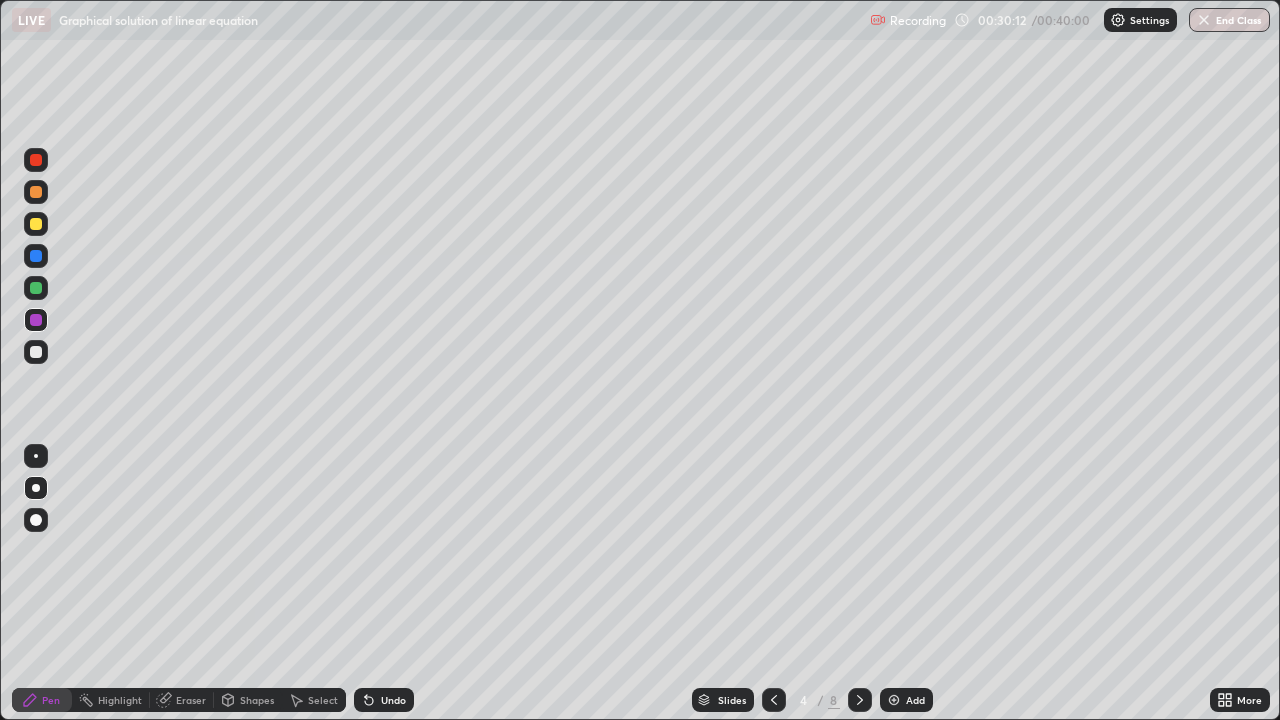 click 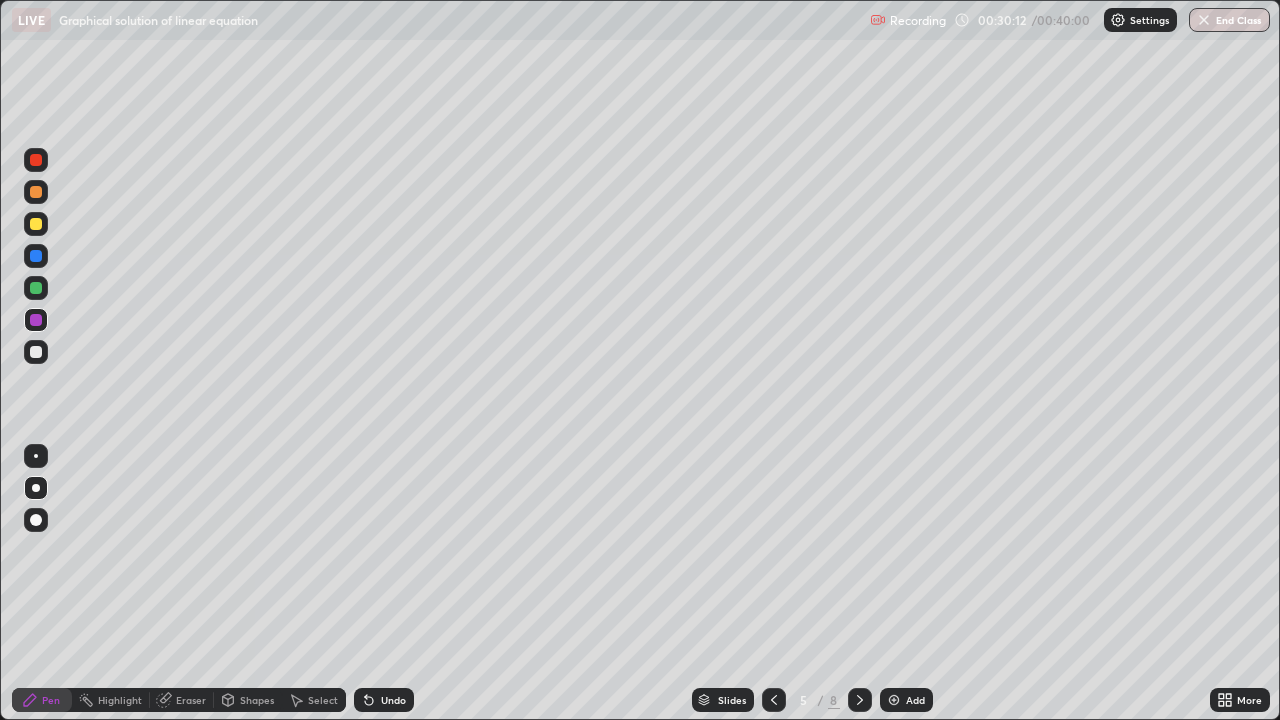 click 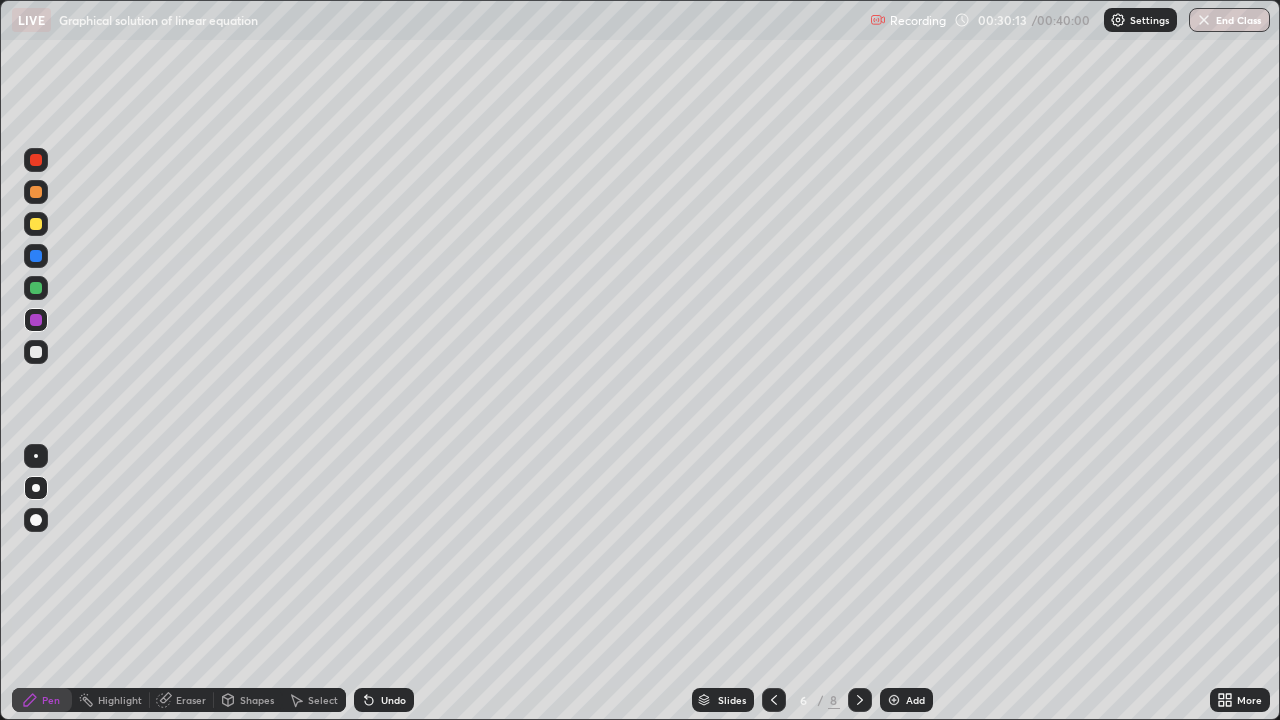 click 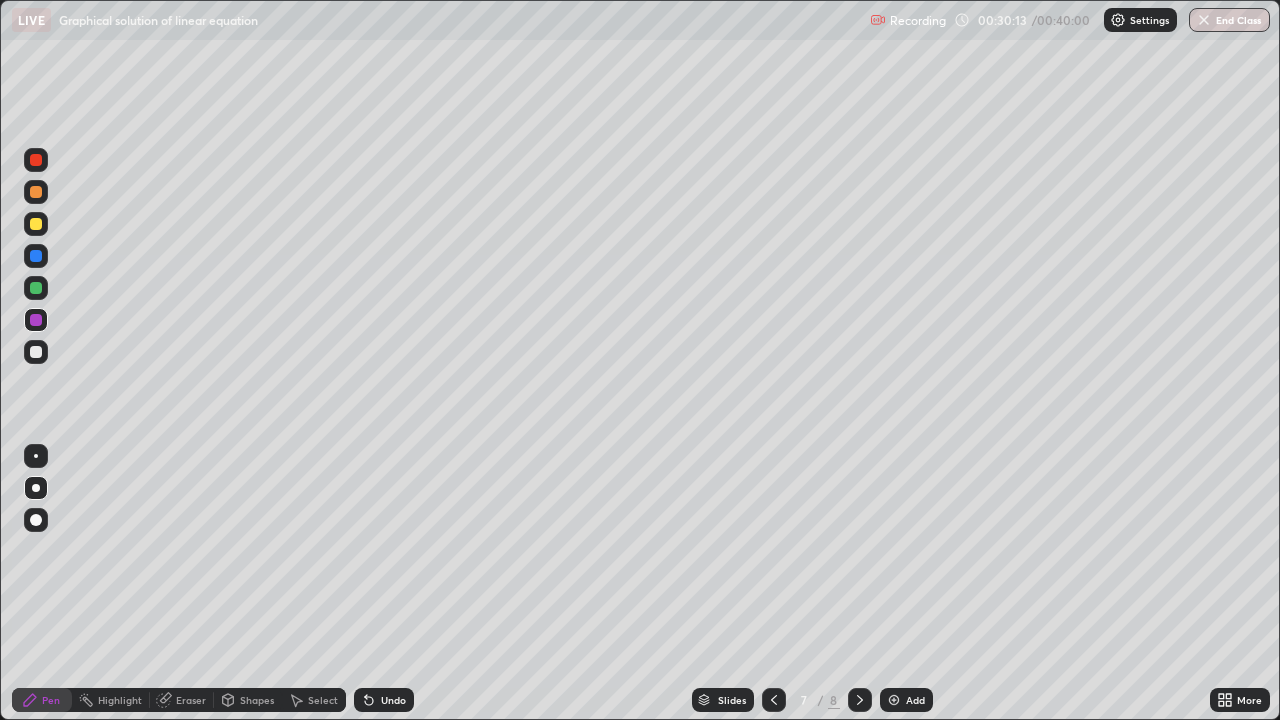 click 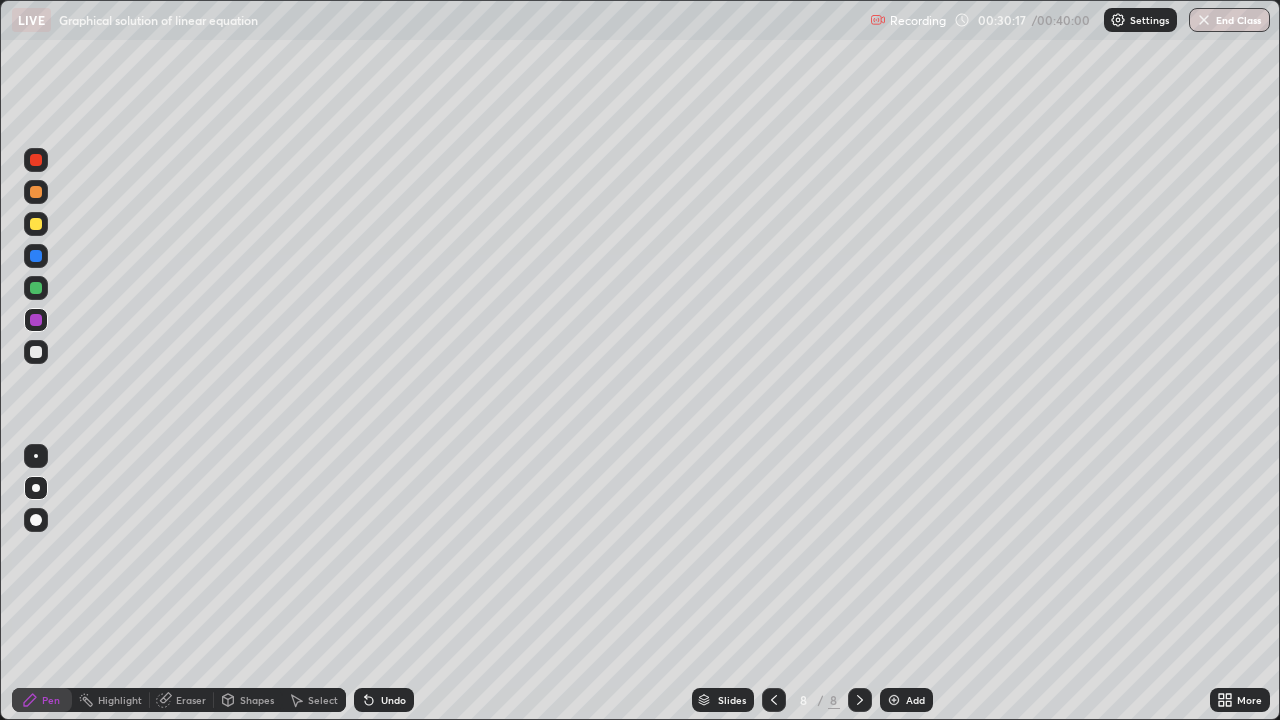 click at bounding box center [36, 192] 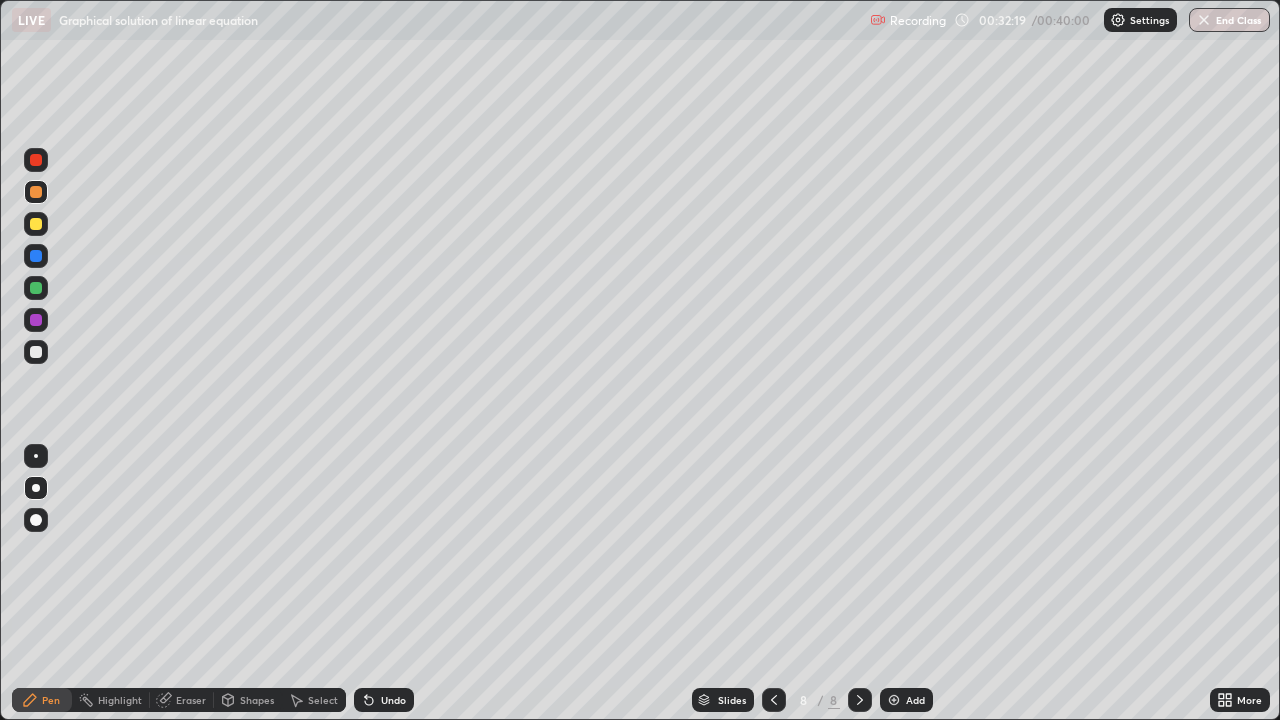 click 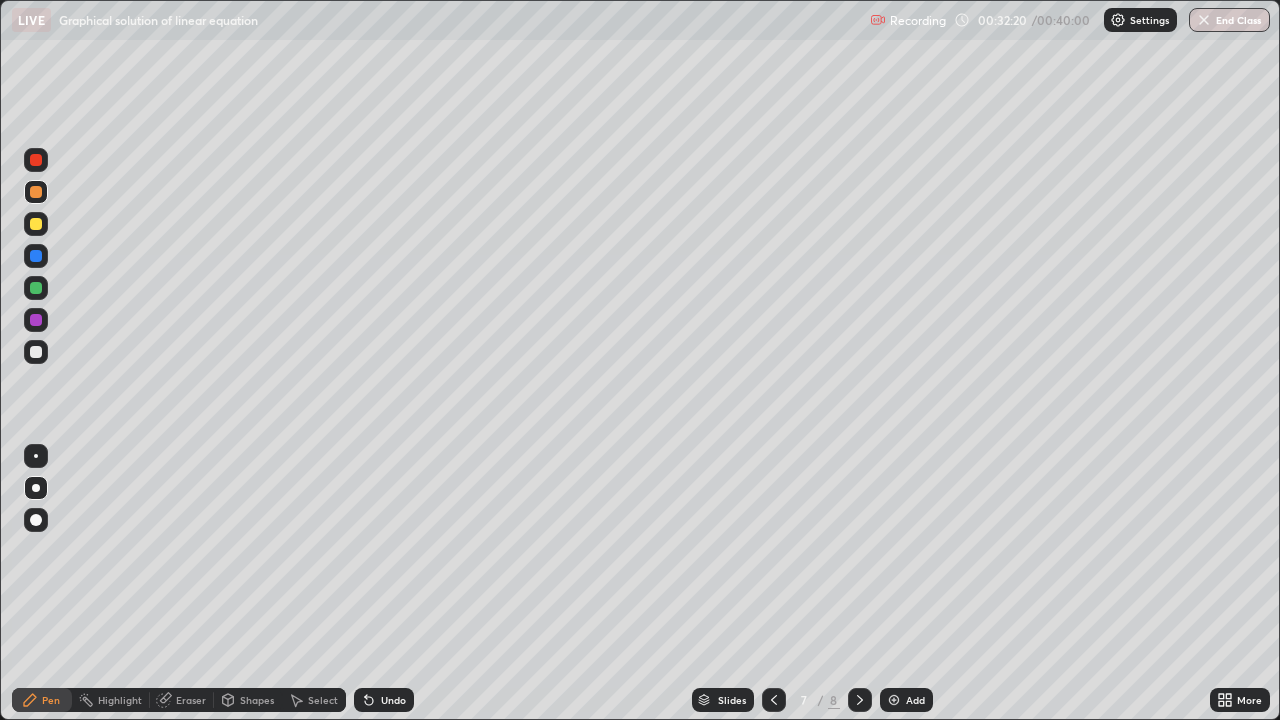 click at bounding box center (774, 700) 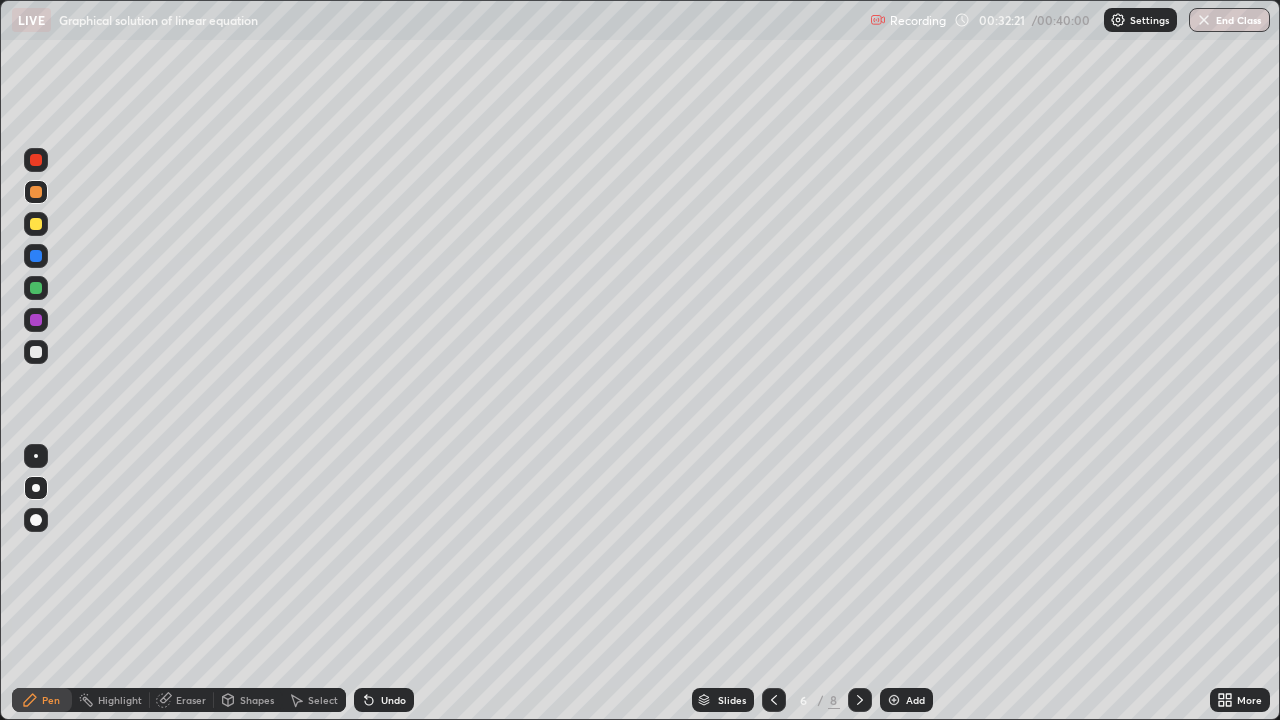 click 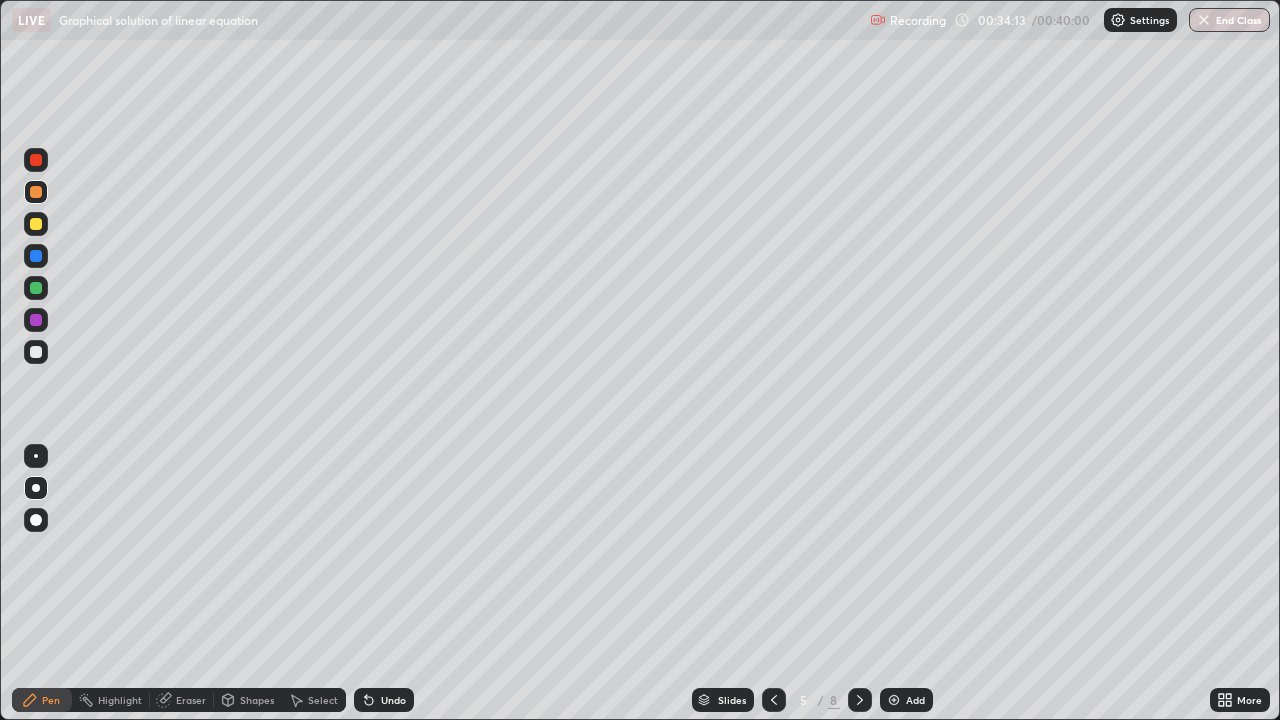 click at bounding box center (894, 700) 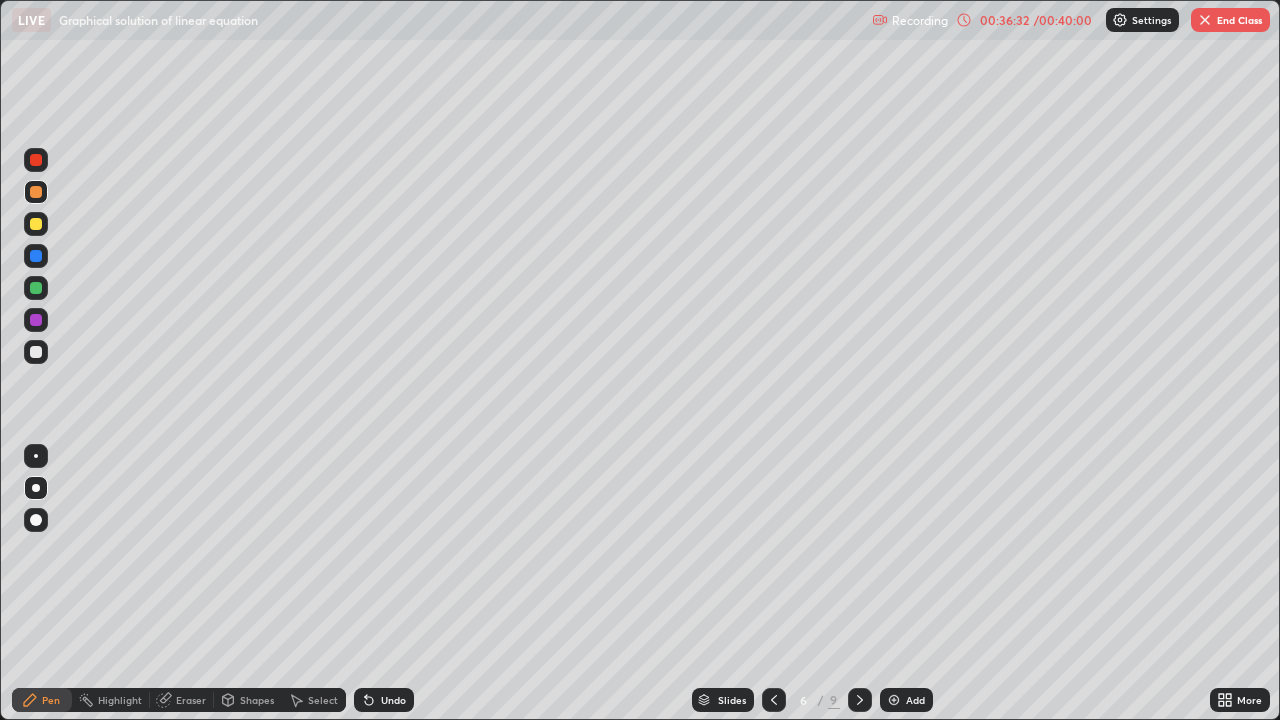 click on "Undo" at bounding box center [384, 700] 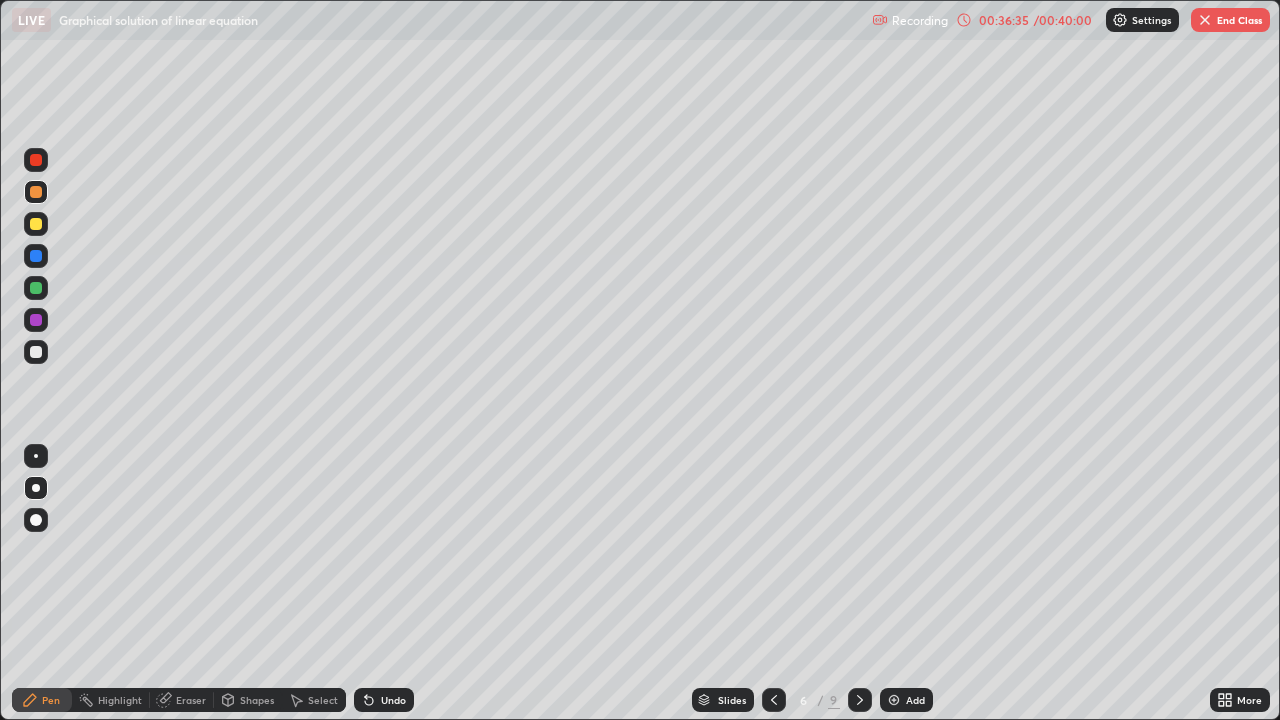 click 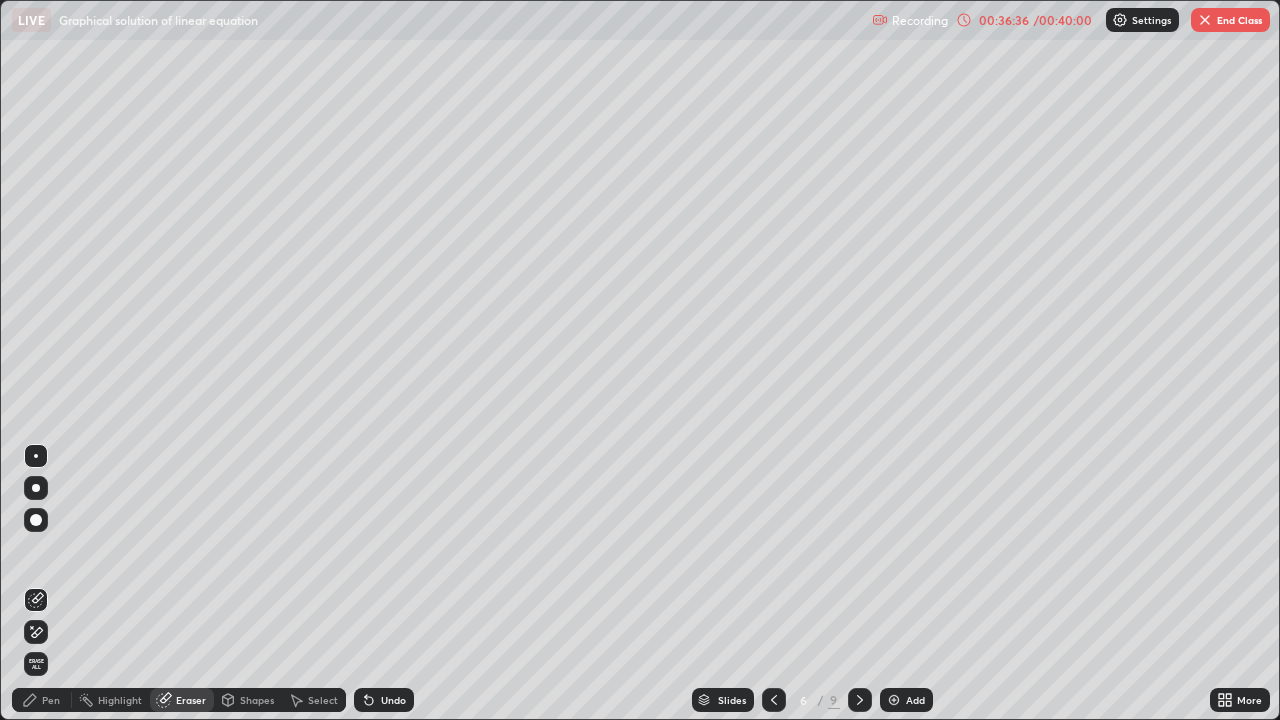 click on "Pen" at bounding box center [51, 700] 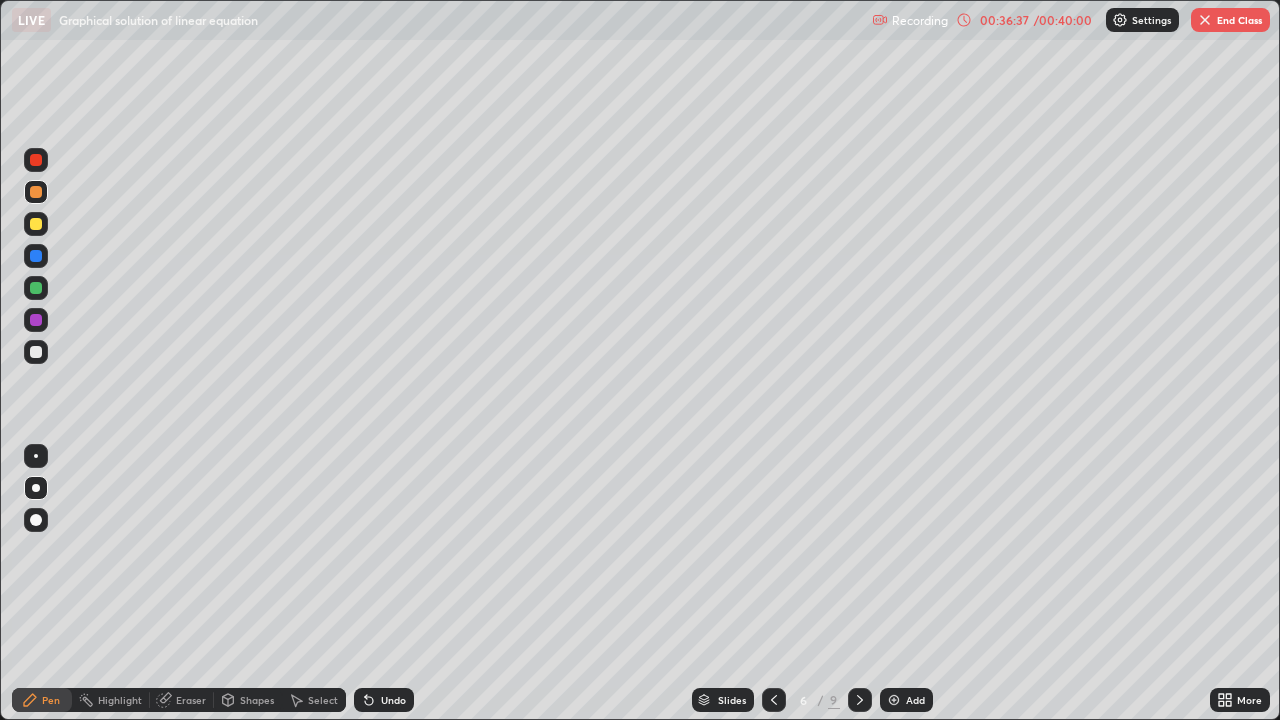 click on "Pen" at bounding box center (51, 700) 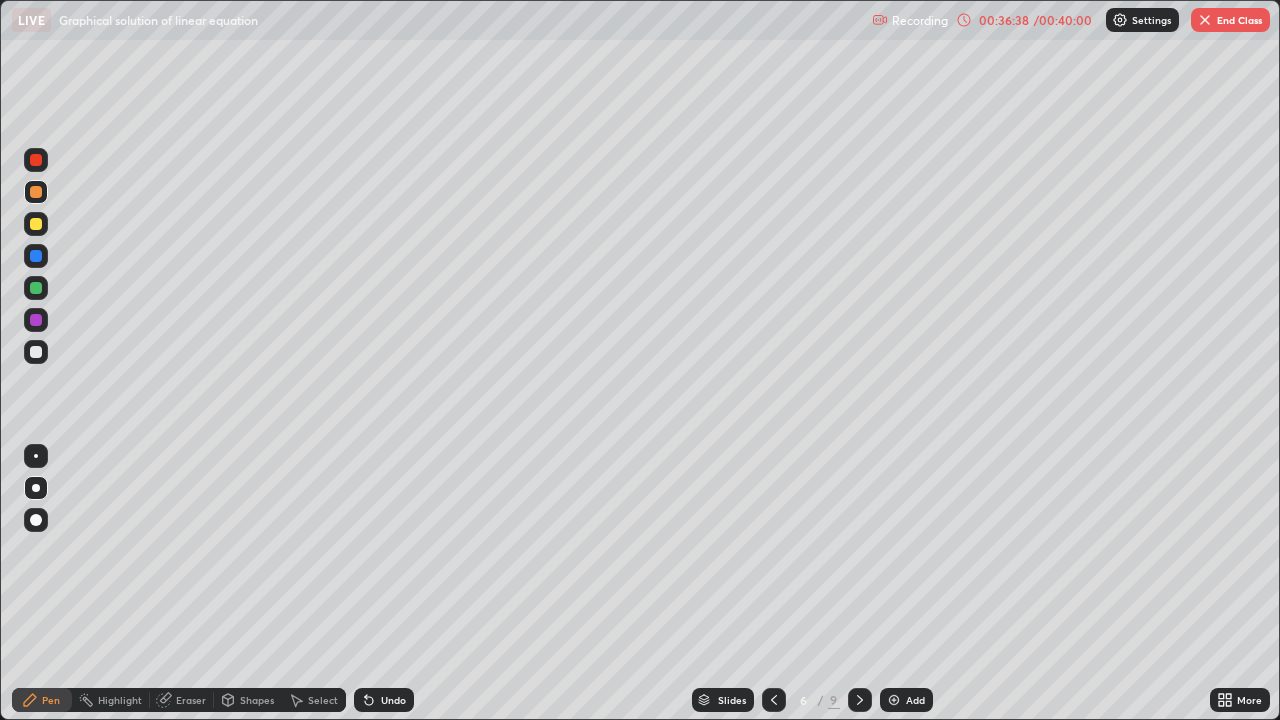 click on "Pen" at bounding box center (51, 700) 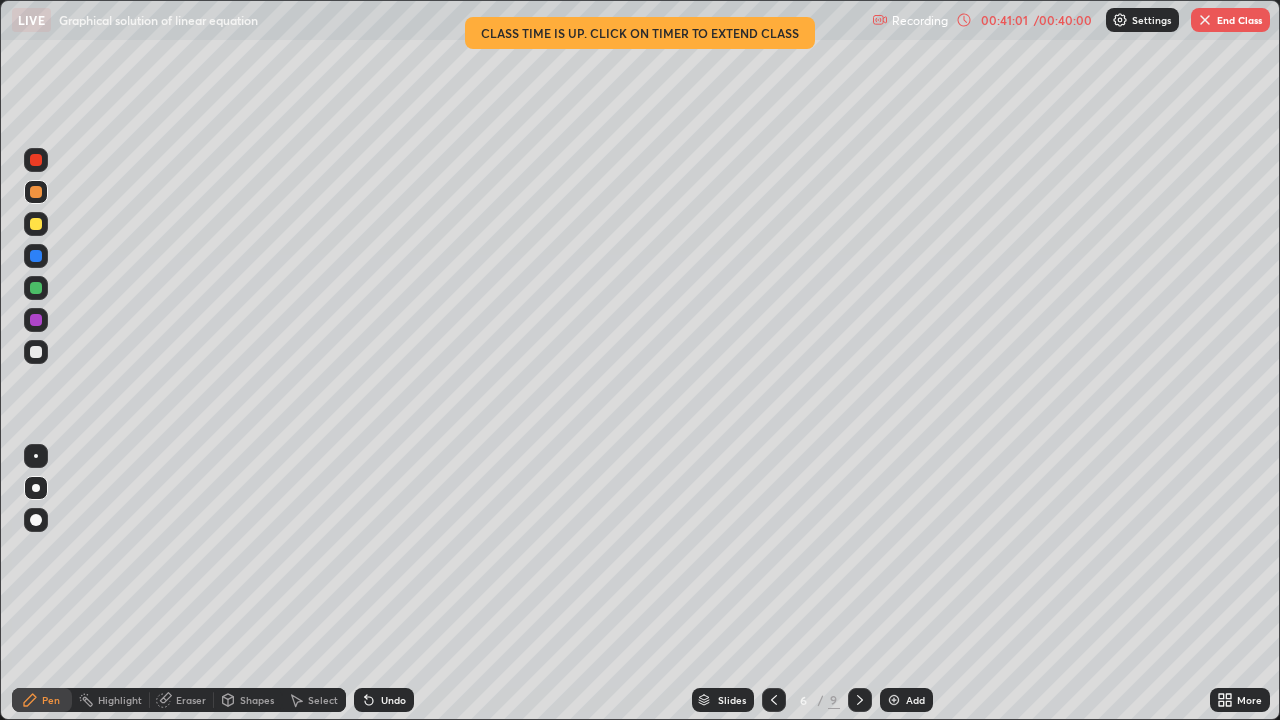click on "End Class" at bounding box center [1230, 20] 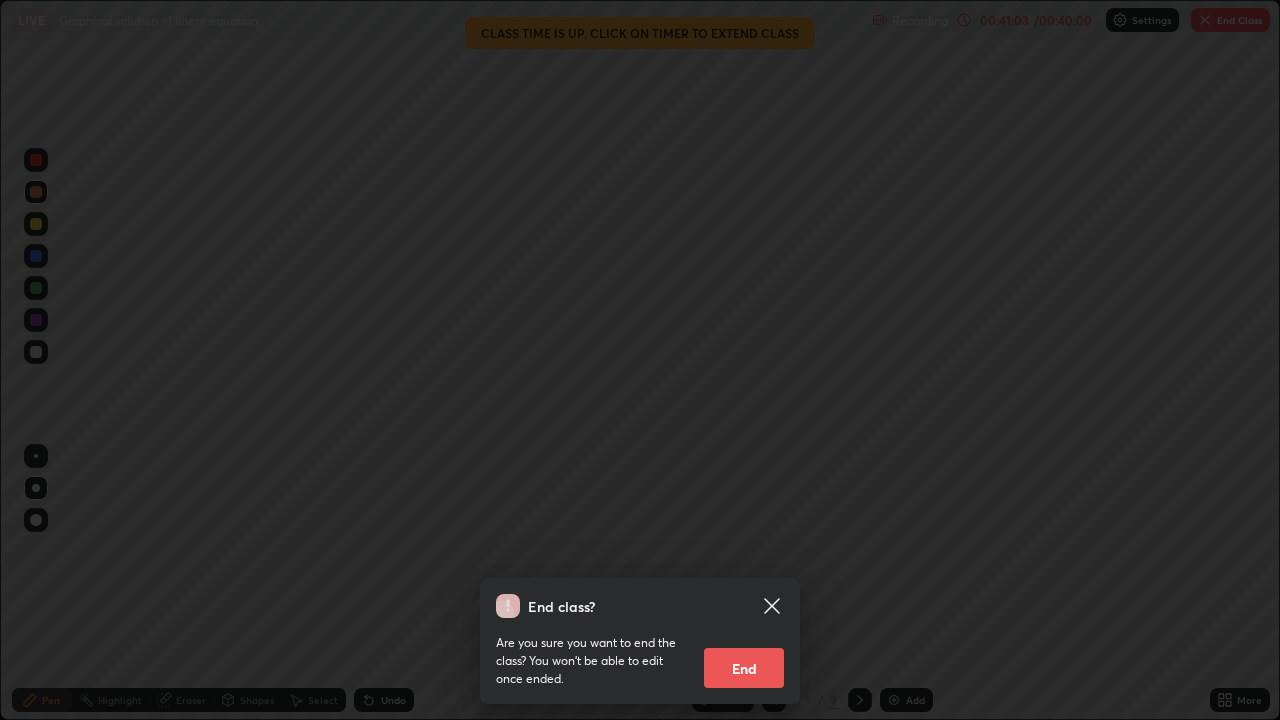 click on "End" at bounding box center (744, 668) 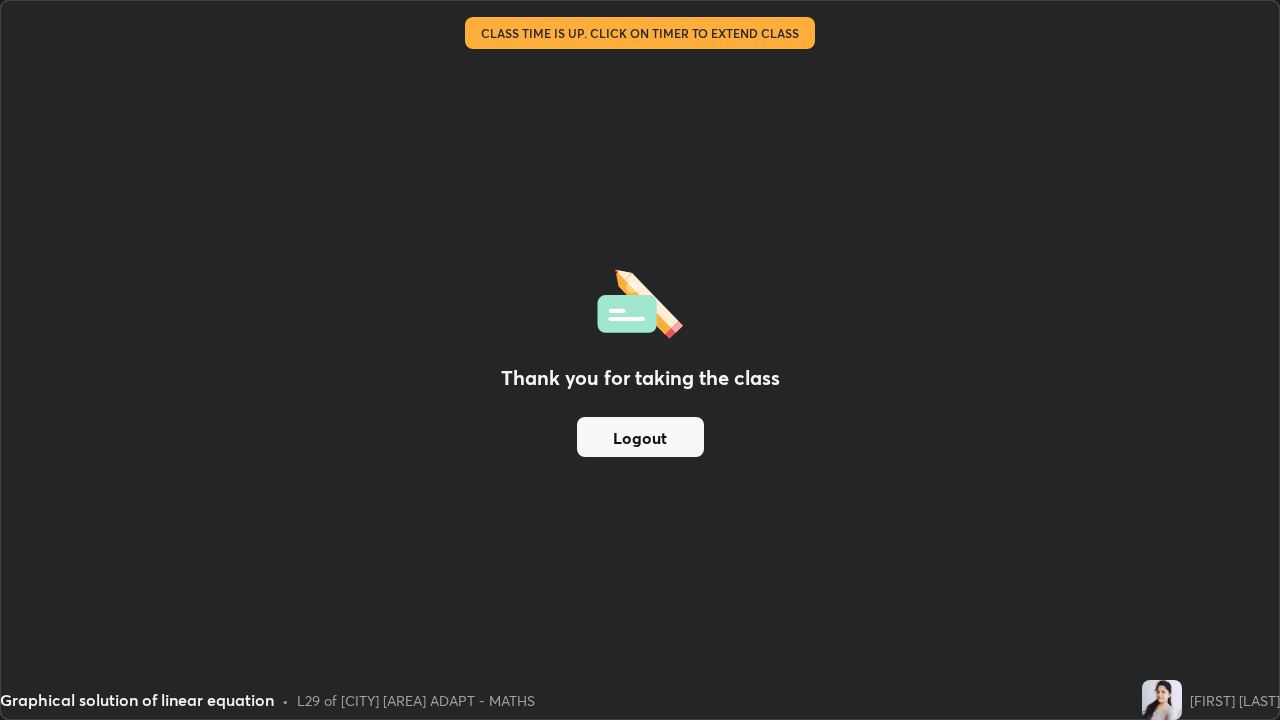 click on "Logout" at bounding box center (640, 437) 